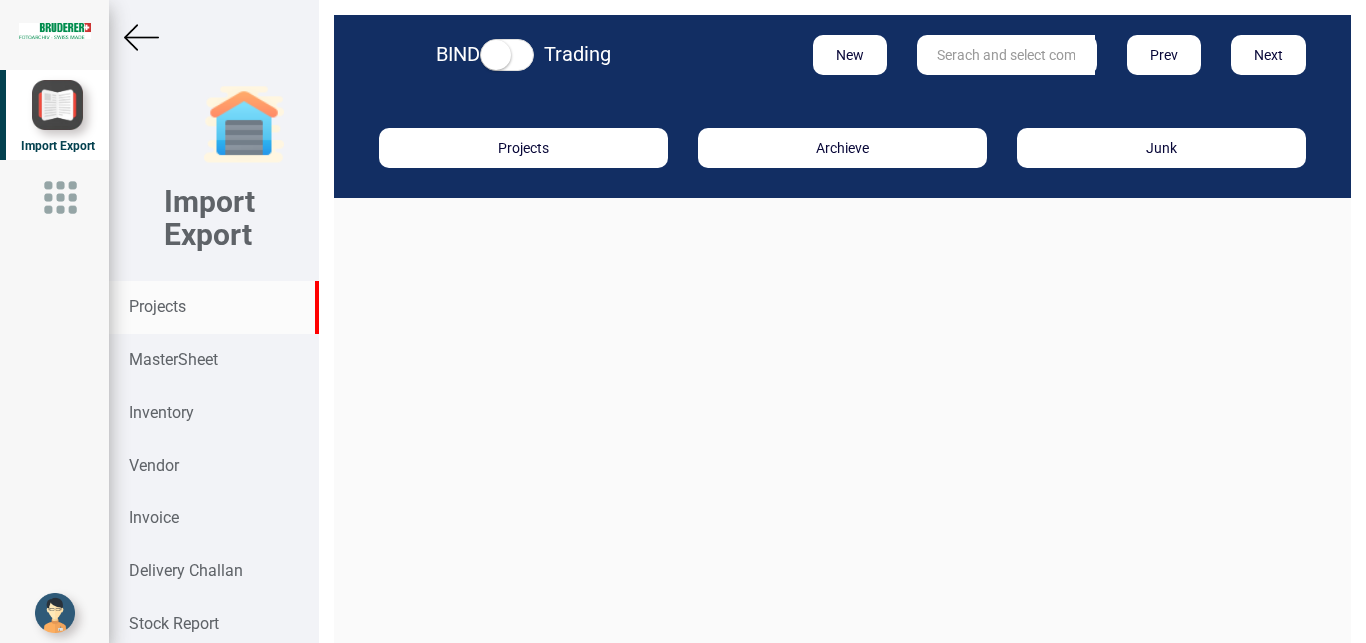scroll, scrollTop: 0, scrollLeft: 0, axis: both 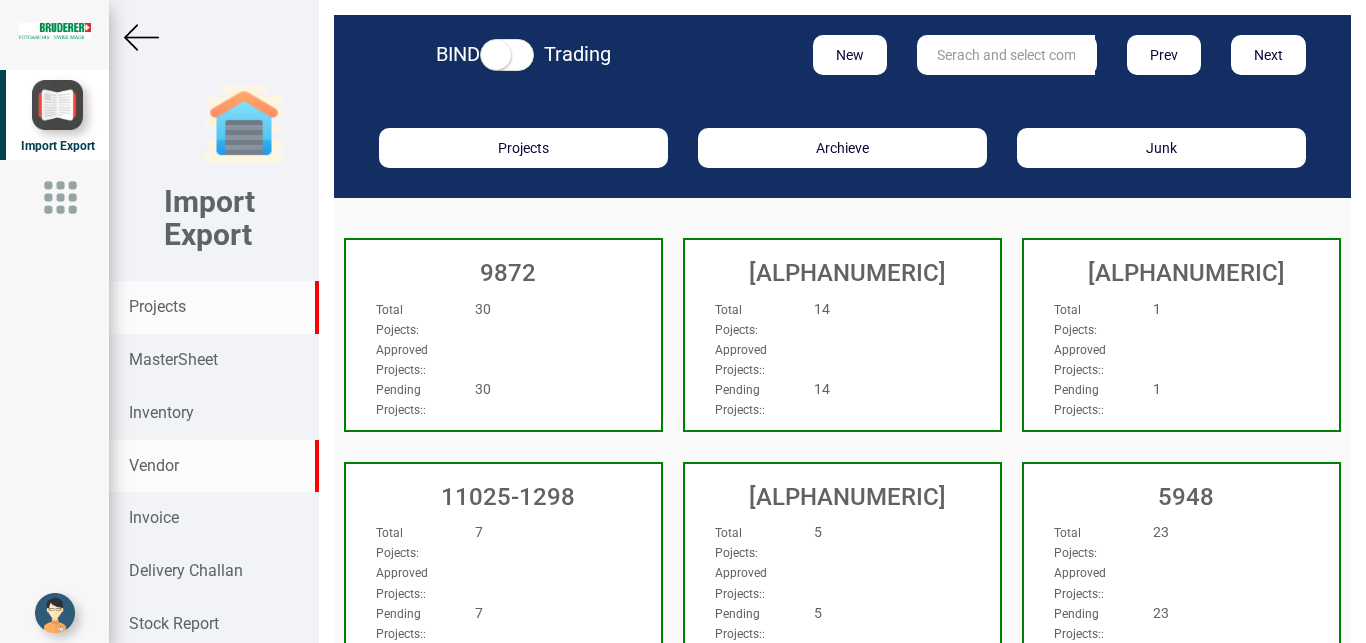 click on "Vendor" at bounding box center [154, 465] 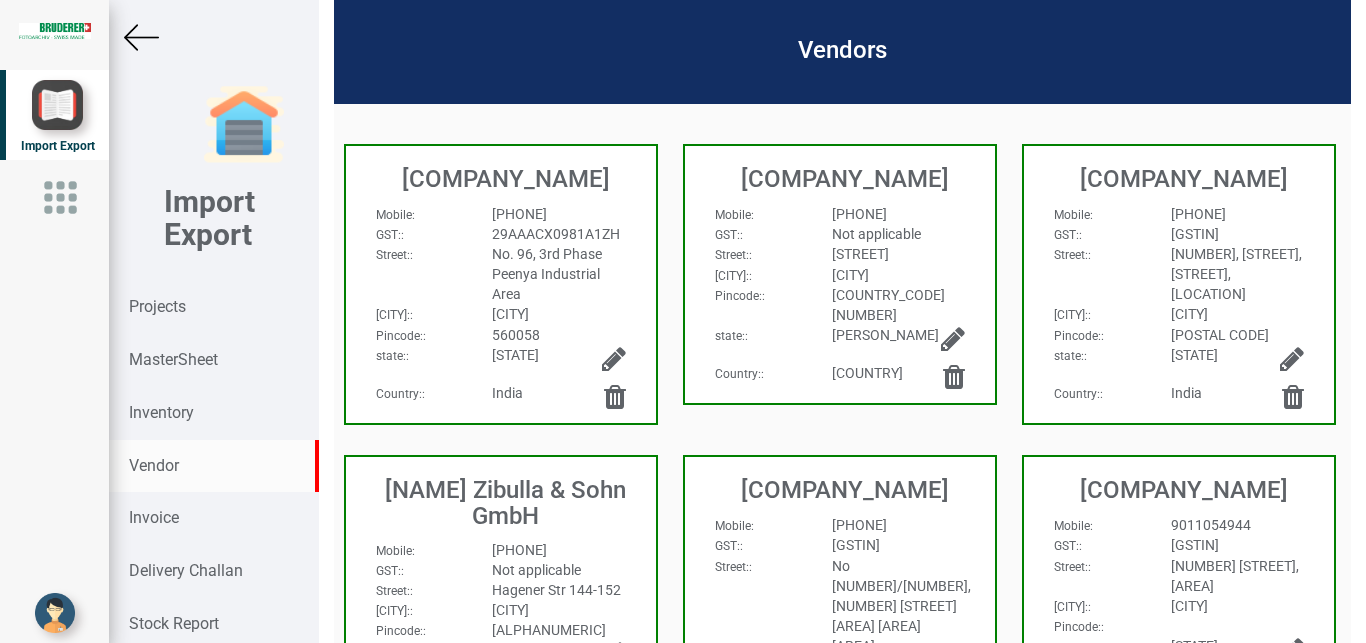 scroll, scrollTop: 0, scrollLeft: 0, axis: both 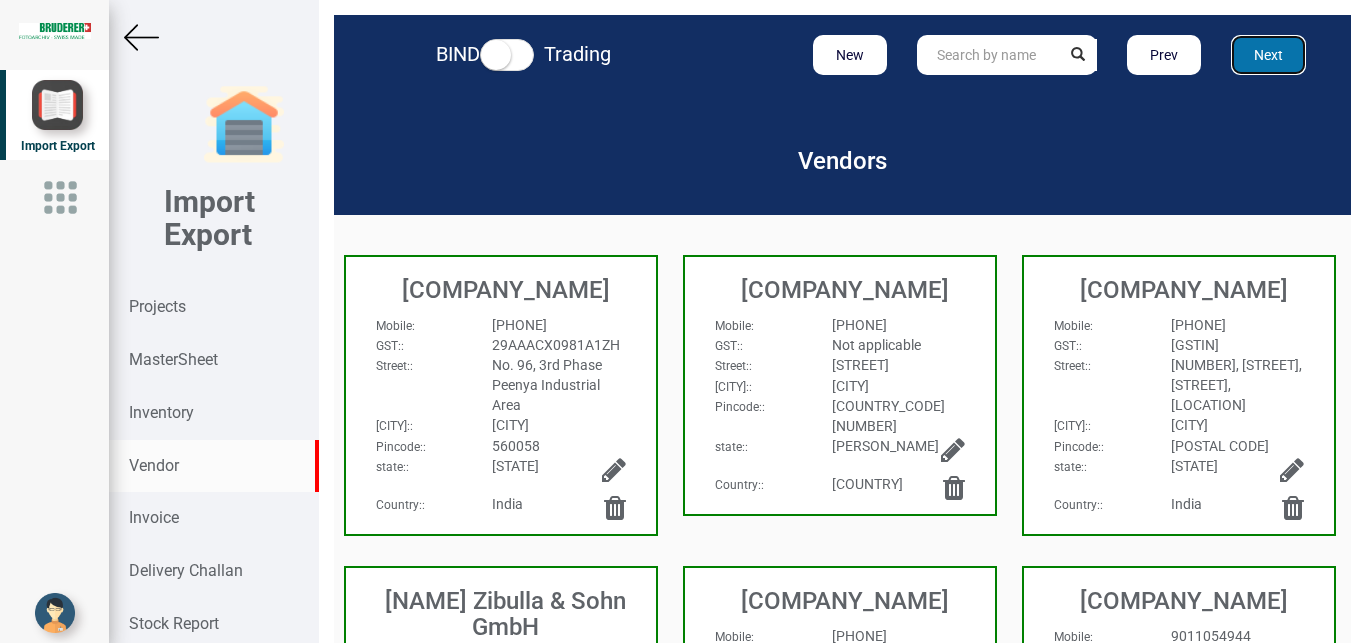 click on "Next" at bounding box center (1268, 55) 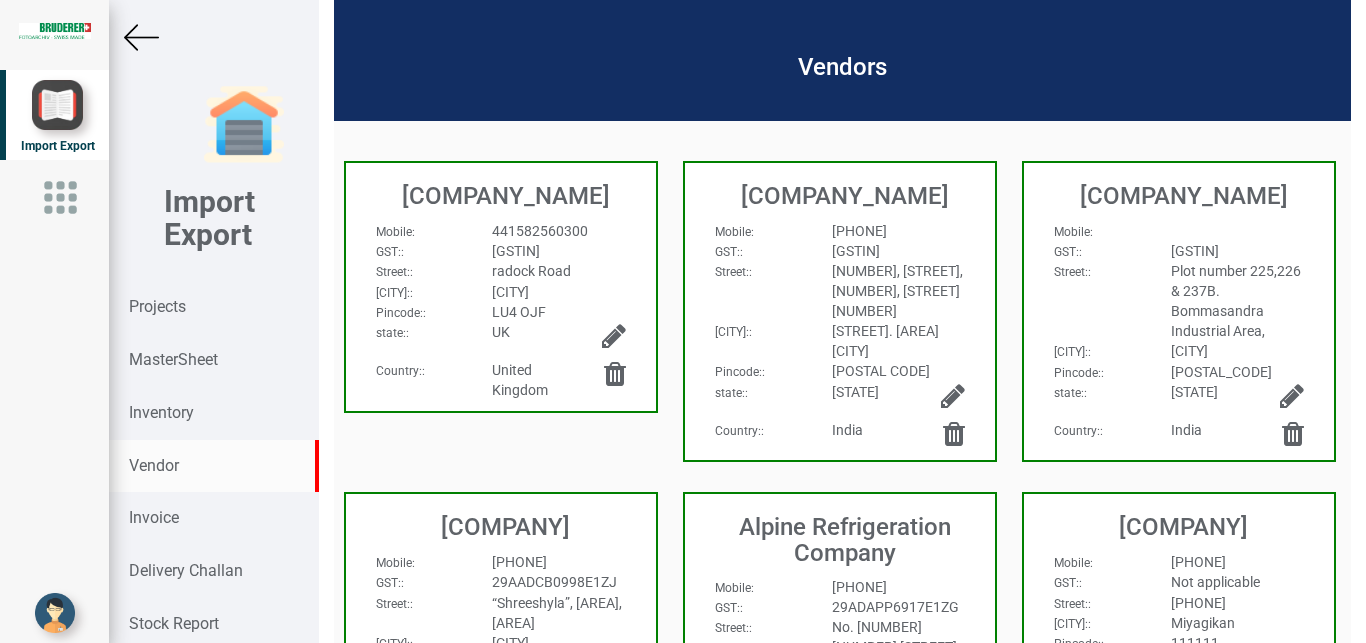 scroll, scrollTop: 0, scrollLeft: 0, axis: both 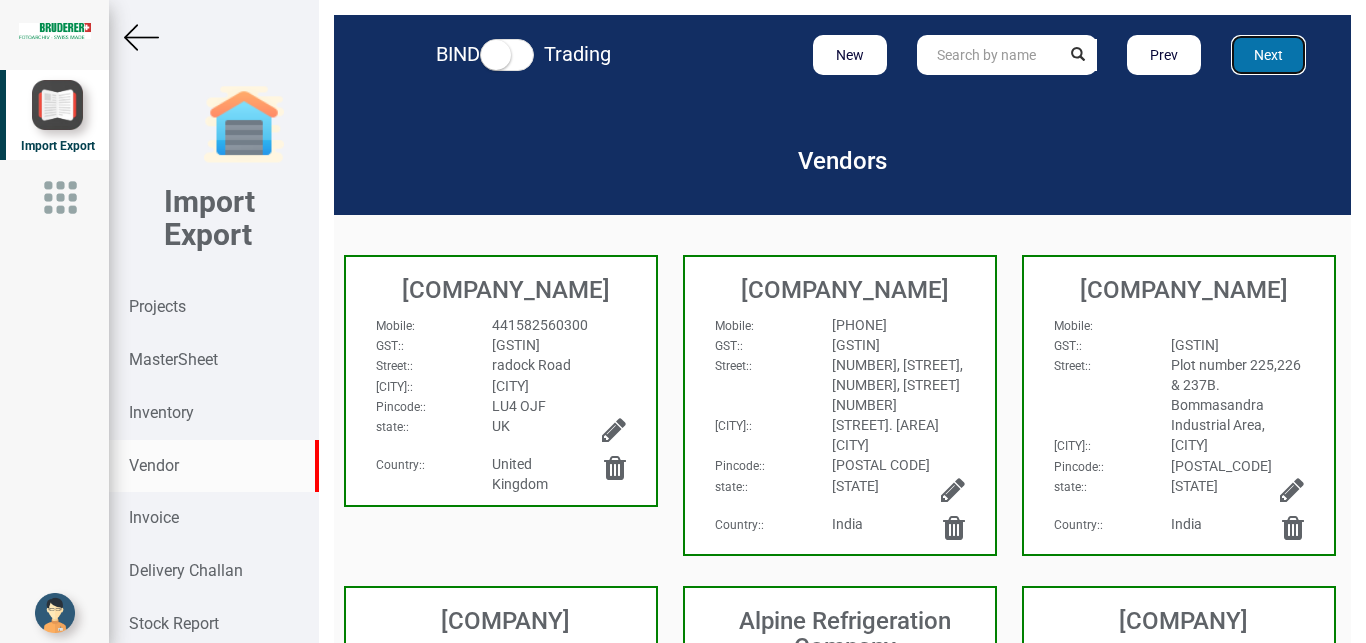 click on "Next" at bounding box center [1268, 55] 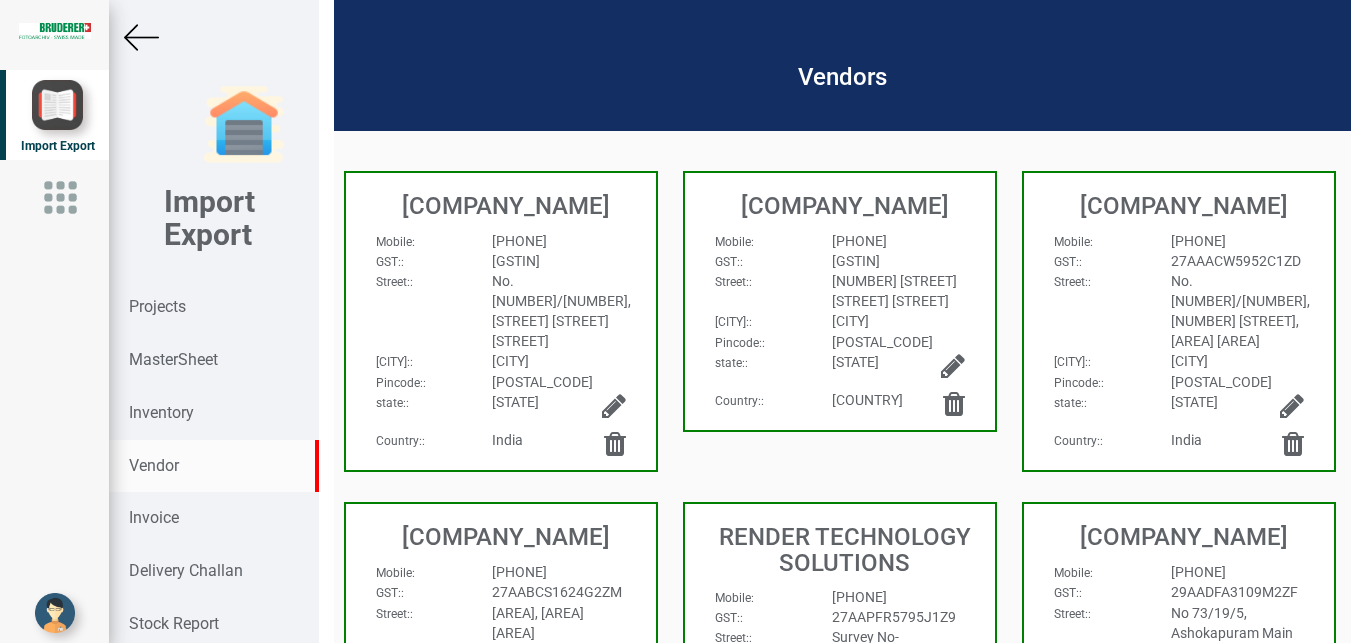 scroll, scrollTop: 0, scrollLeft: 0, axis: both 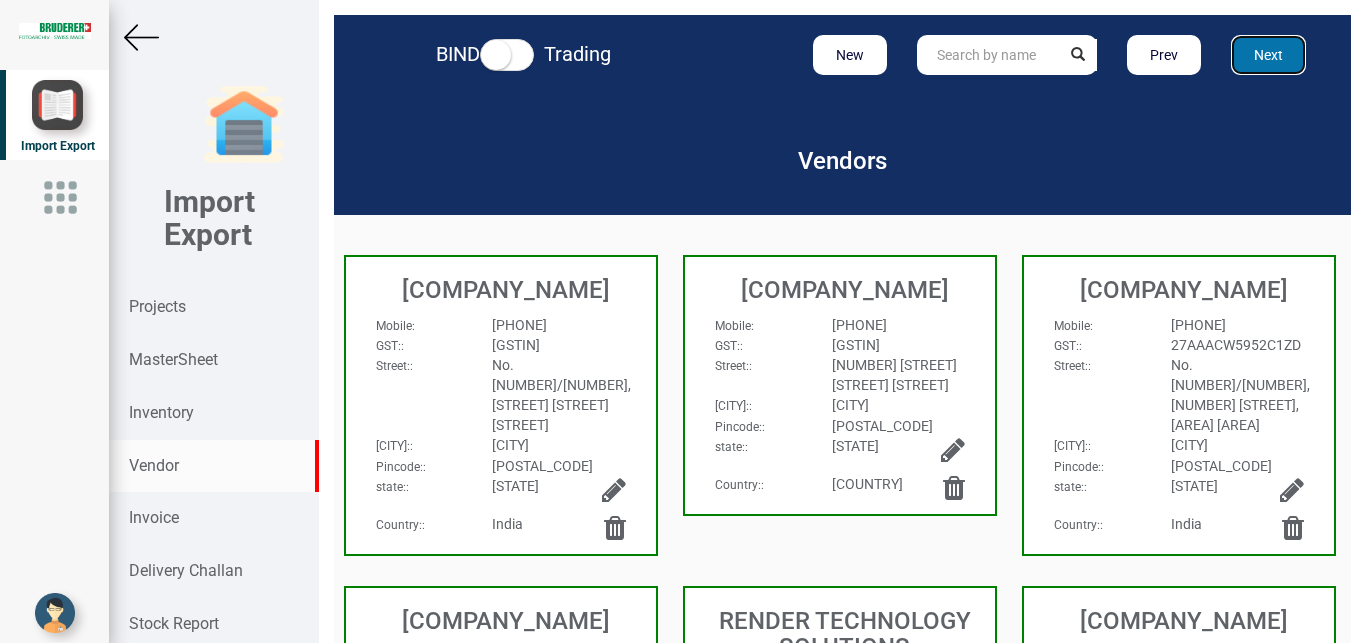 click on "Next" at bounding box center [1268, 55] 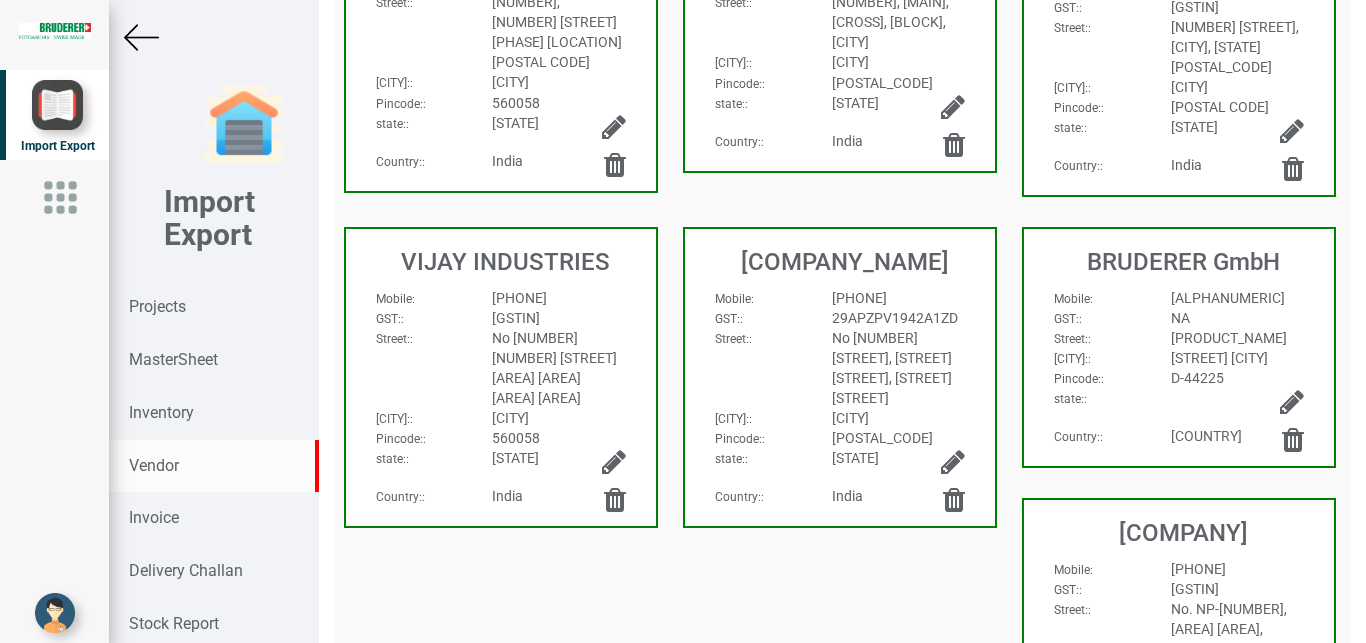 scroll, scrollTop: 0, scrollLeft: 0, axis: both 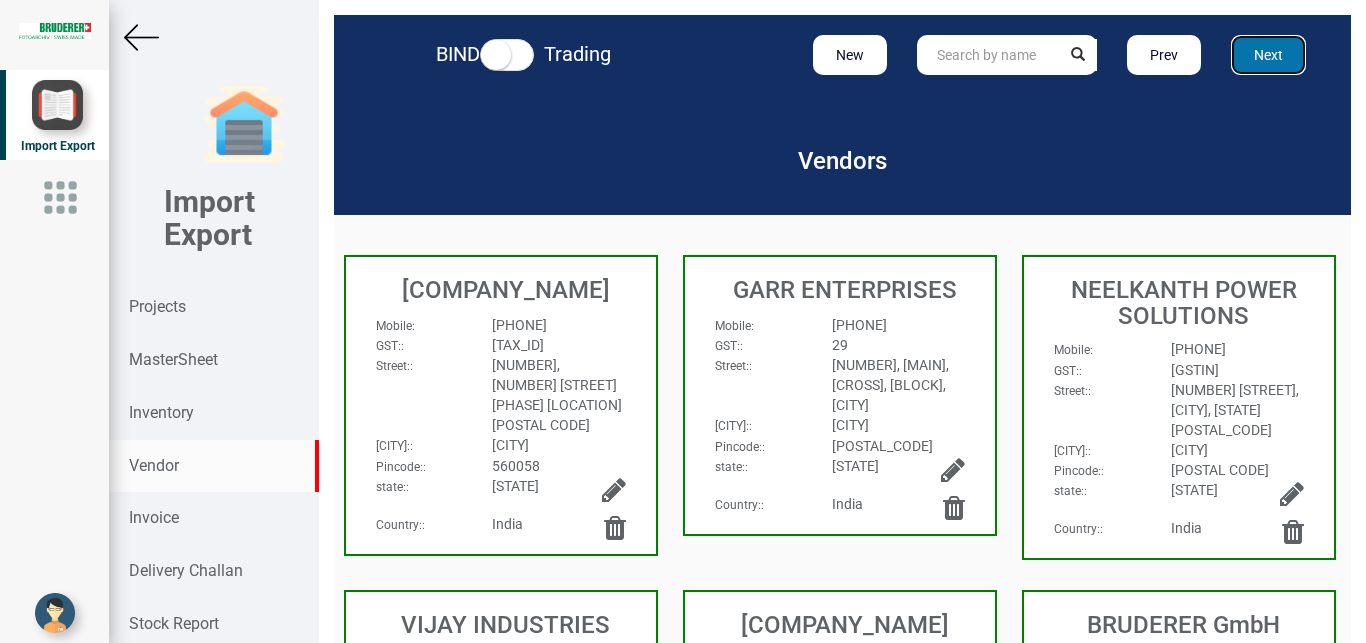 click on "Next" at bounding box center (1268, 55) 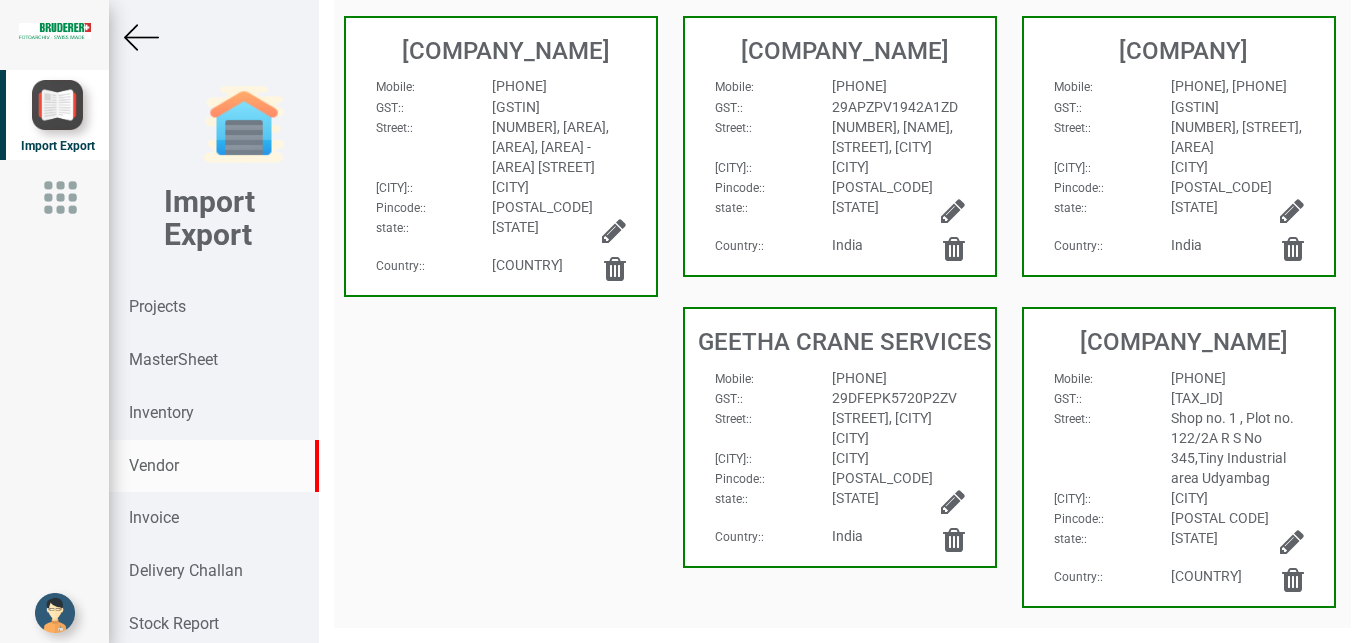 scroll, scrollTop: 965, scrollLeft: 0, axis: vertical 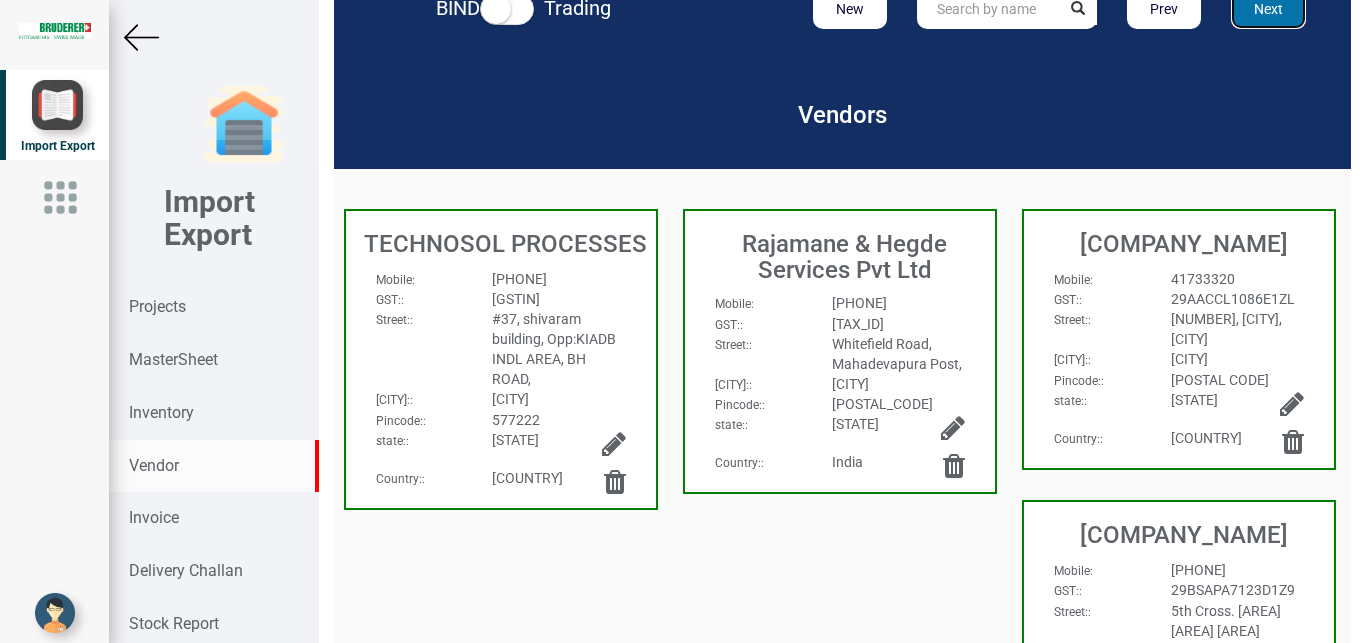 drag, startPoint x: 1263, startPoint y: 5, endPoint x: 1254, endPoint y: 25, distance: 21.931713 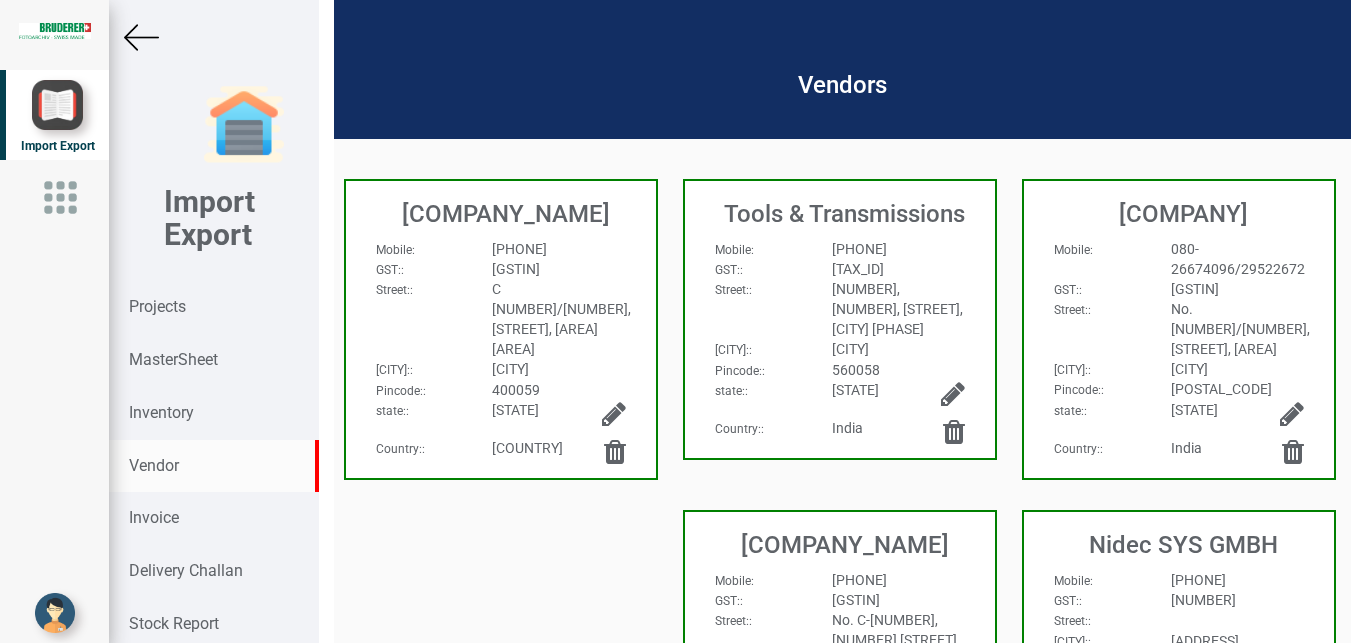 scroll, scrollTop: 0, scrollLeft: 0, axis: both 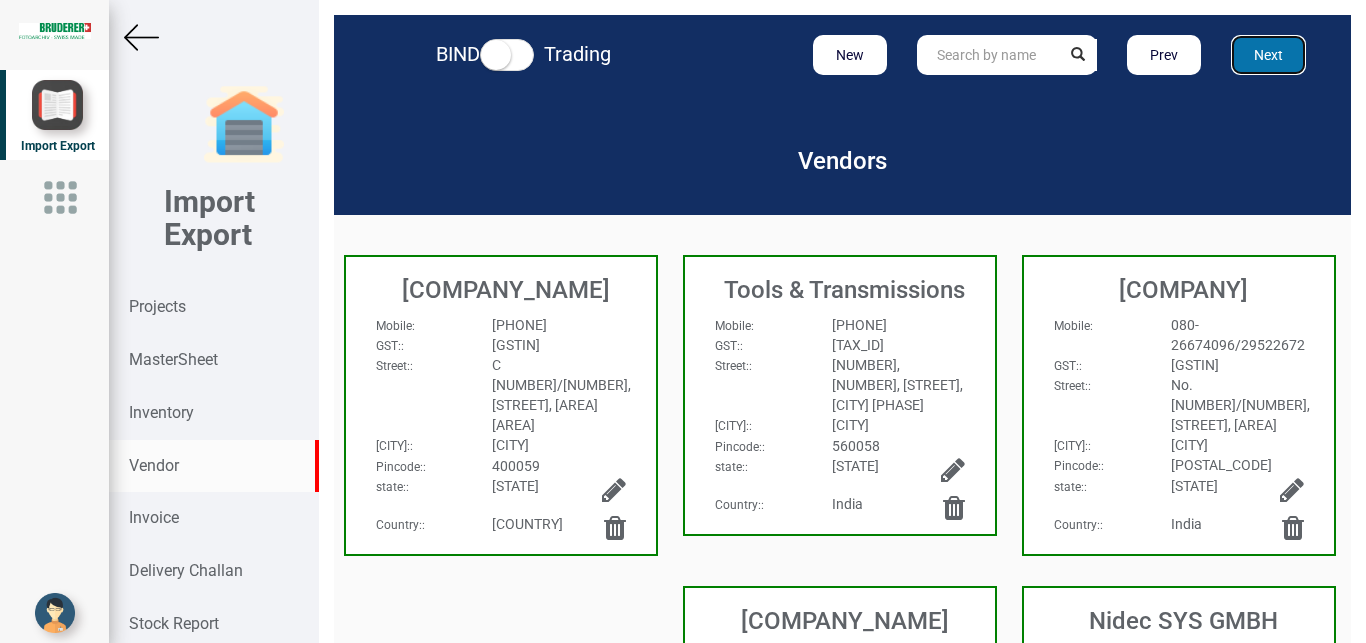 click on "Next" at bounding box center (1268, 55) 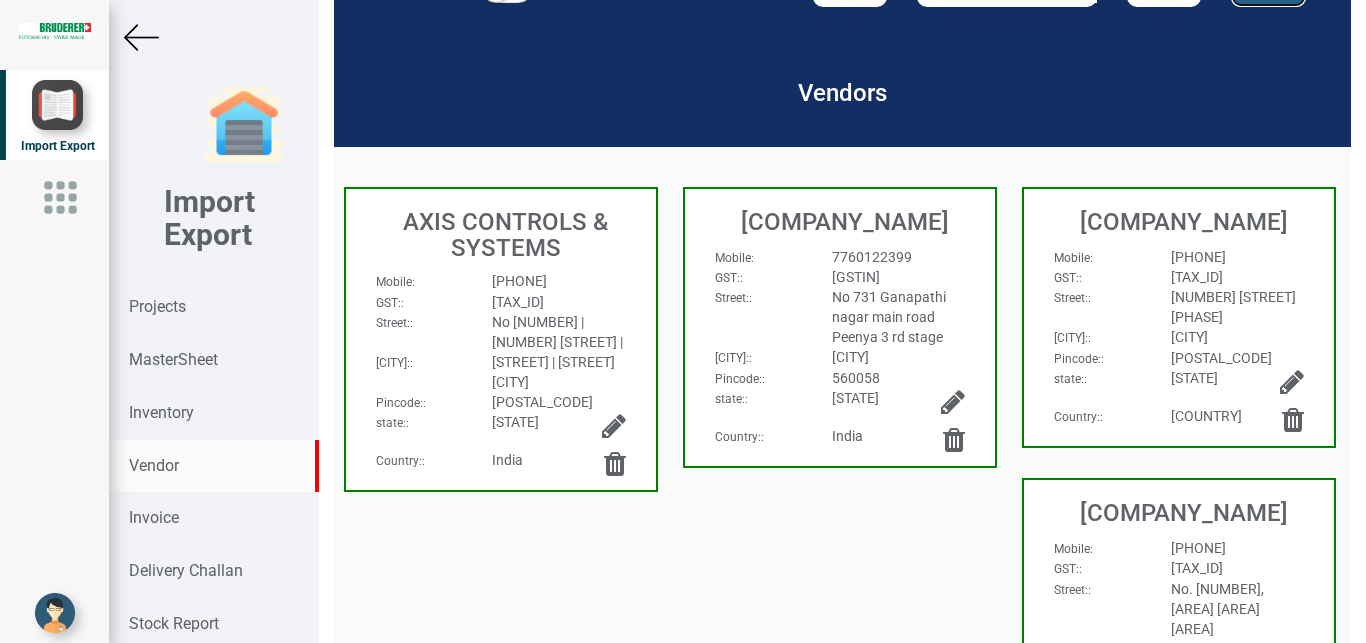 scroll, scrollTop: 0, scrollLeft: 0, axis: both 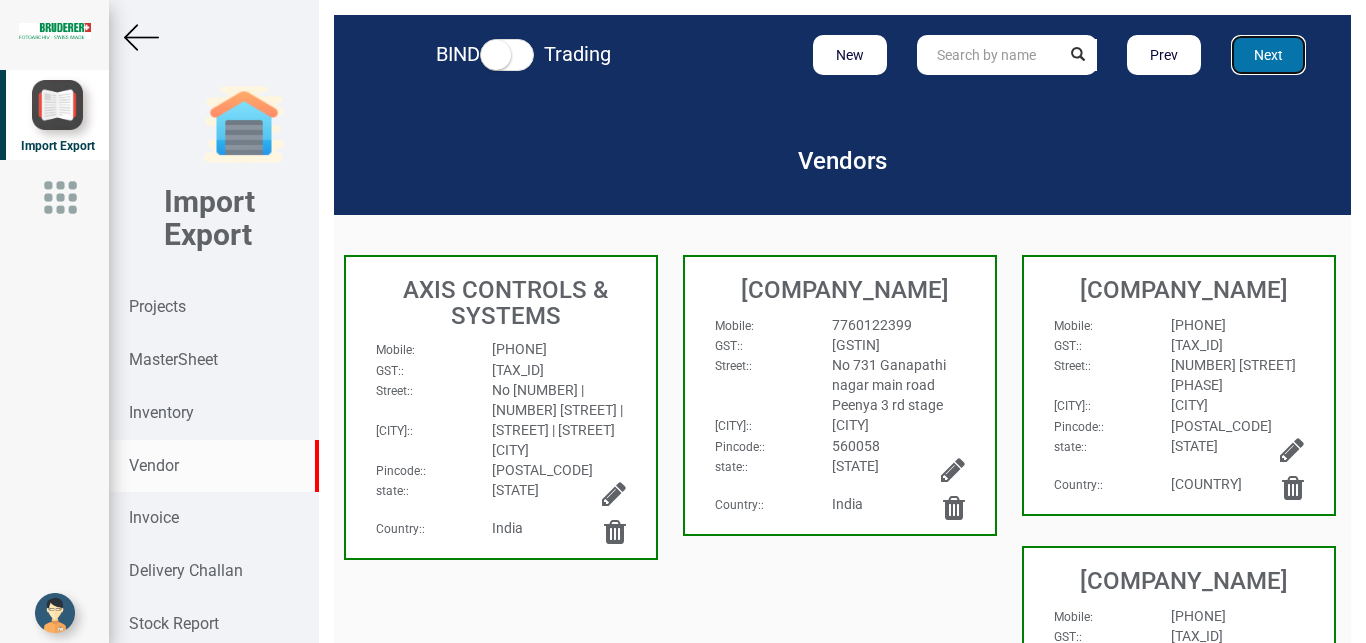 click on "Next" at bounding box center (1268, 55) 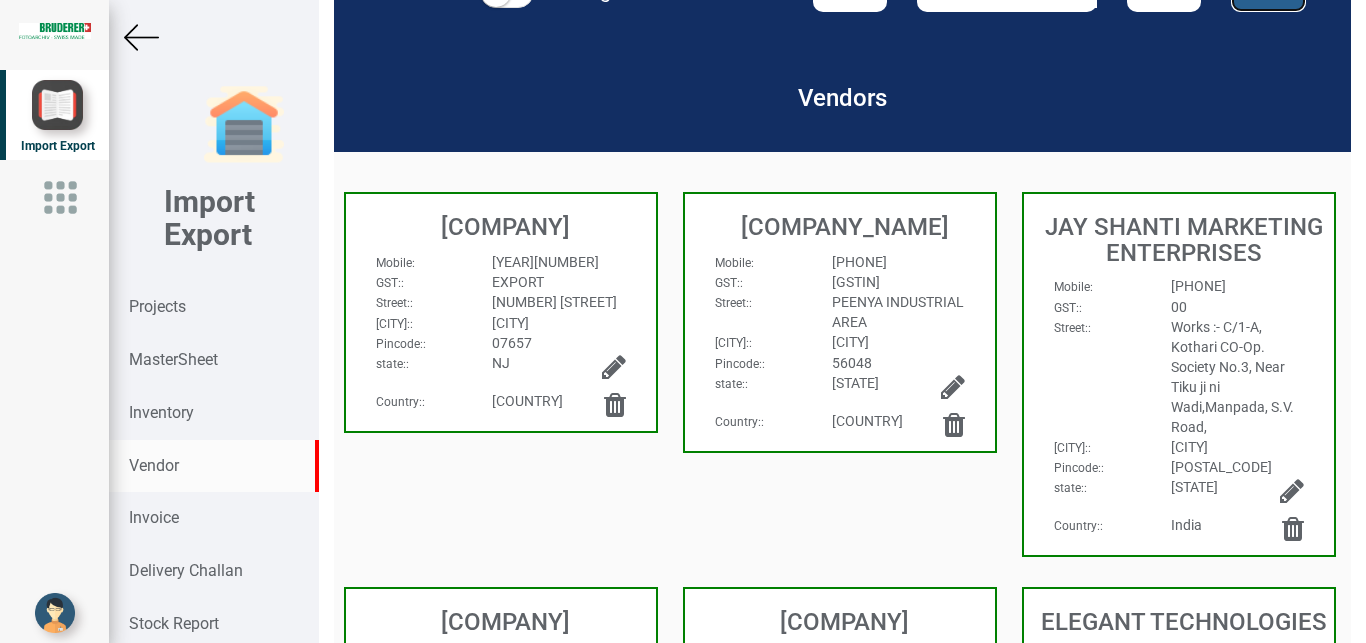 scroll, scrollTop: 0, scrollLeft: 0, axis: both 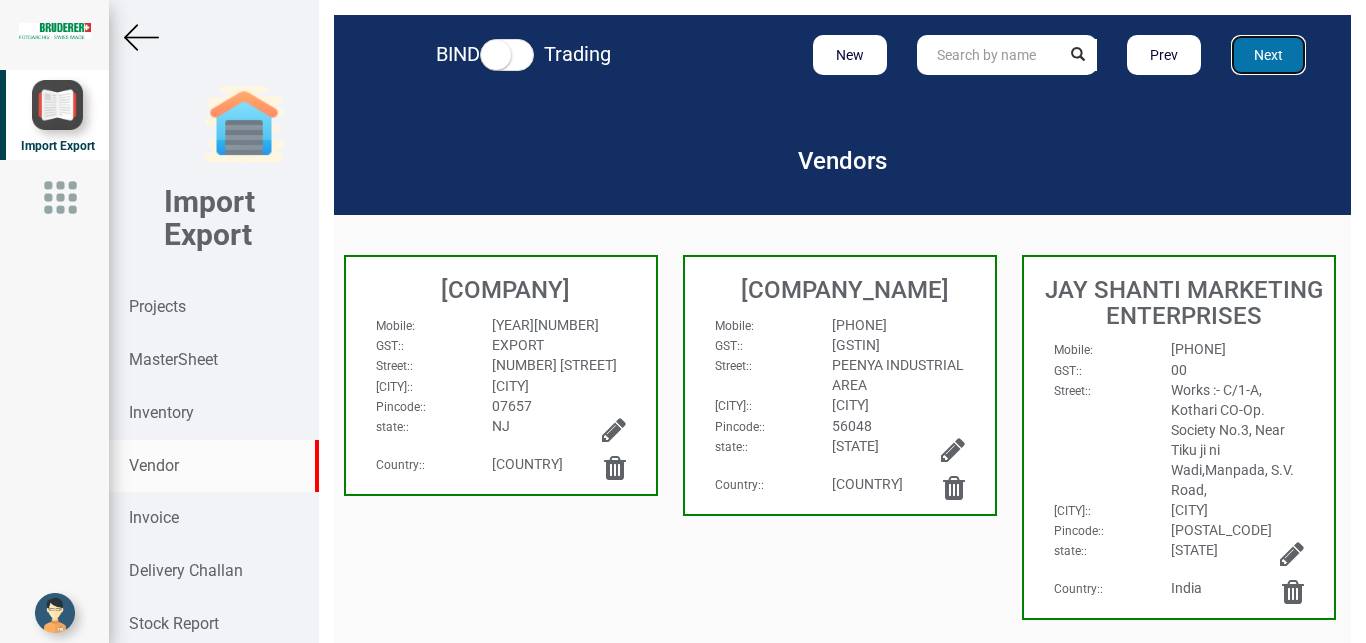click on "Next" at bounding box center [1268, 55] 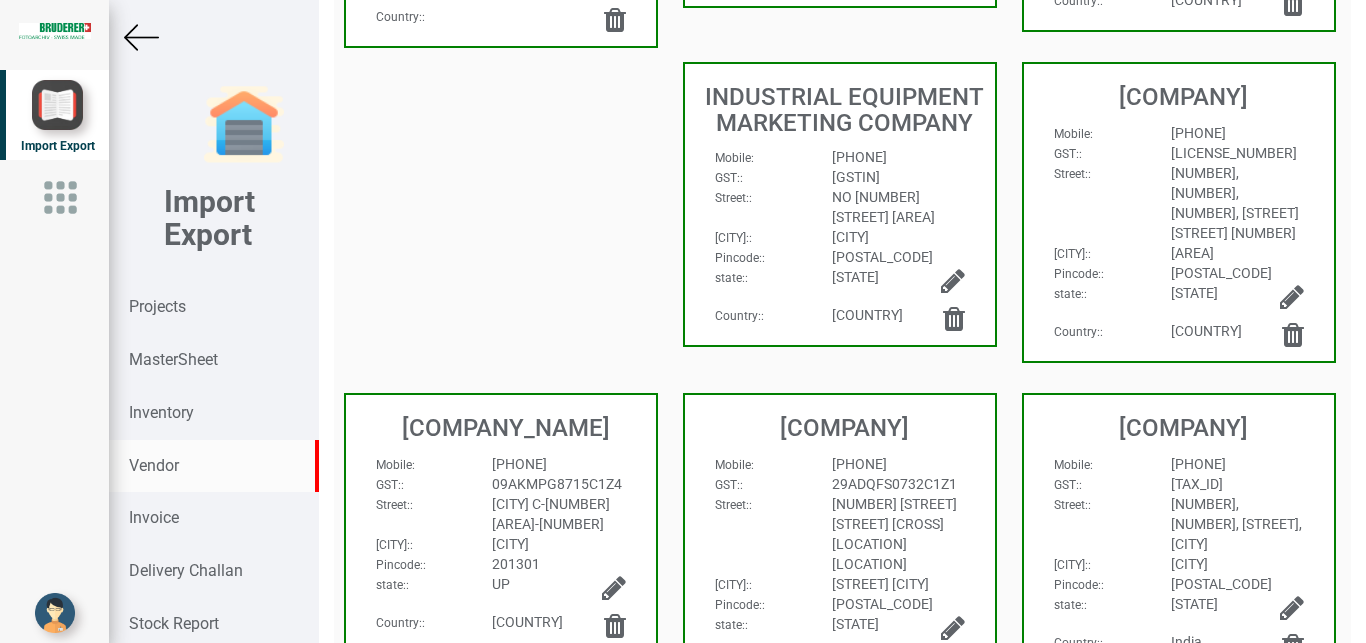 scroll, scrollTop: 493, scrollLeft: 0, axis: vertical 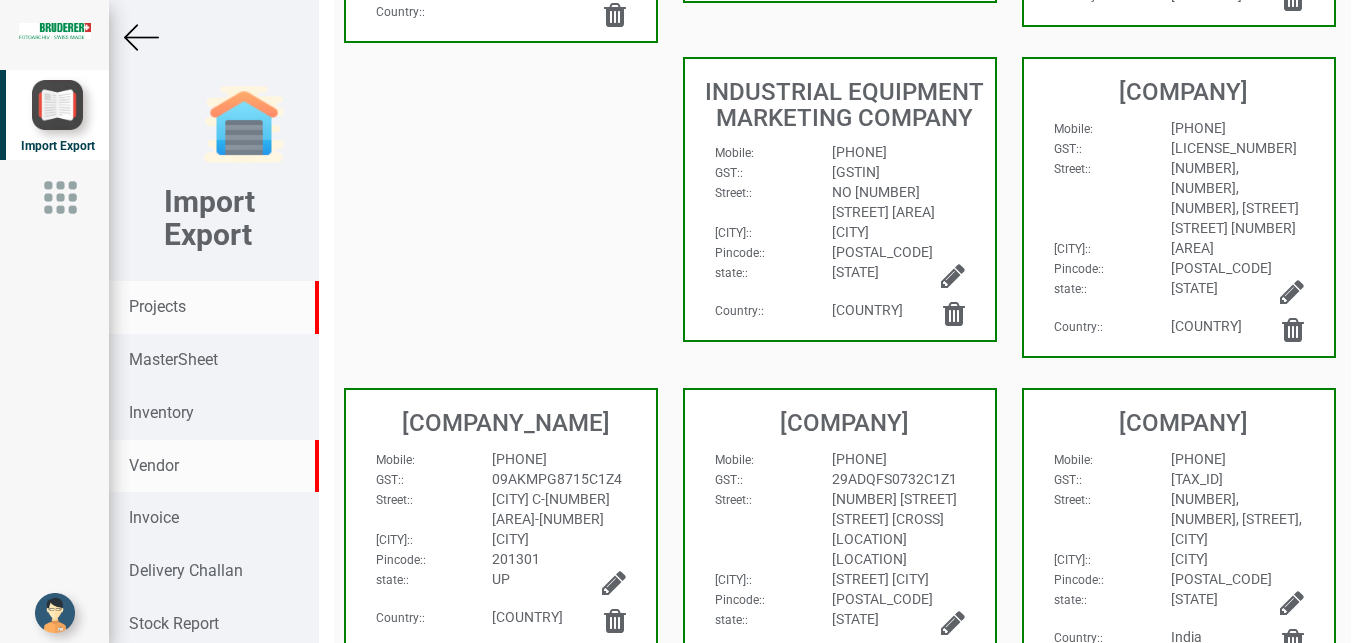 click on "Projects" at bounding box center (157, 306) 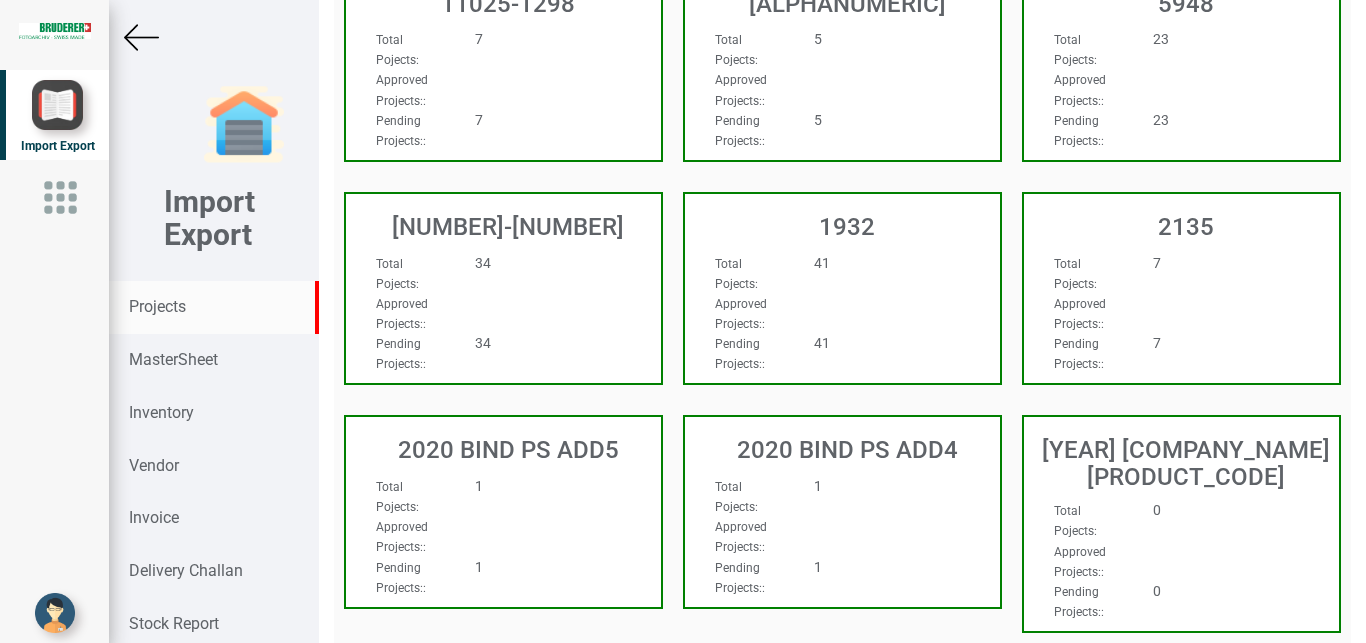 scroll, scrollTop: 493, scrollLeft: 0, axis: vertical 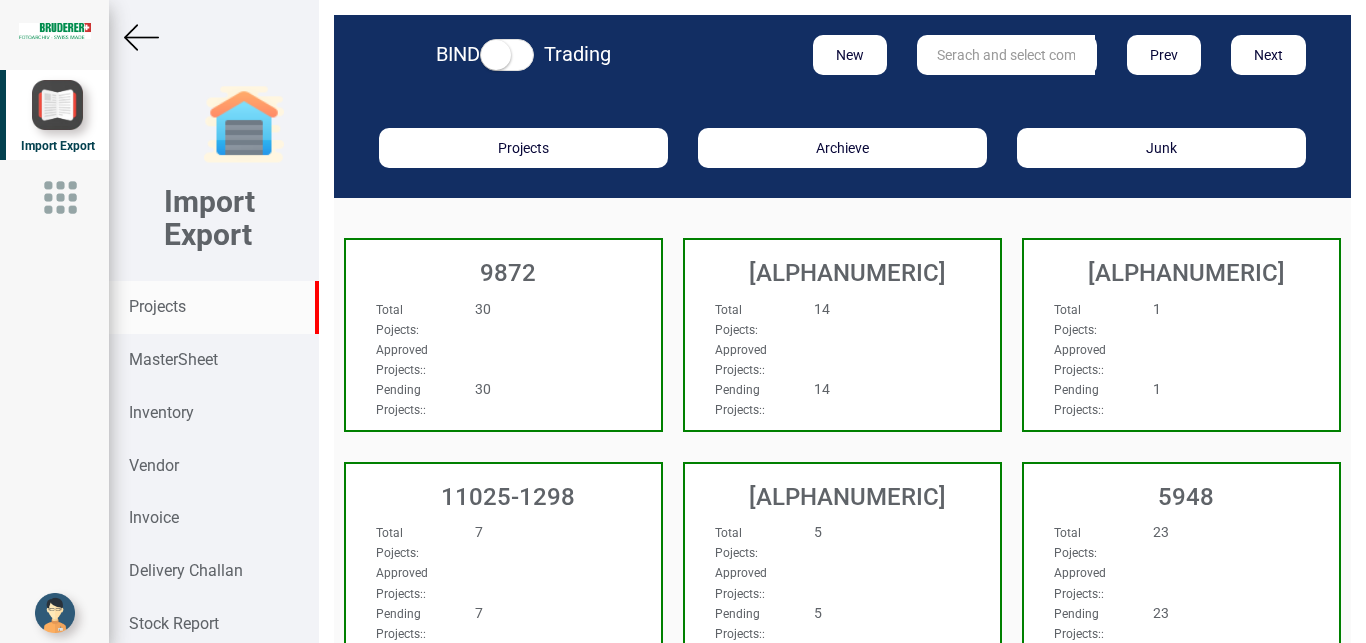 click at bounding box center (1006, 55) 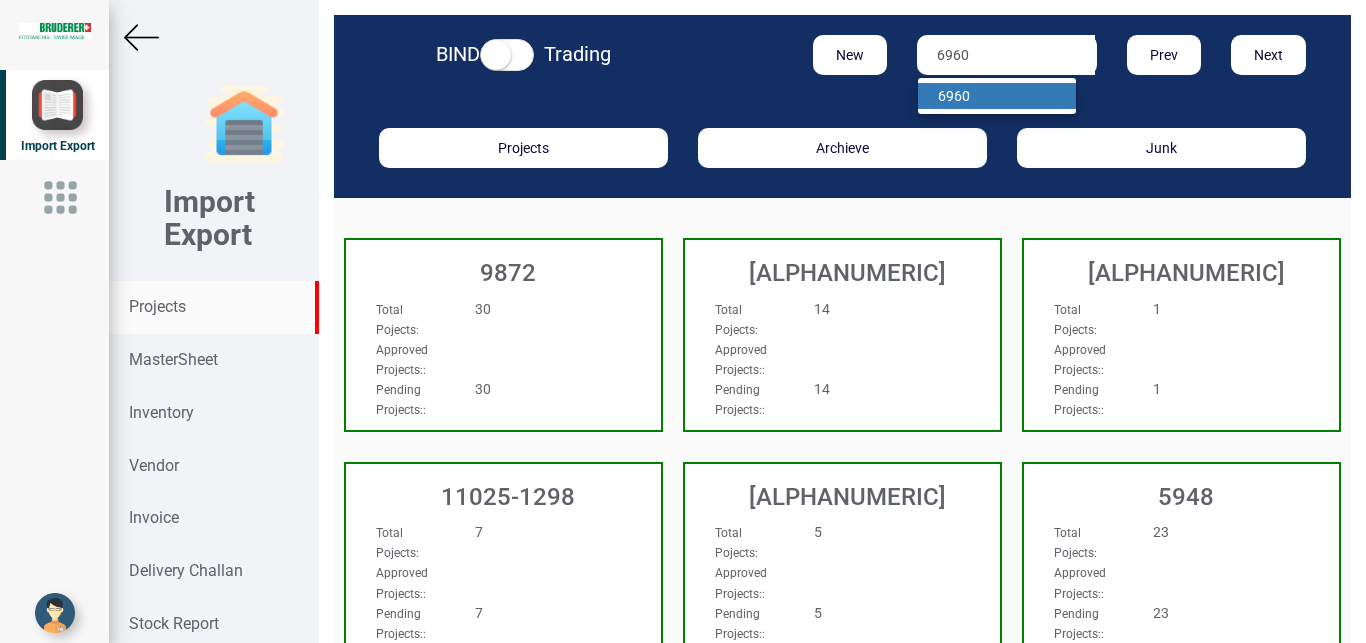 type on "6960" 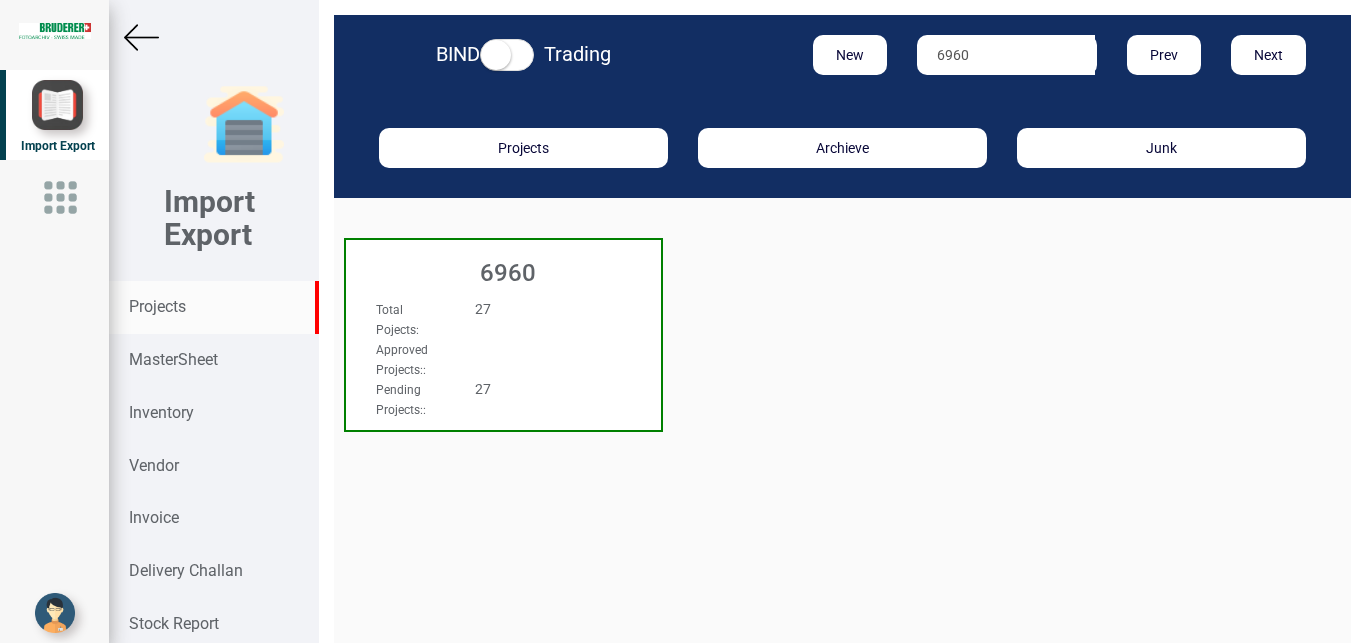 click on "6960" at bounding box center (508, 273) 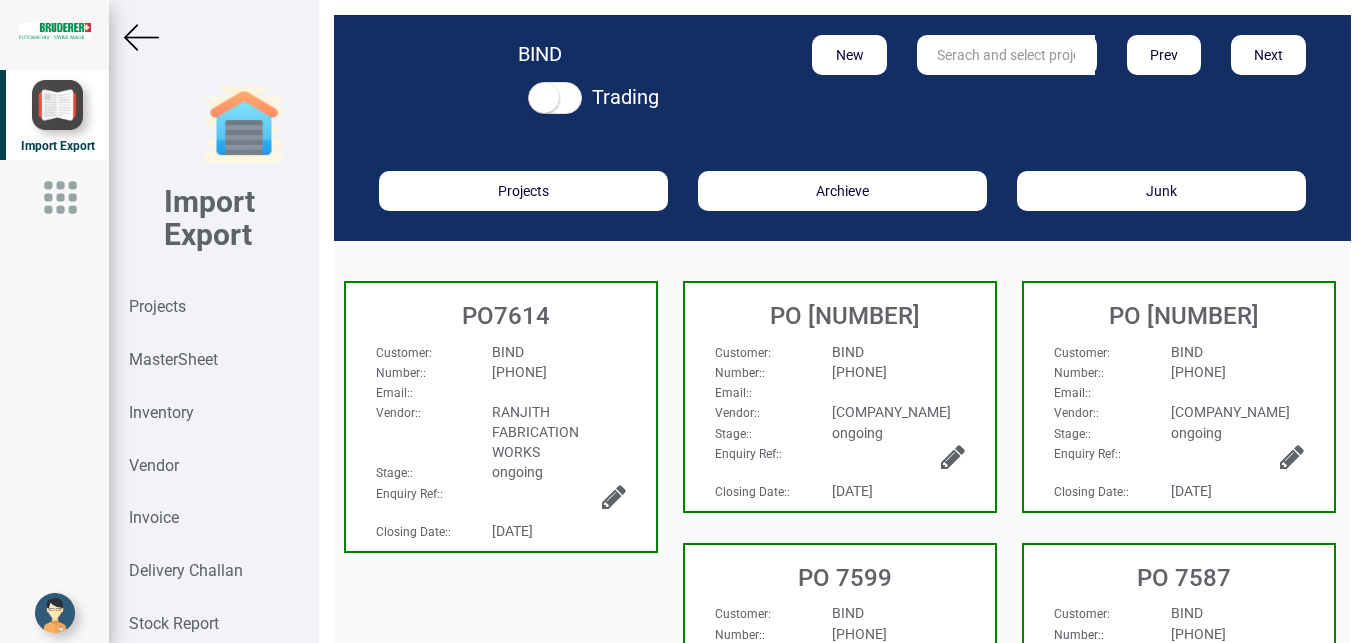 click on "RANJITH FABRICATION WORKS" at bounding box center (558, 432) 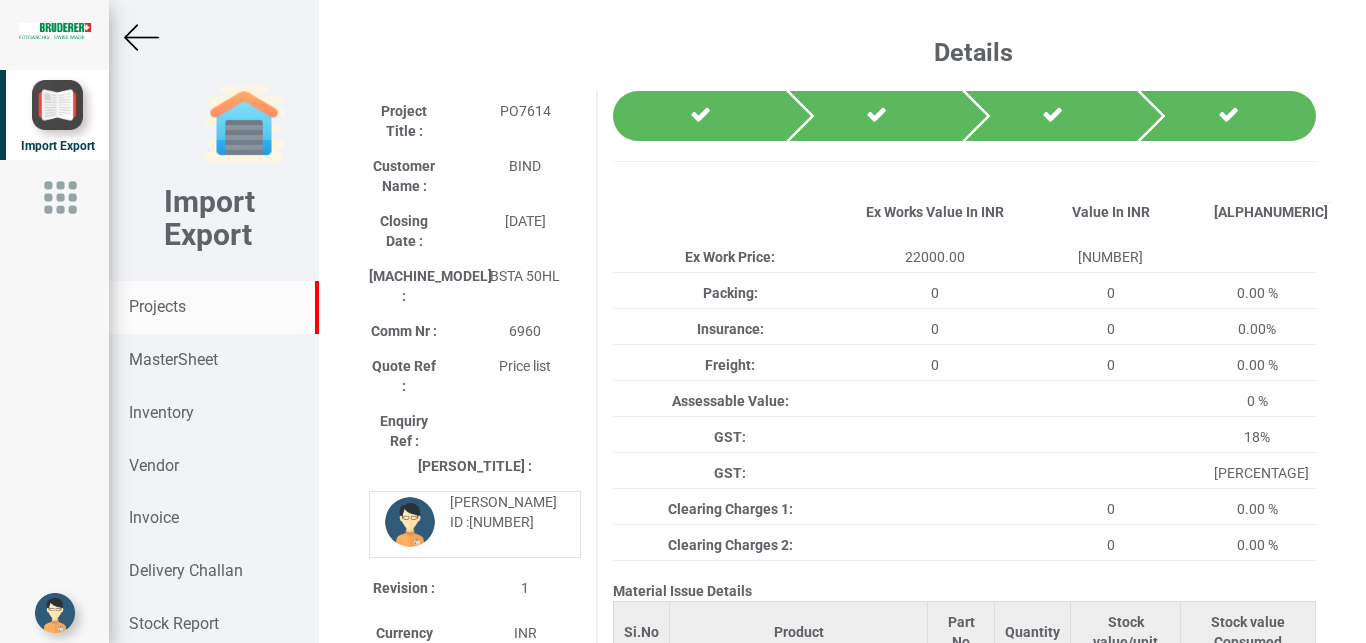 click on "Projects" at bounding box center [157, 306] 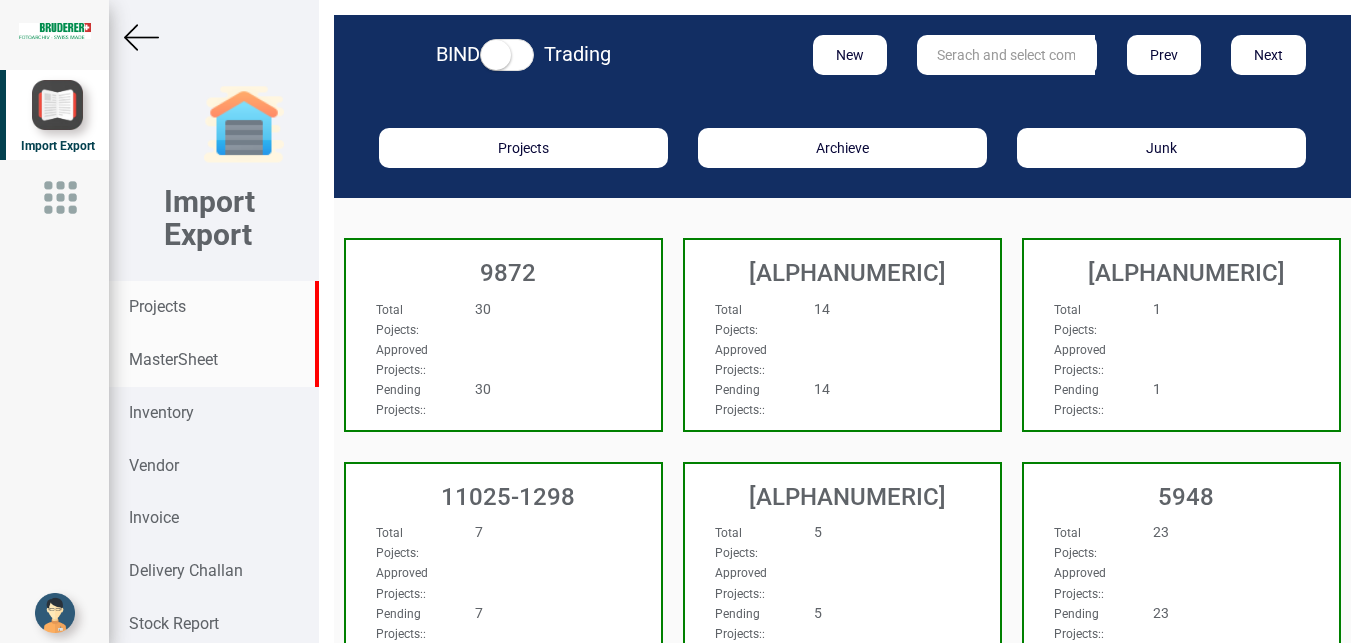 click on "MasterSheet" at bounding box center (173, 359) 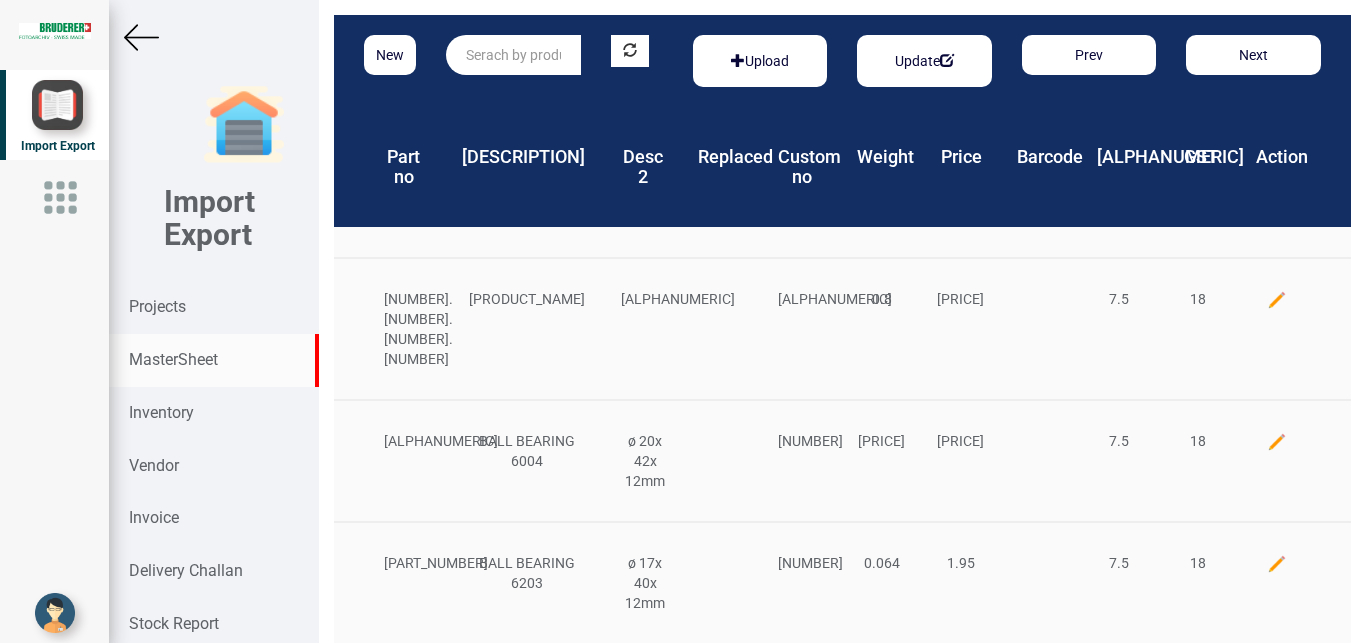 click at bounding box center [513, 55] 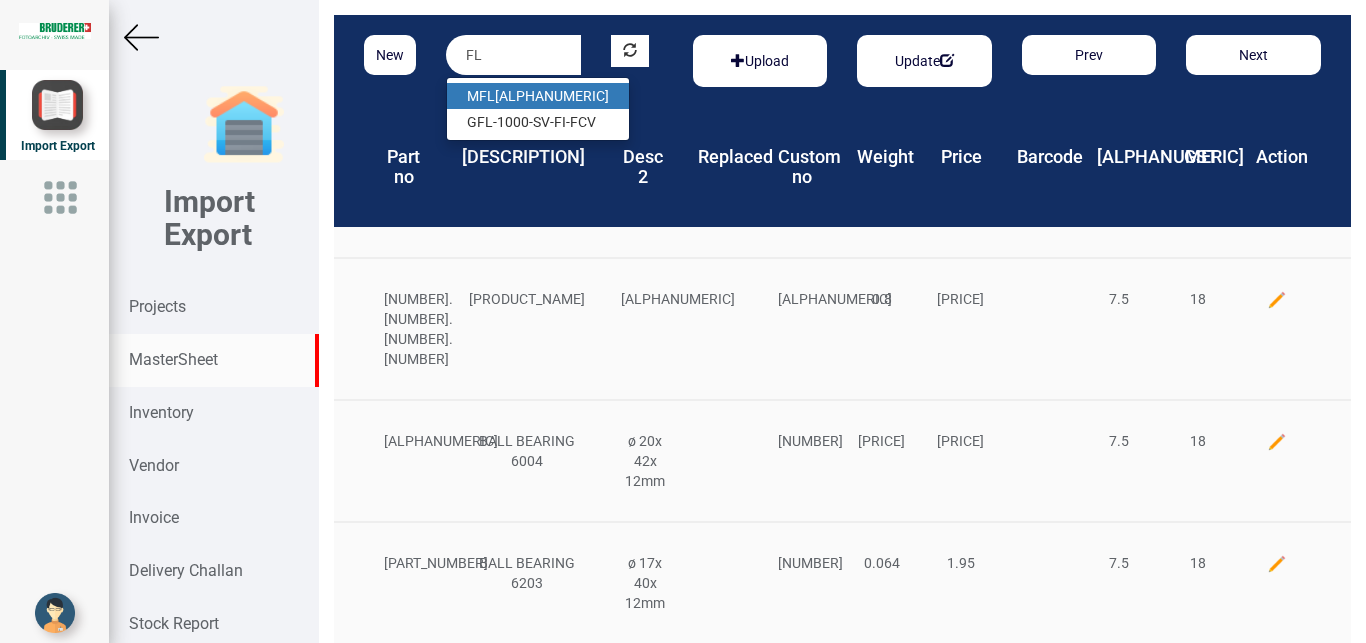 type on "F" 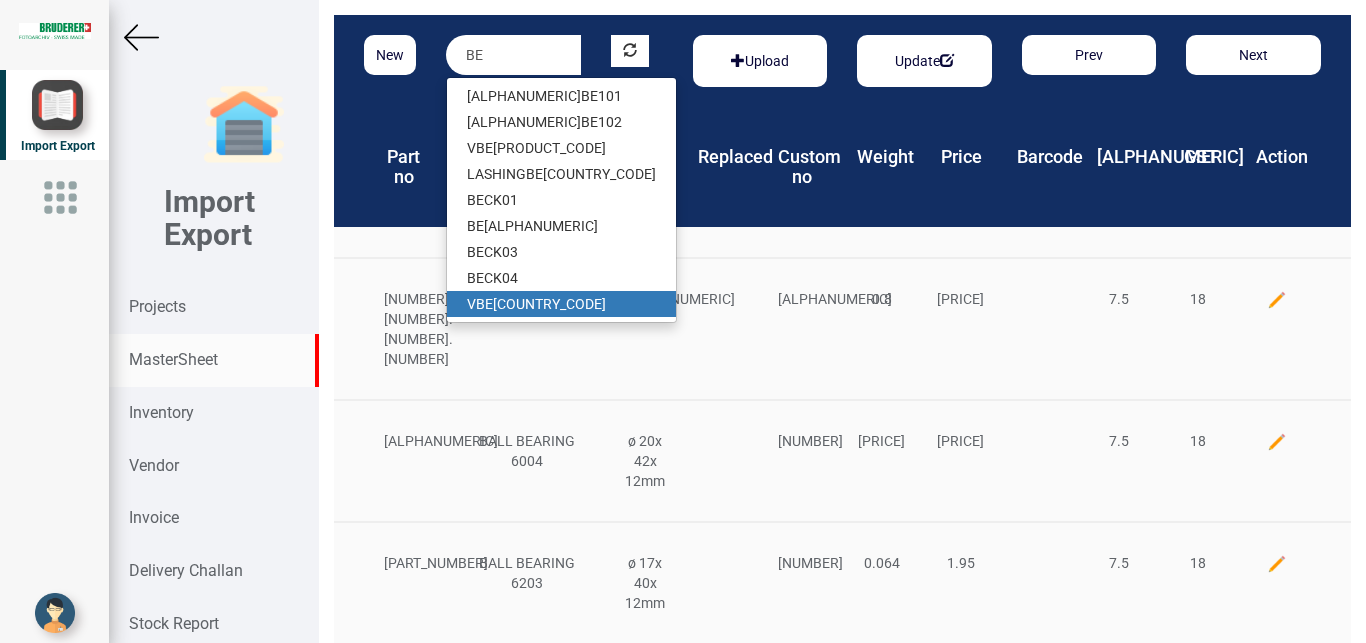 click on "BE" at bounding box center [484, 304] 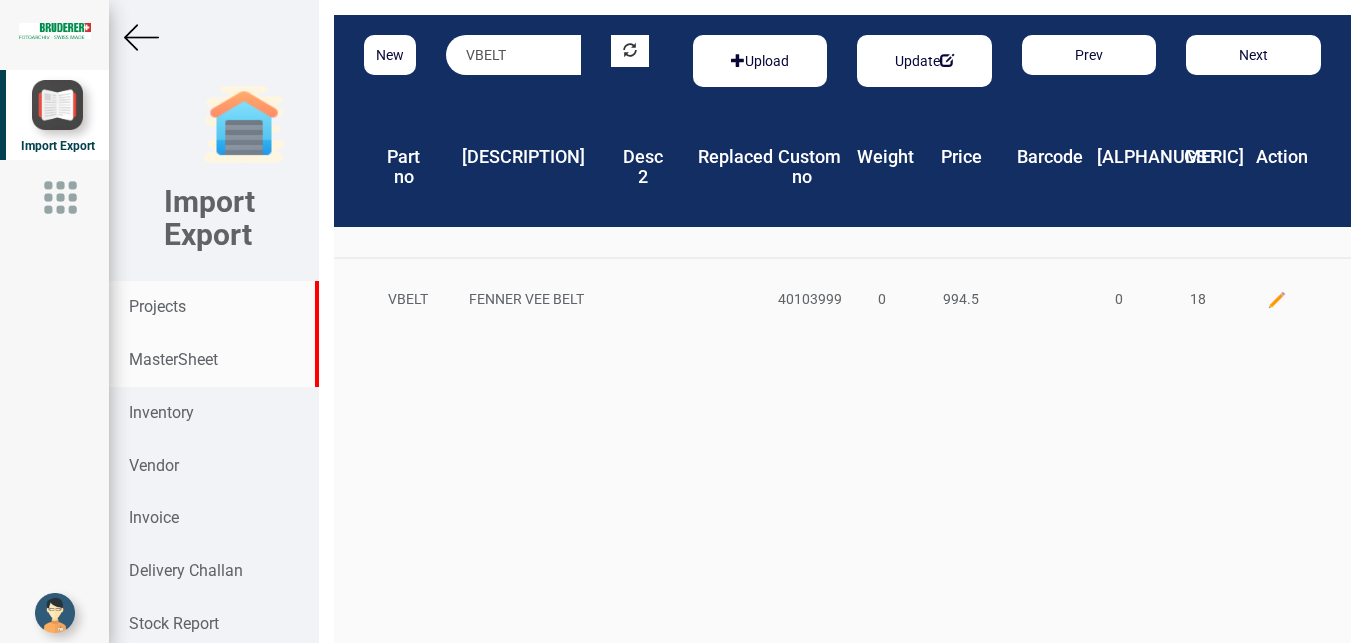 click on "Projects" at bounding box center [157, 306] 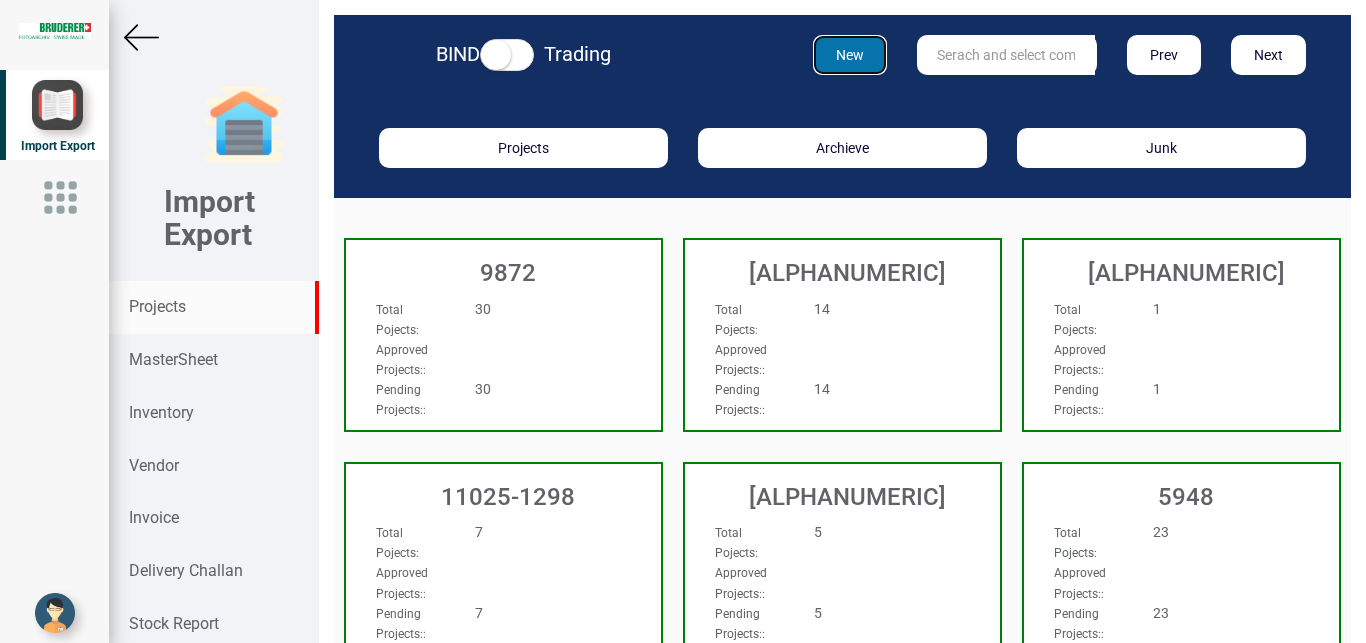 click on "New" at bounding box center [850, 55] 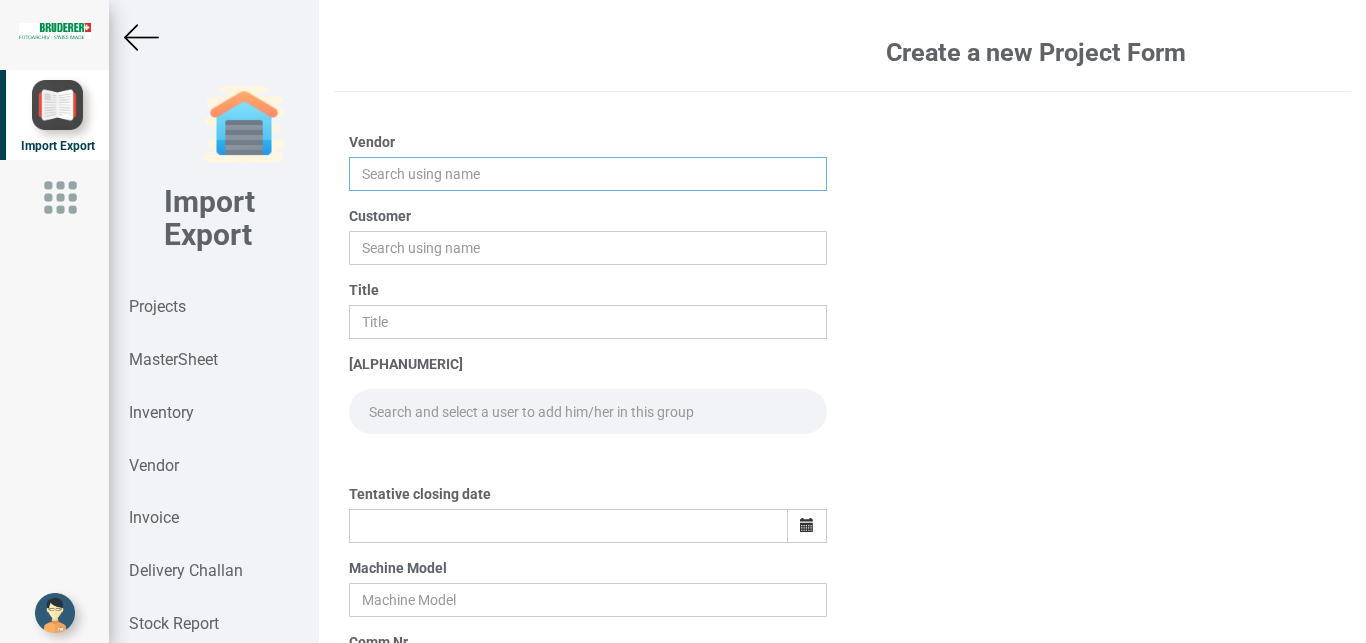 click at bounding box center (588, 174) 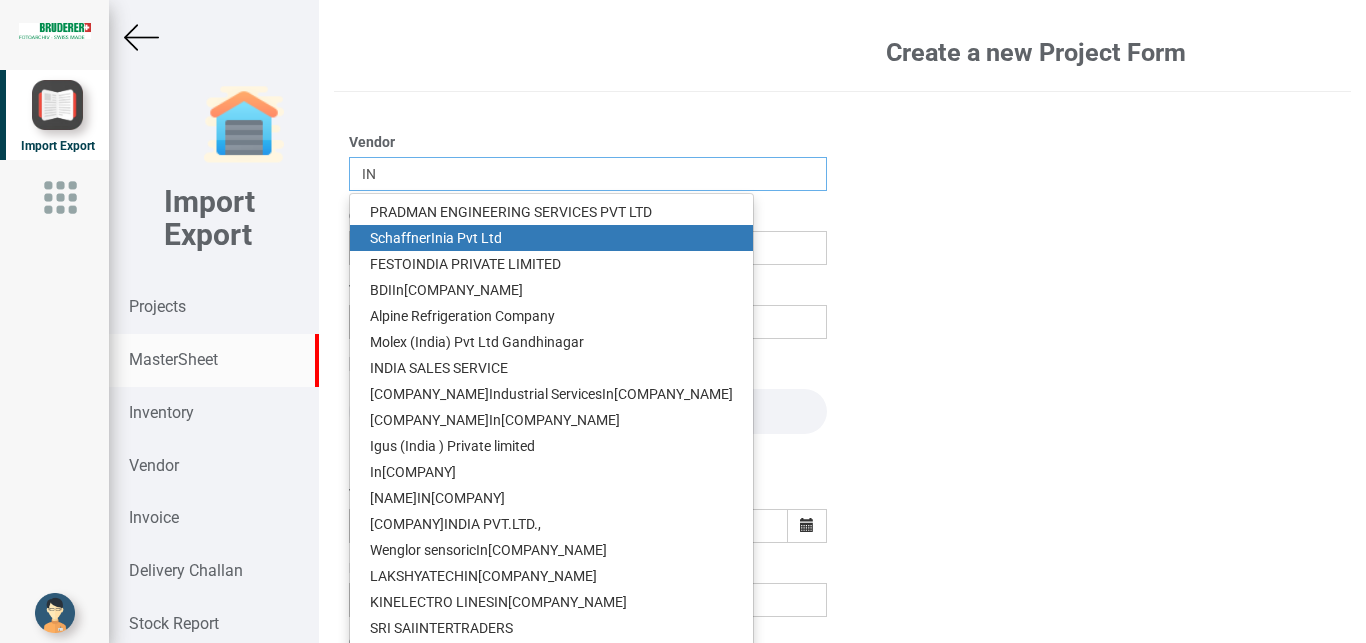type on "IN" 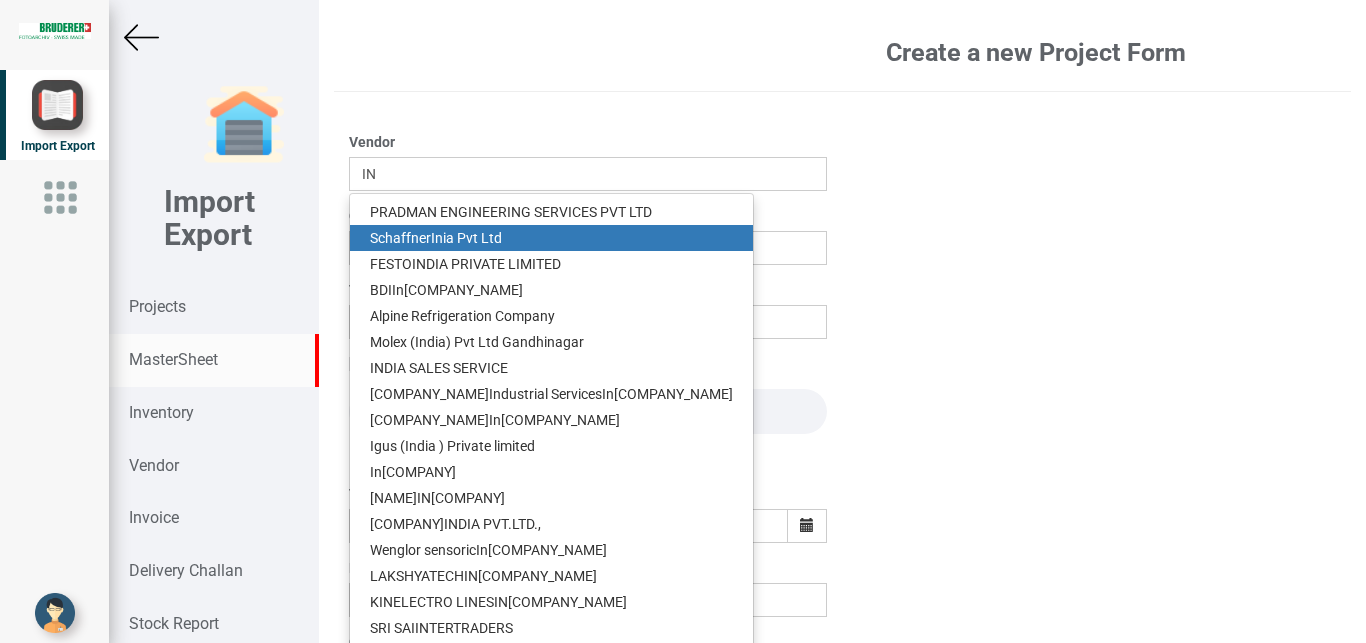 click on "MasterSheet" at bounding box center (173, 359) 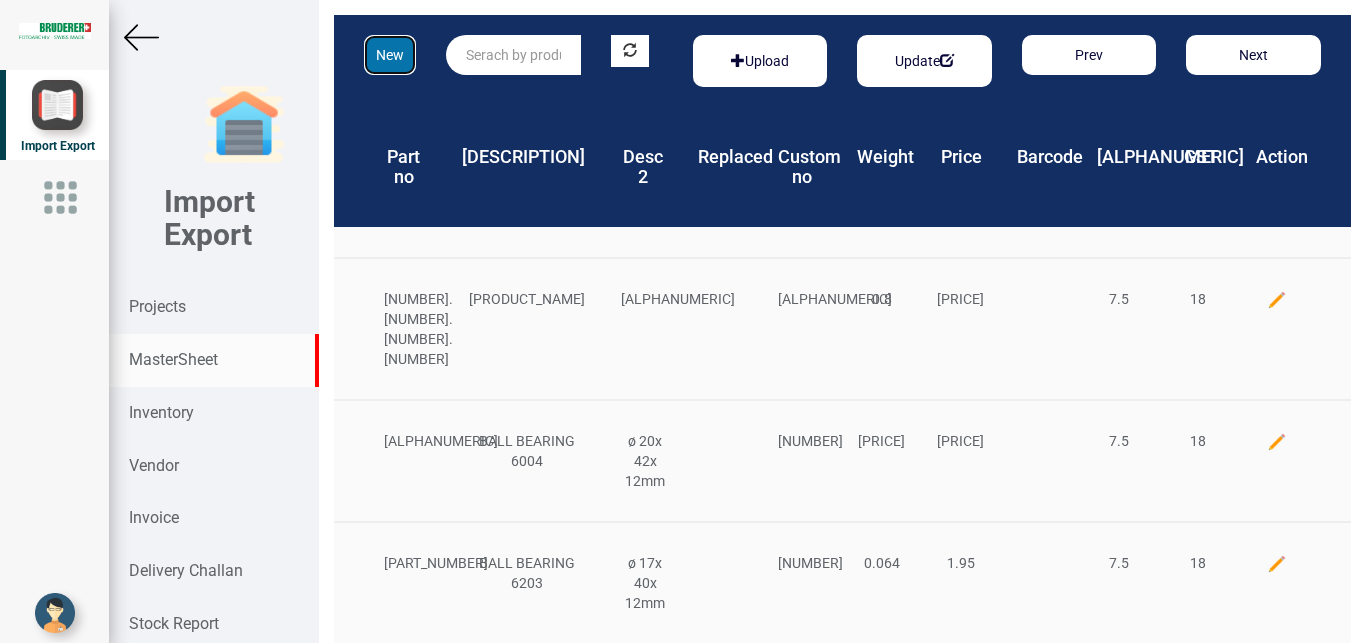click on "New" at bounding box center [390, 55] 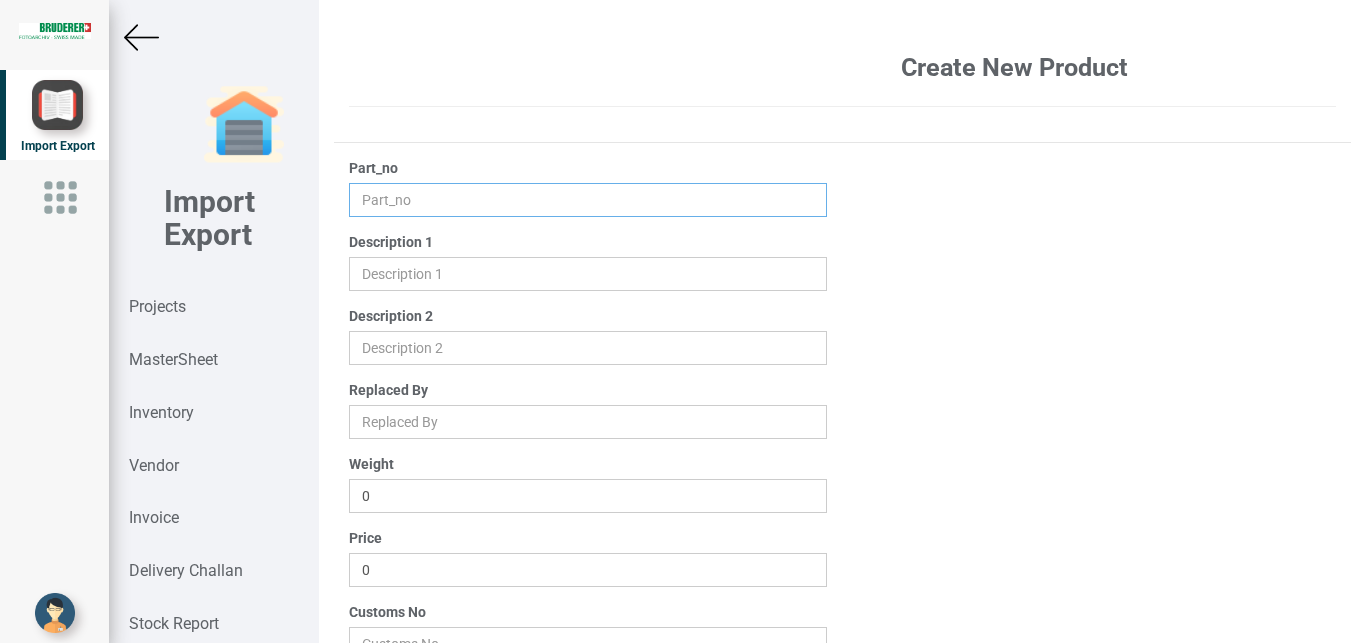 click at bounding box center [588, 200] 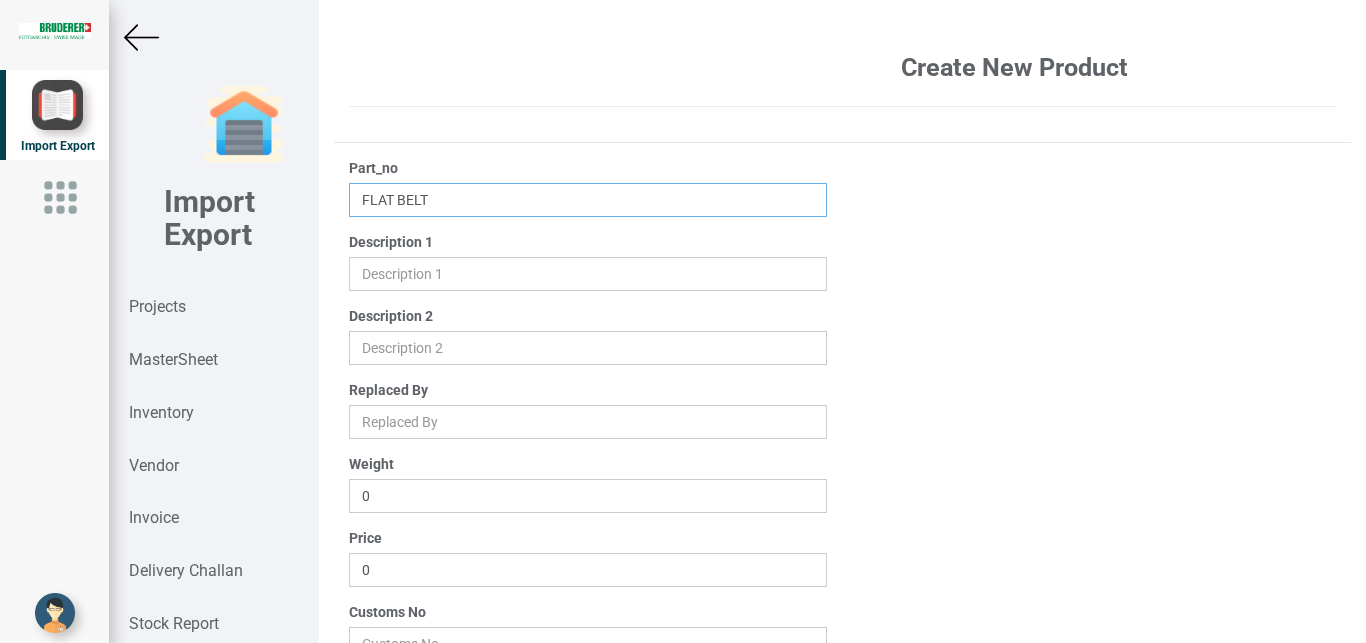 type on "FLAT BELT" 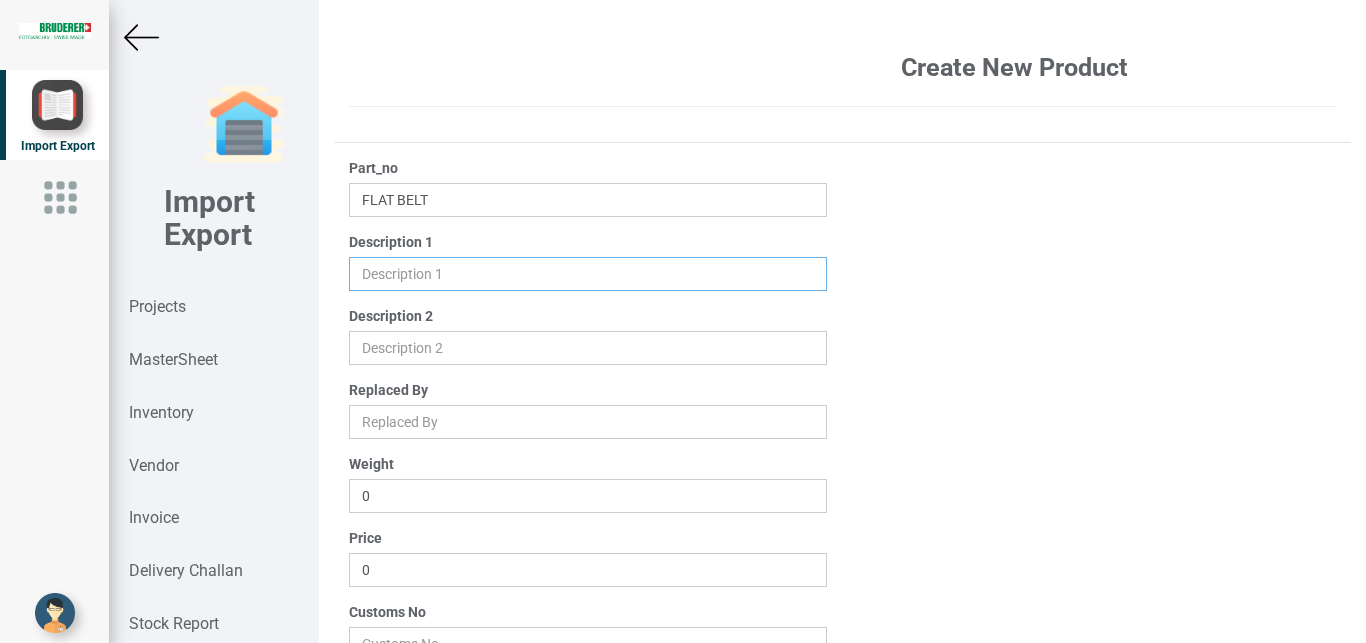click at bounding box center (588, 274) 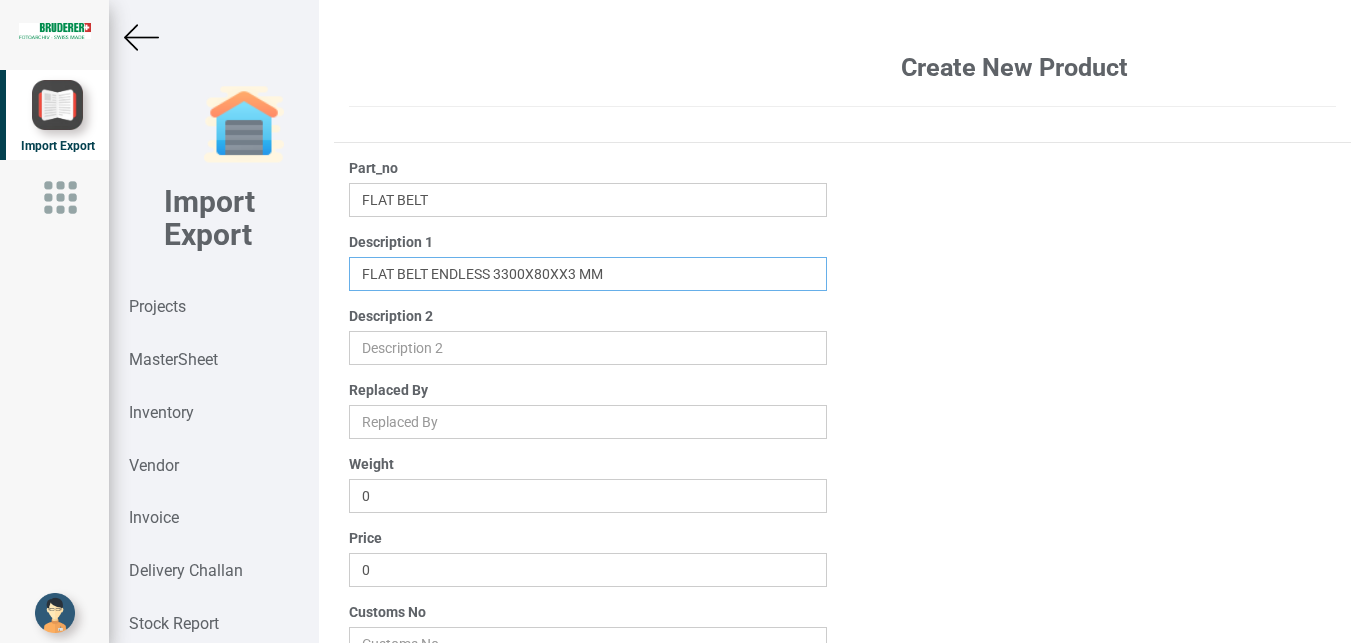type on "FLAT BELT ENDLESS 3300X80XX3 MM" 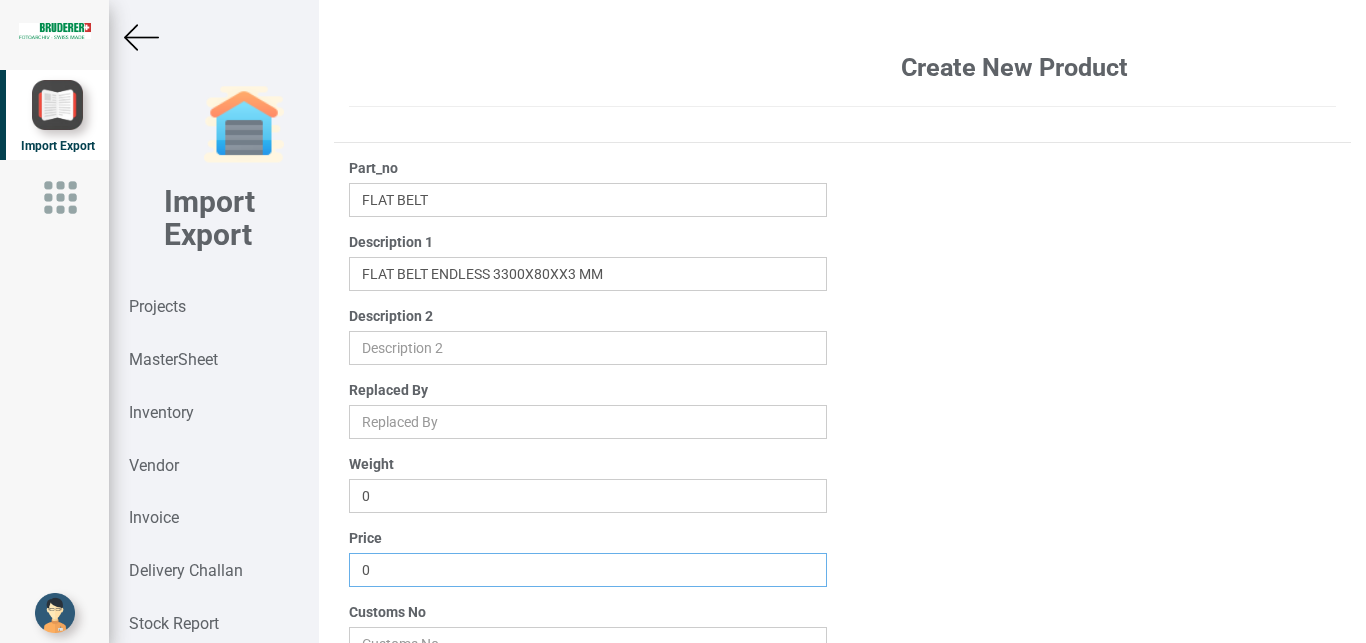 drag, startPoint x: 396, startPoint y: 569, endPoint x: 301, endPoint y: 561, distance: 95.33625 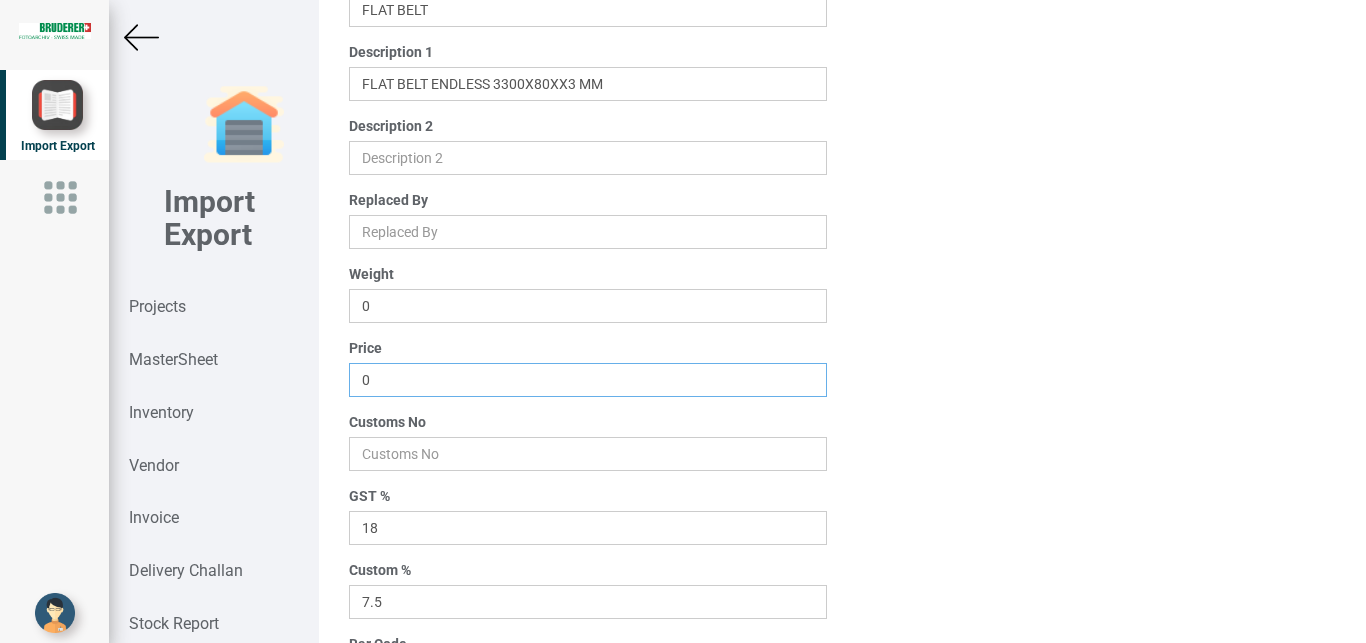 scroll, scrollTop: 192, scrollLeft: 0, axis: vertical 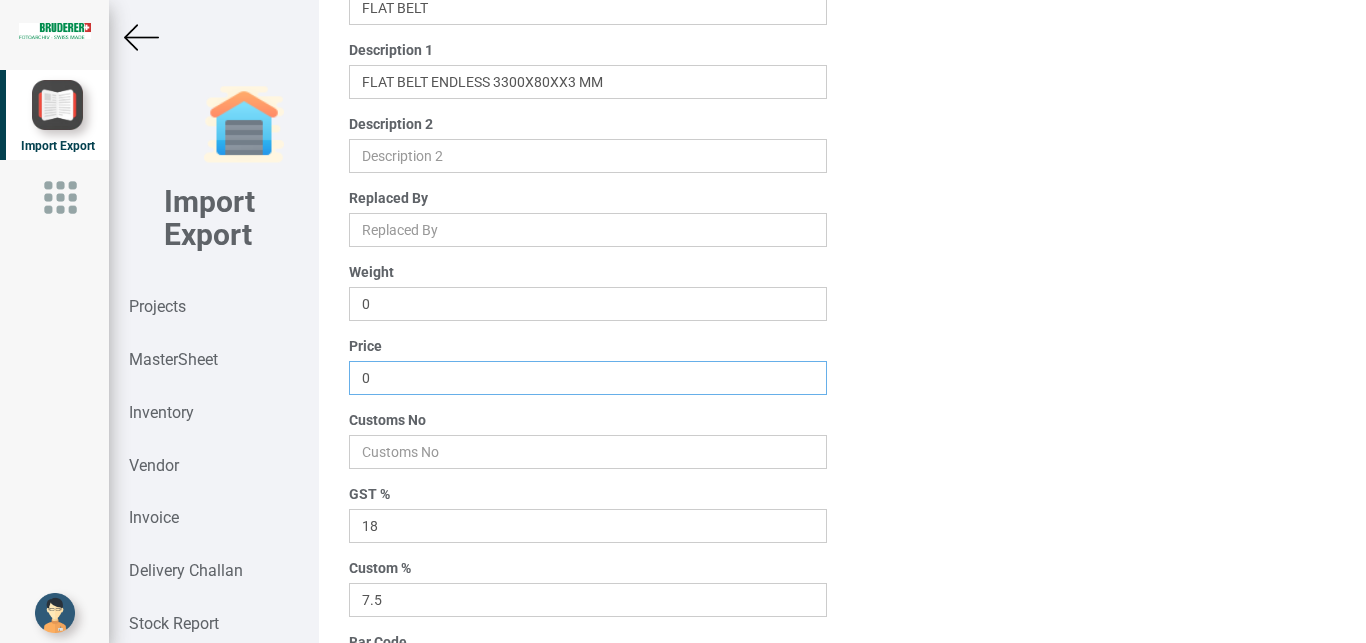type on "[NUMBER]" 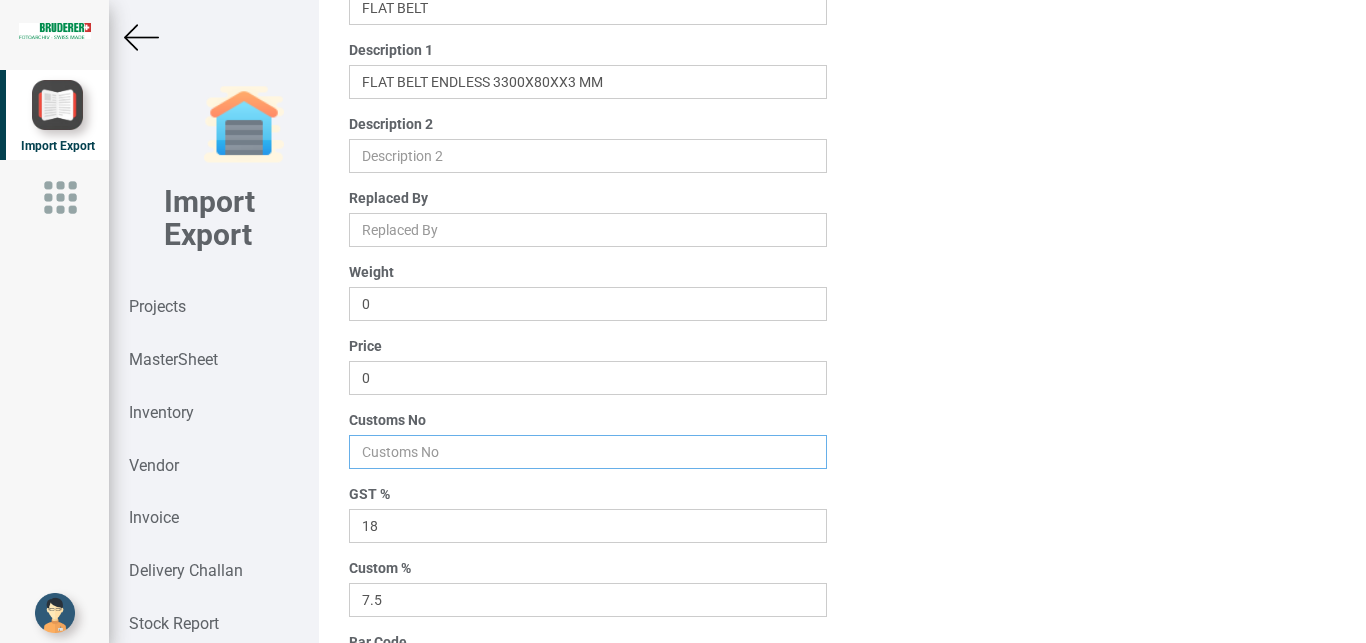 click at bounding box center [588, 452] 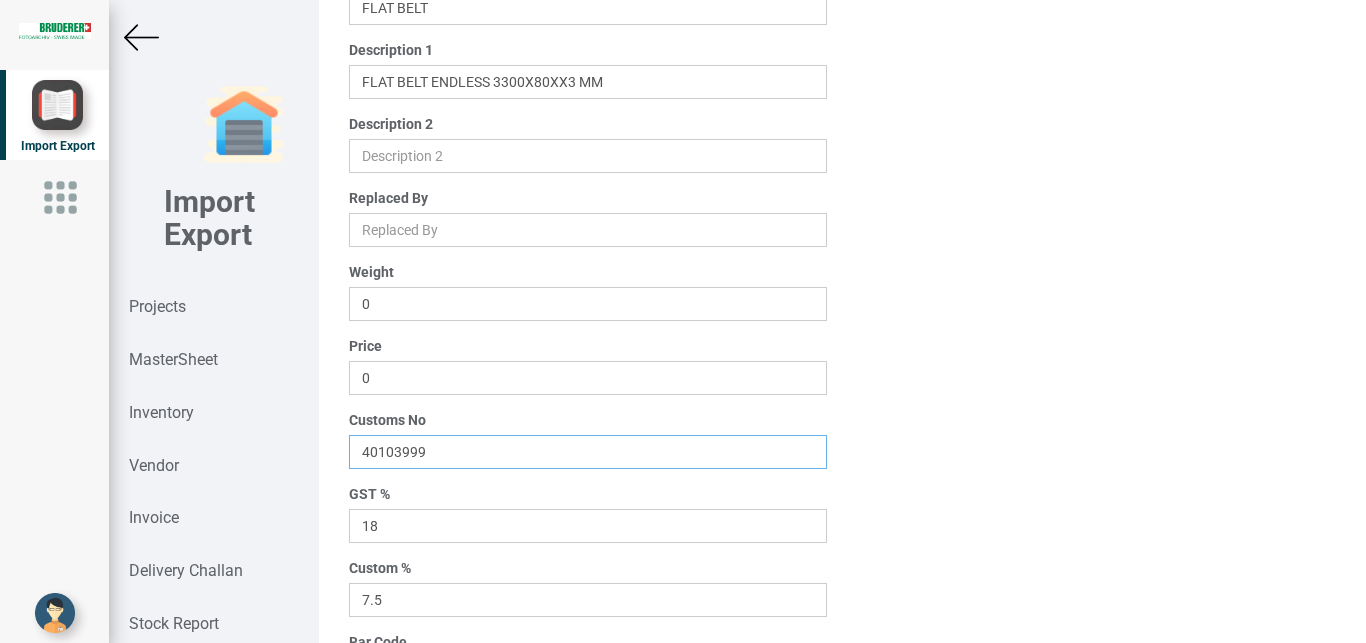 type on "40103999" 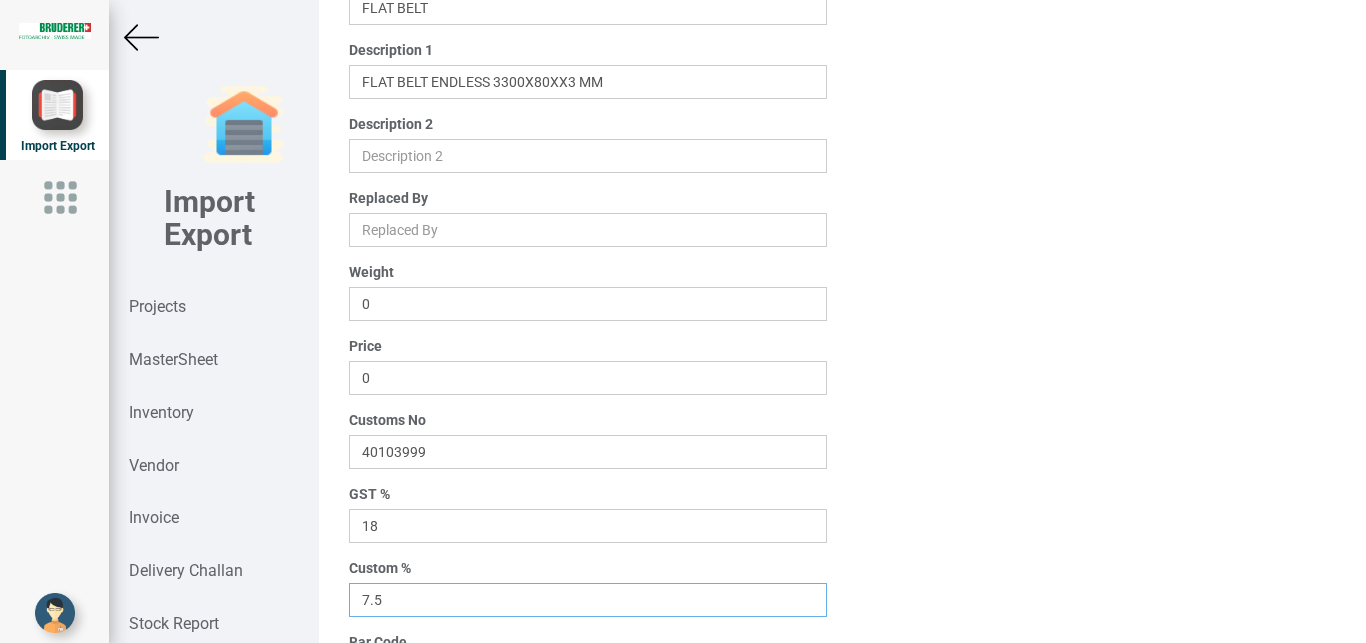 drag, startPoint x: 428, startPoint y: 607, endPoint x: 262, endPoint y: 620, distance: 166.50826 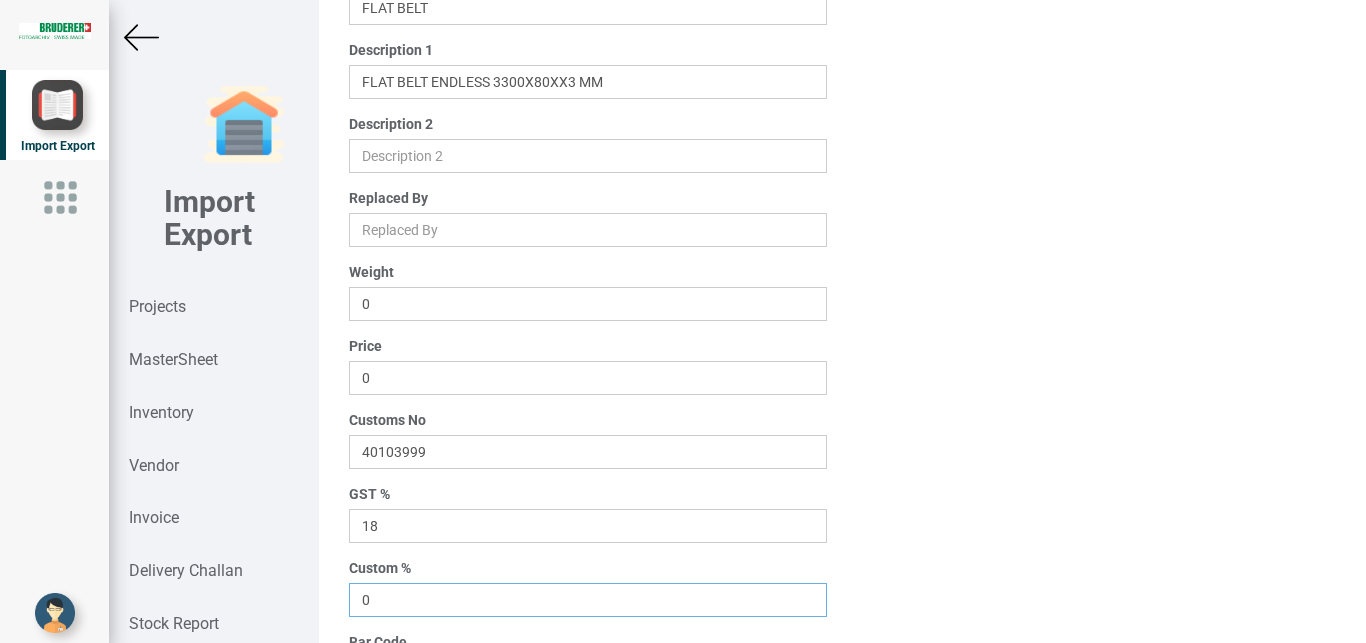 scroll, scrollTop: 319, scrollLeft: 0, axis: vertical 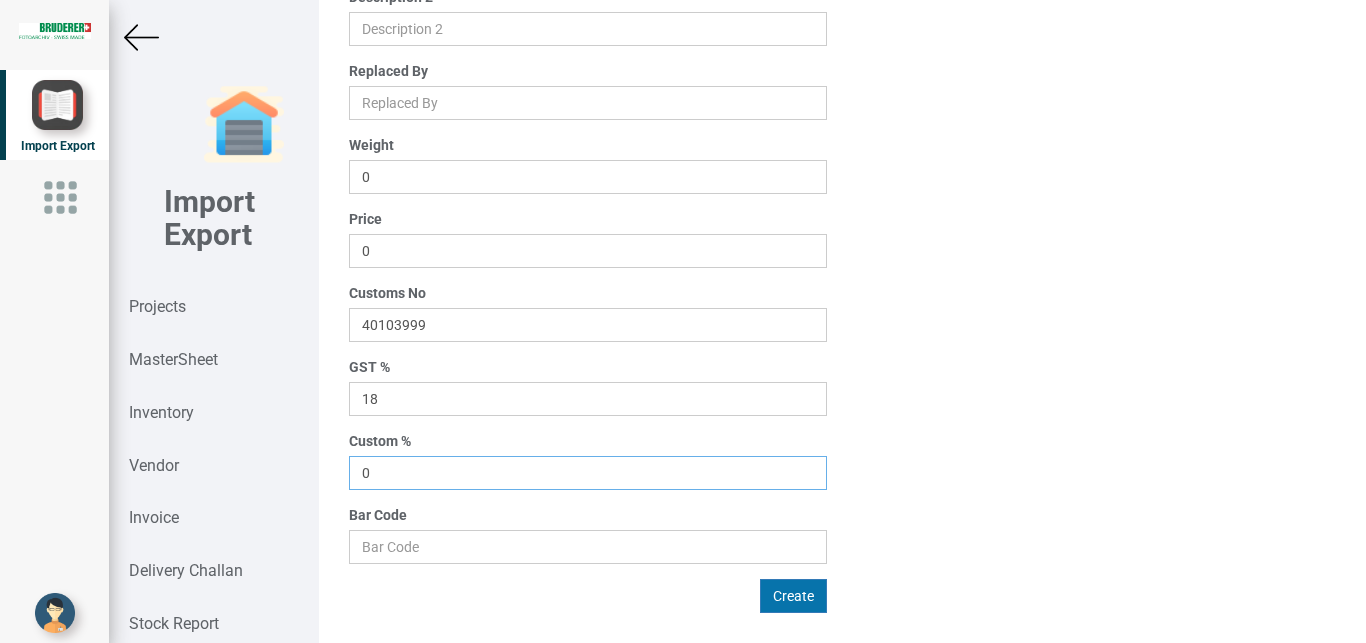 type on "0" 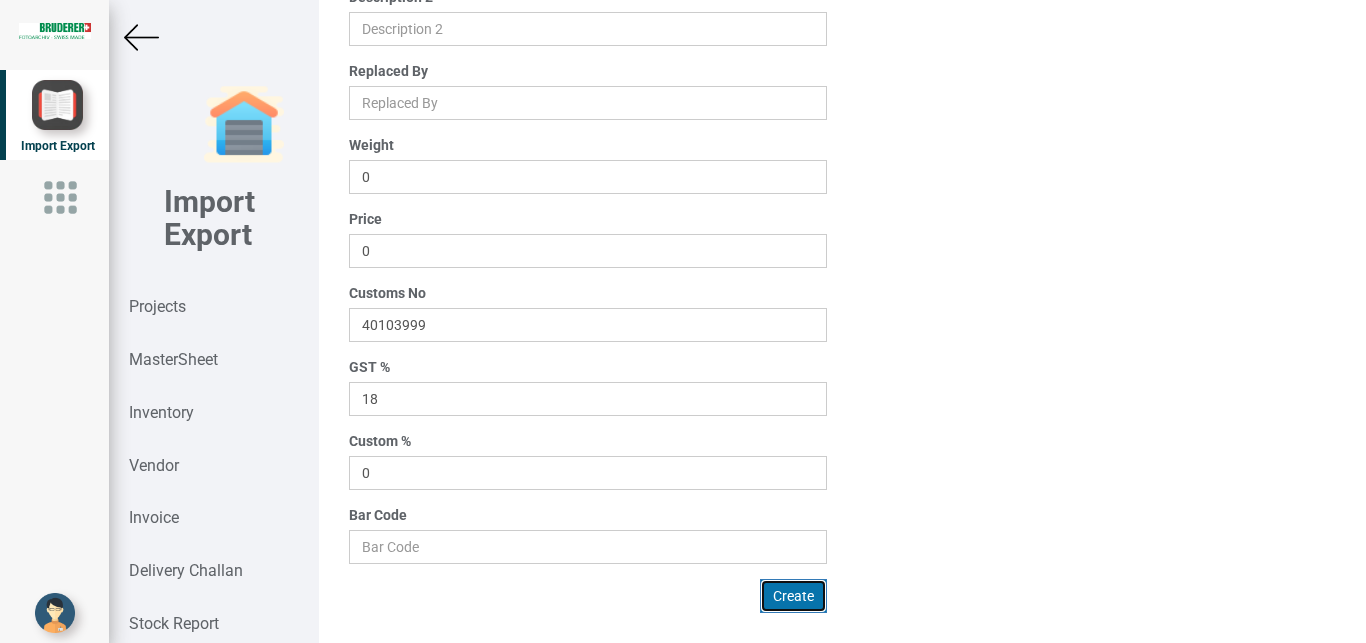 click on "Create" at bounding box center (793, 596) 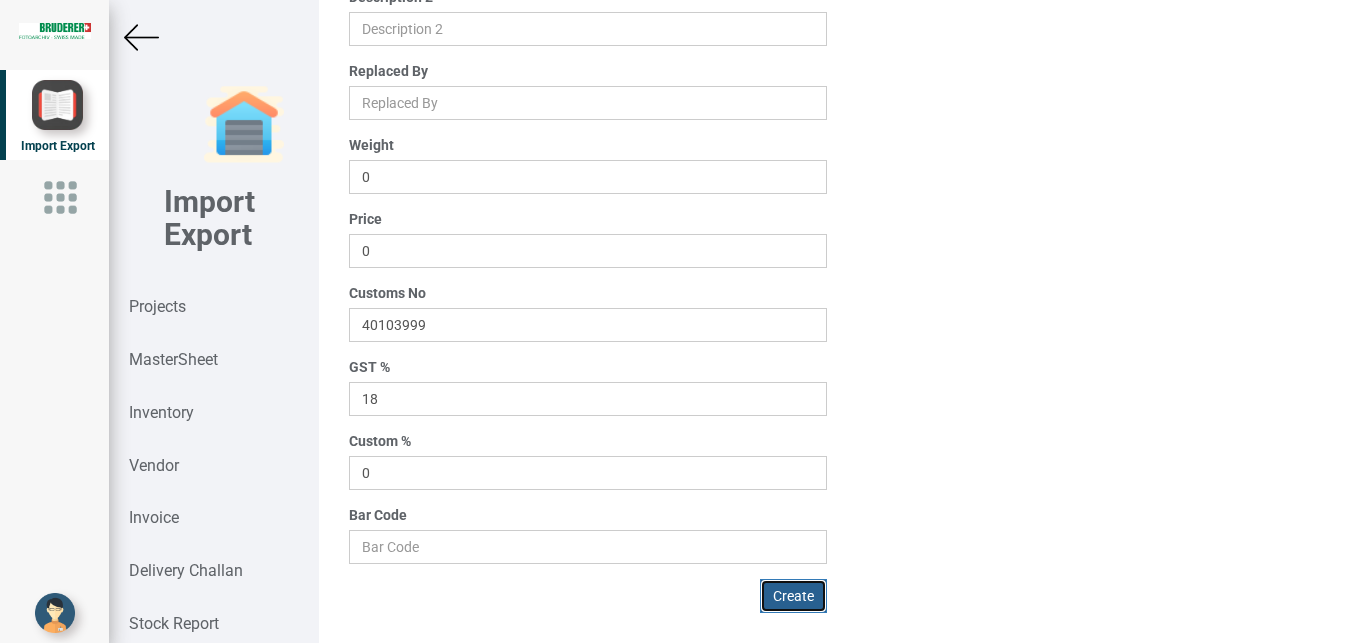 type 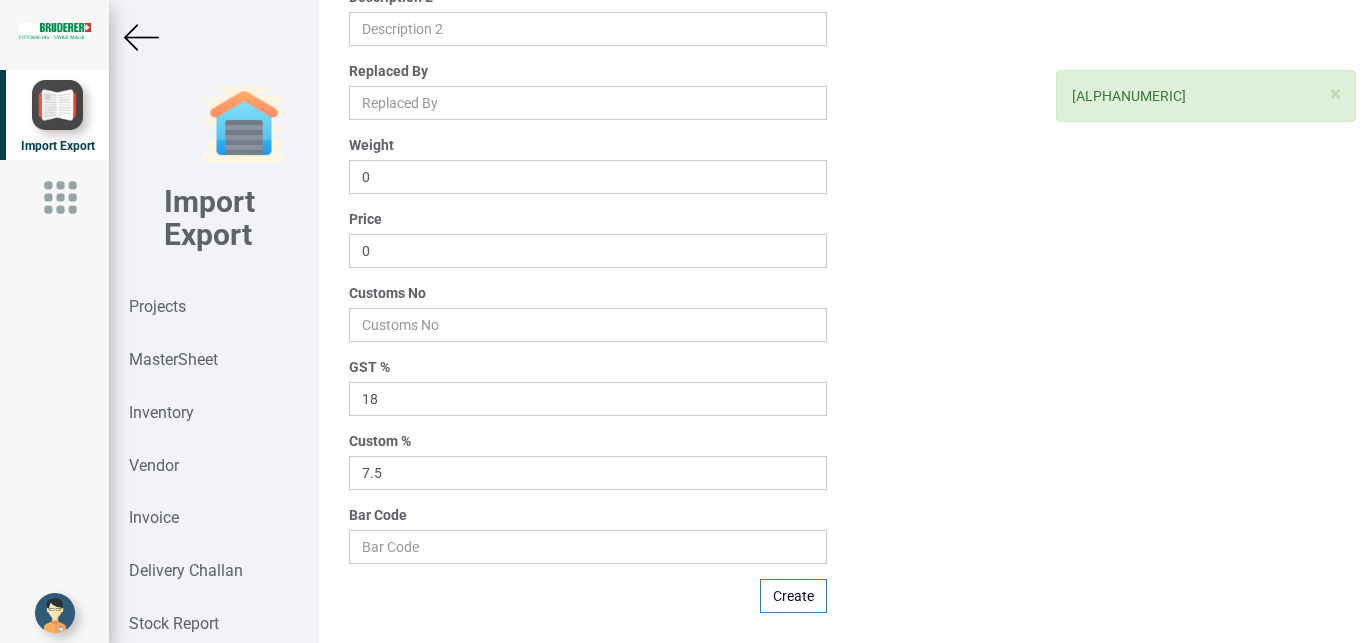 click at bounding box center [141, 37] 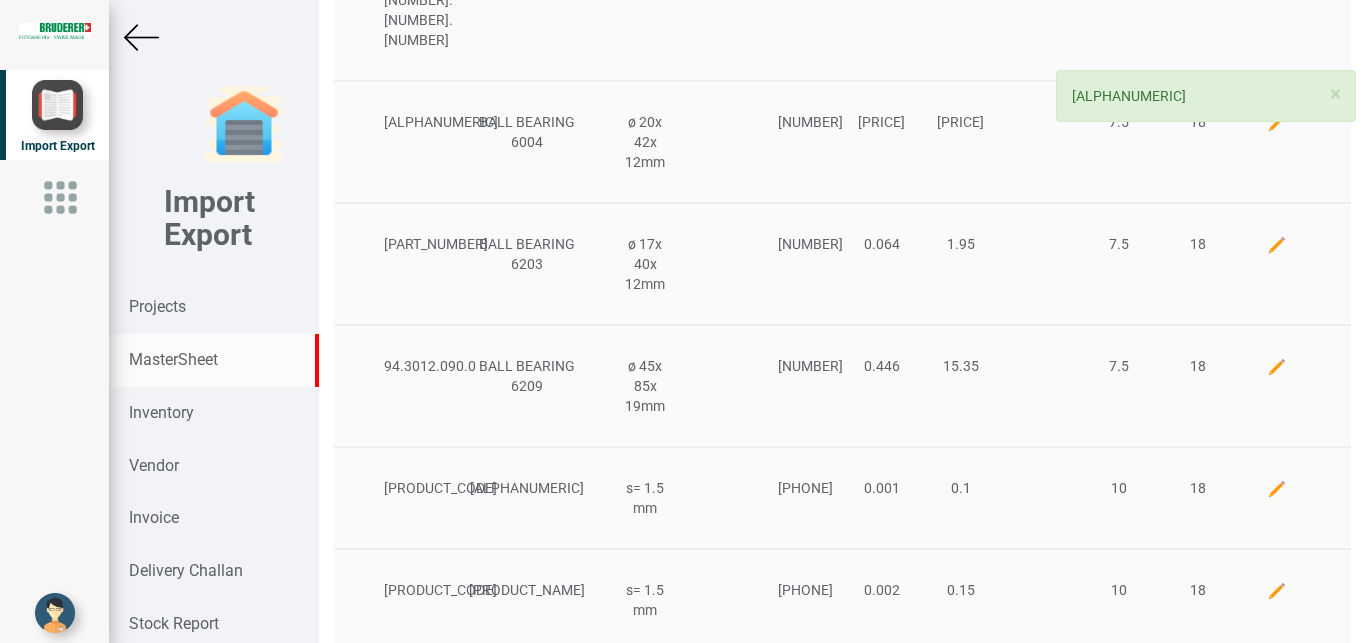 scroll, scrollTop: 319, scrollLeft: 0, axis: vertical 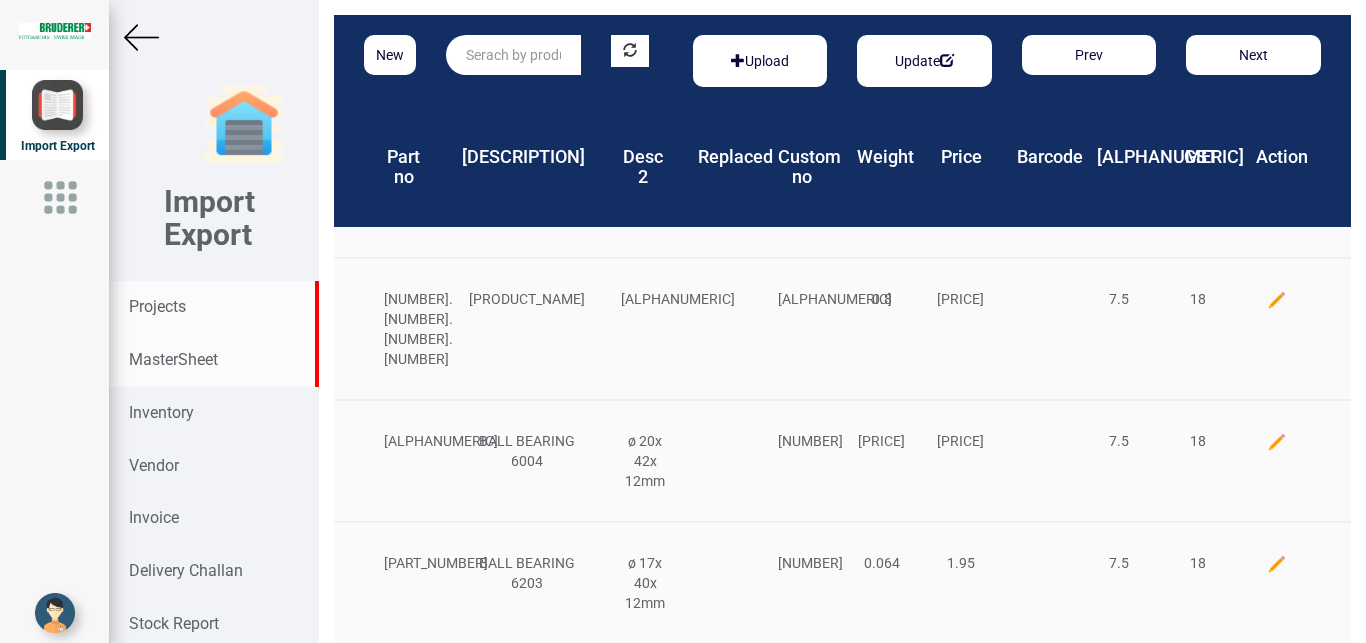 click on "Projects" at bounding box center (157, 306) 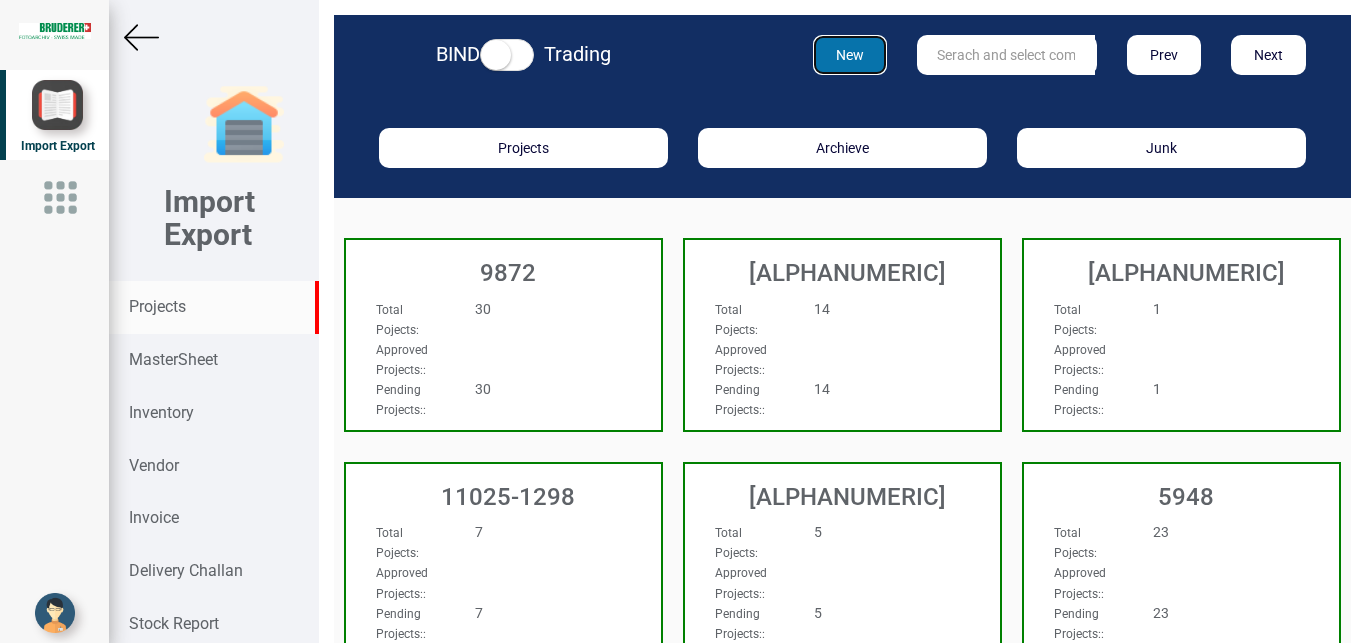 click on "New" at bounding box center [850, 55] 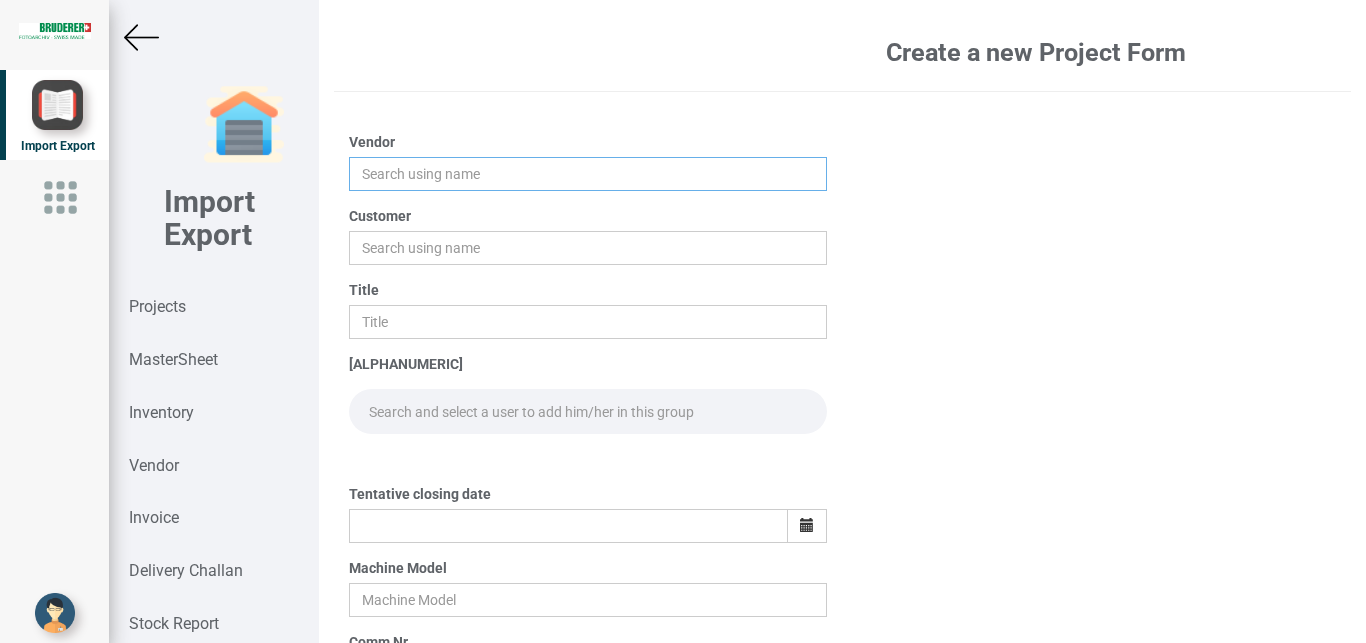 click at bounding box center (588, 174) 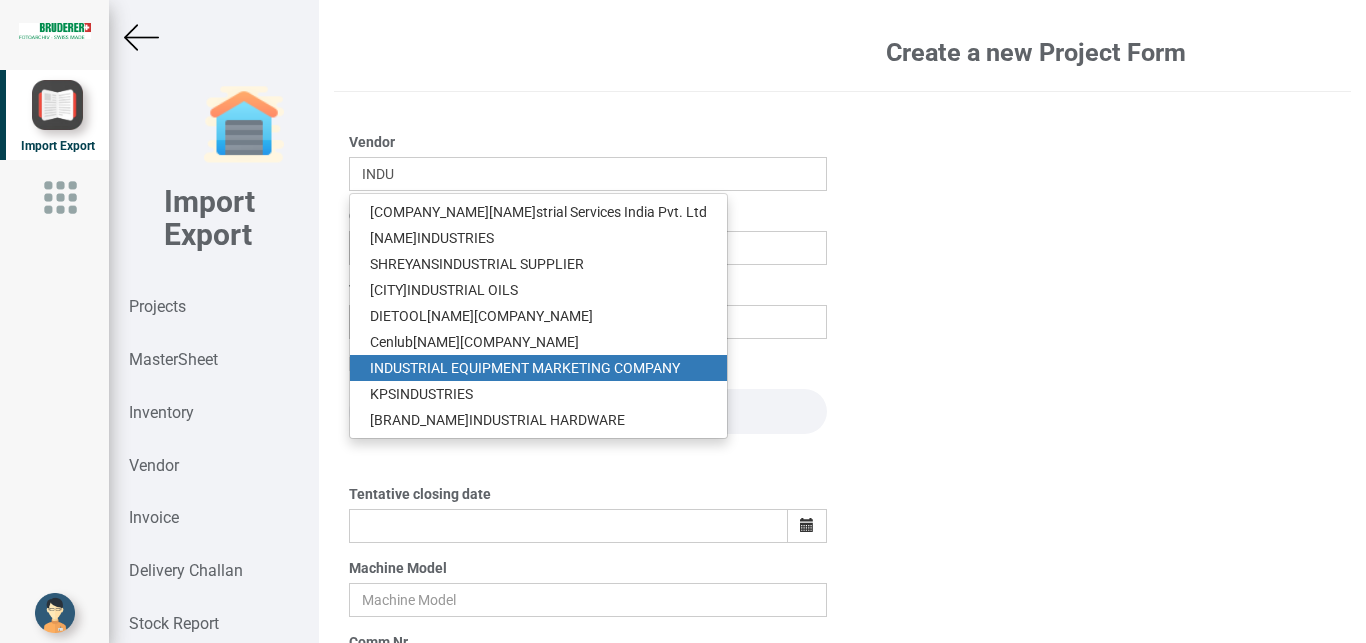 click on "INDU STRIAL EQUIPMENT MARKETING COMPANY" at bounding box center [538, 368] 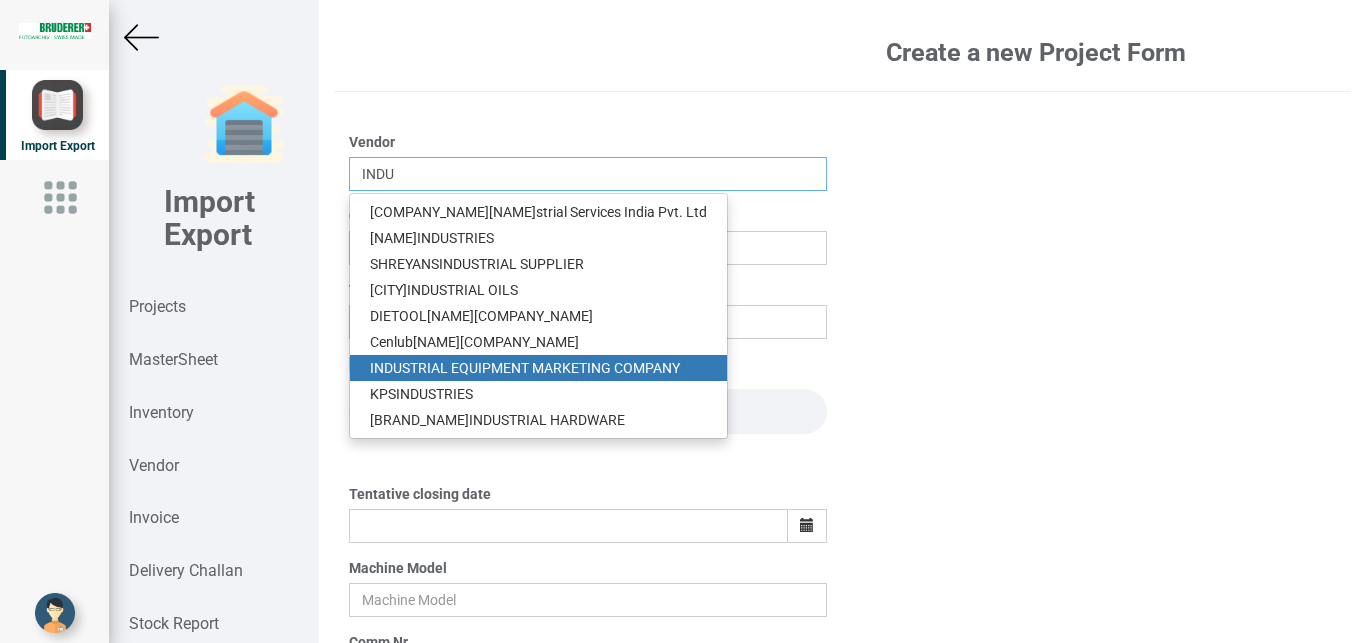 type on "INDUSTRIAL EQUIPMENT MARKETING COMPANY" 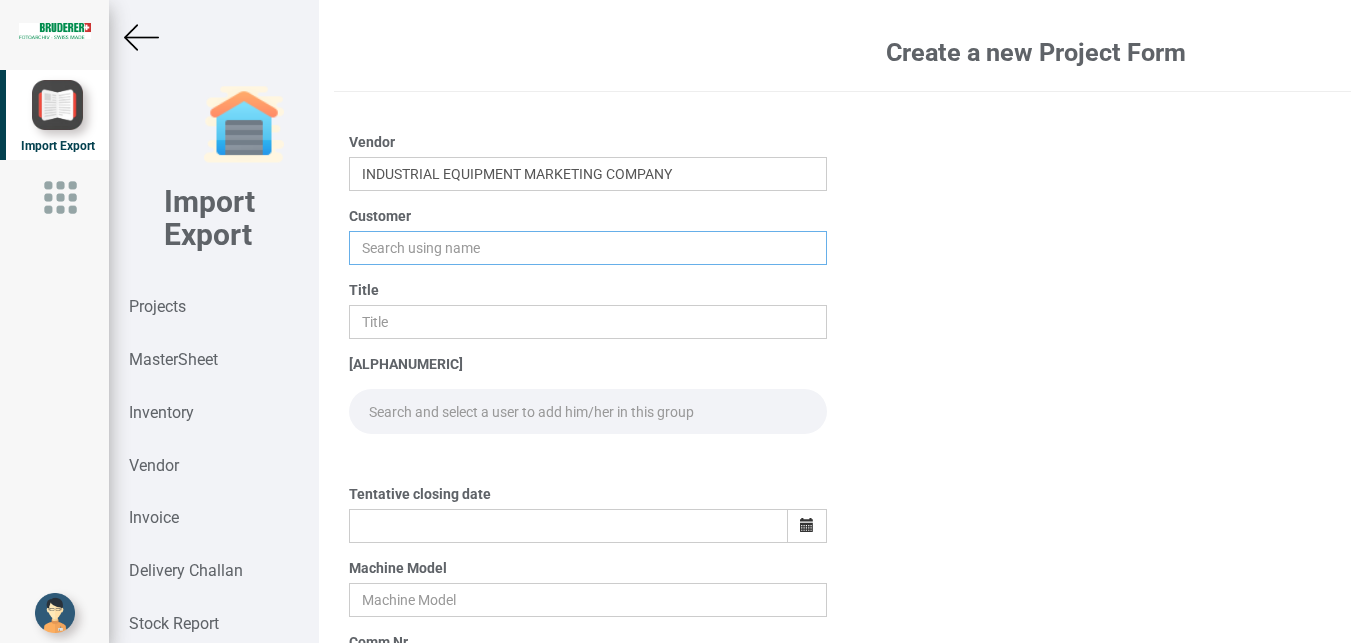 click at bounding box center [588, 248] 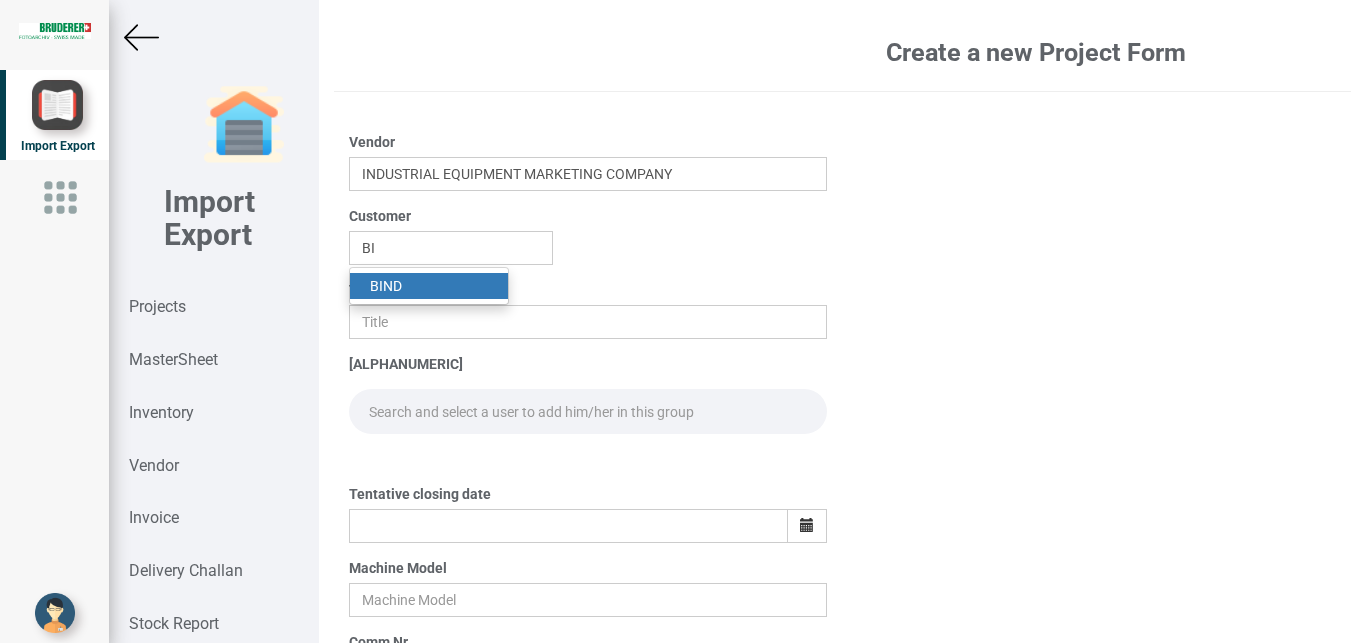 click on "[COMPANY_NAME]" at bounding box center [429, 286] 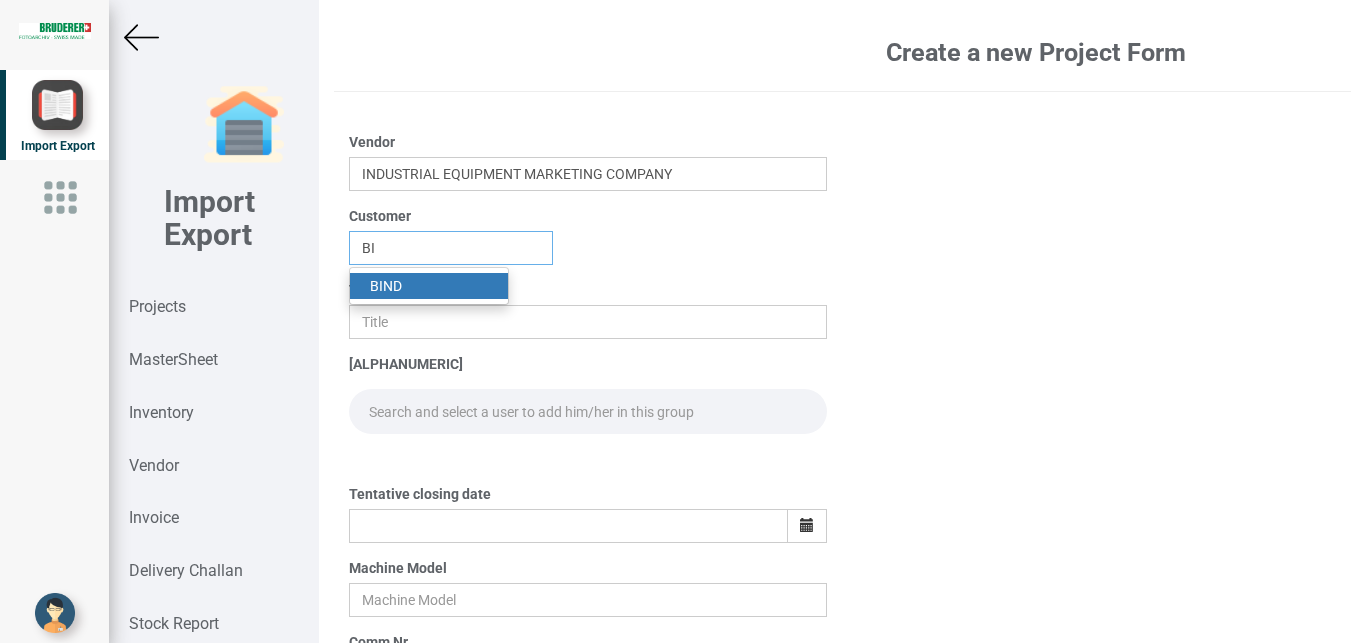 type on "BIND" 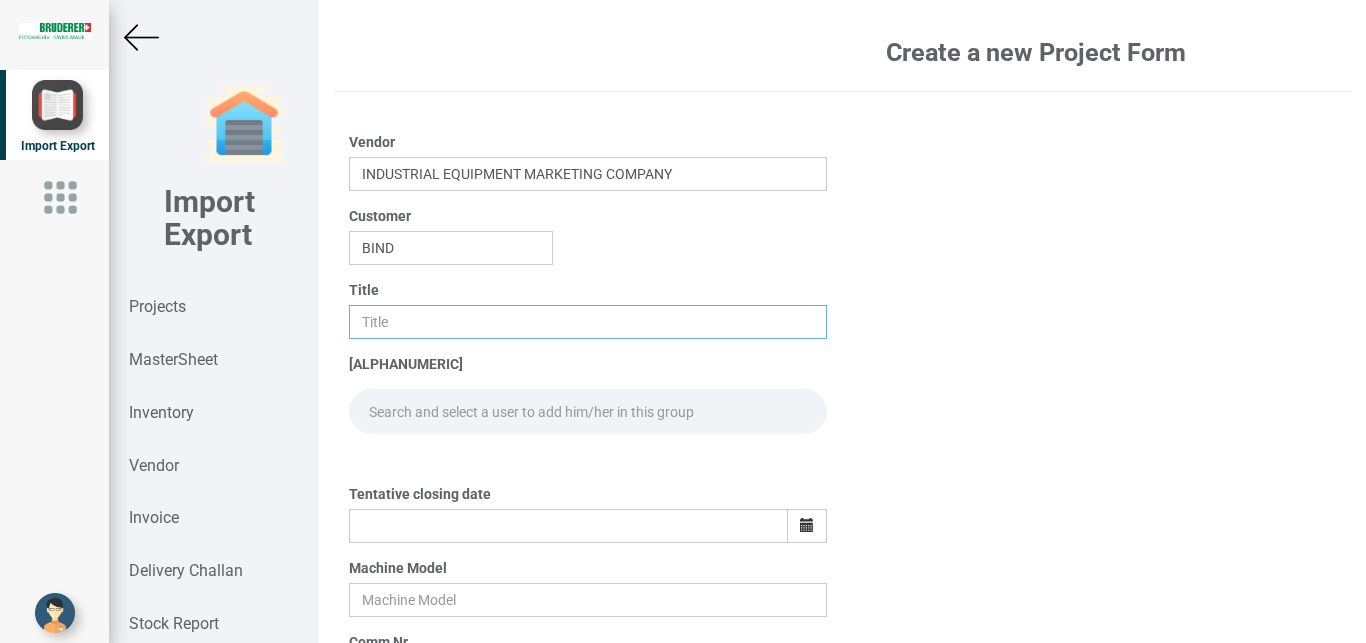 click at bounding box center [588, 322] 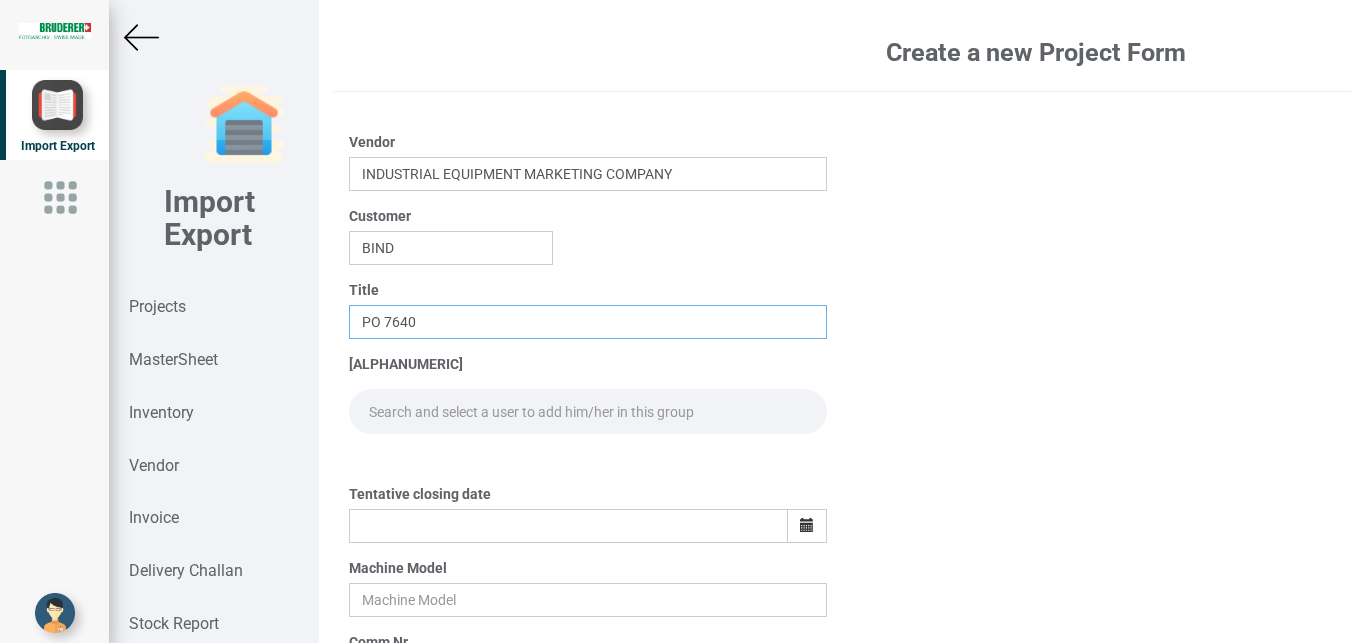 type on "PO 7640" 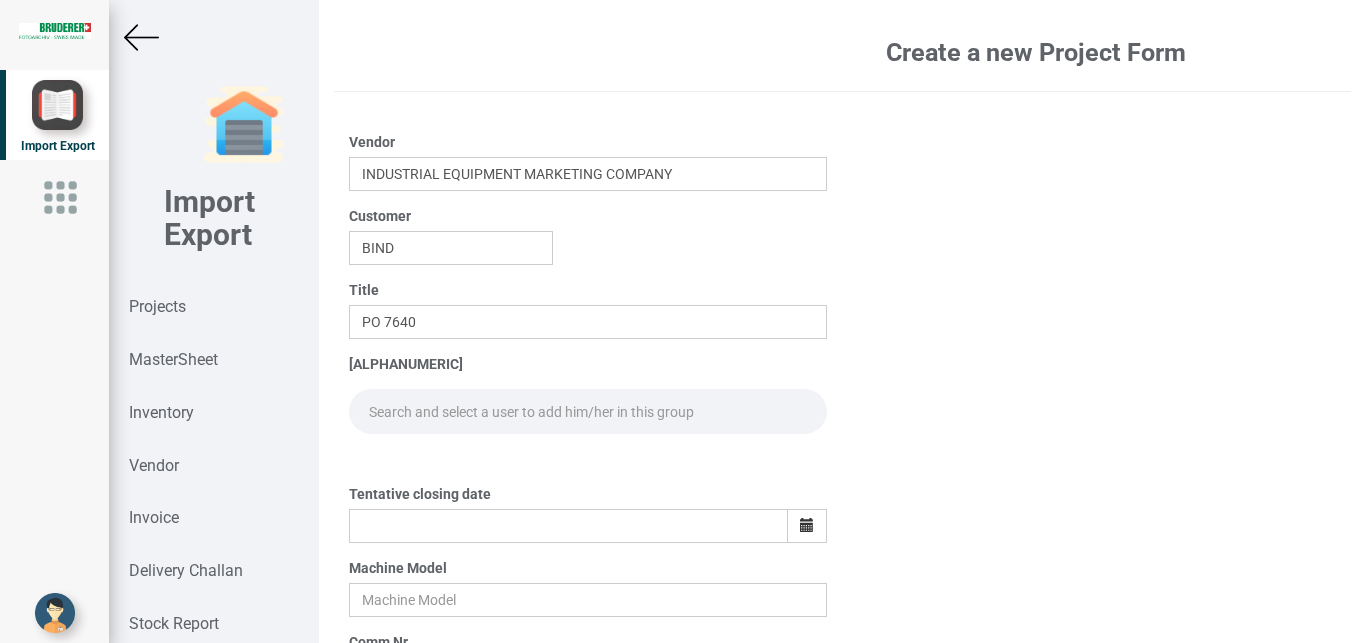 click at bounding box center [588, 411] 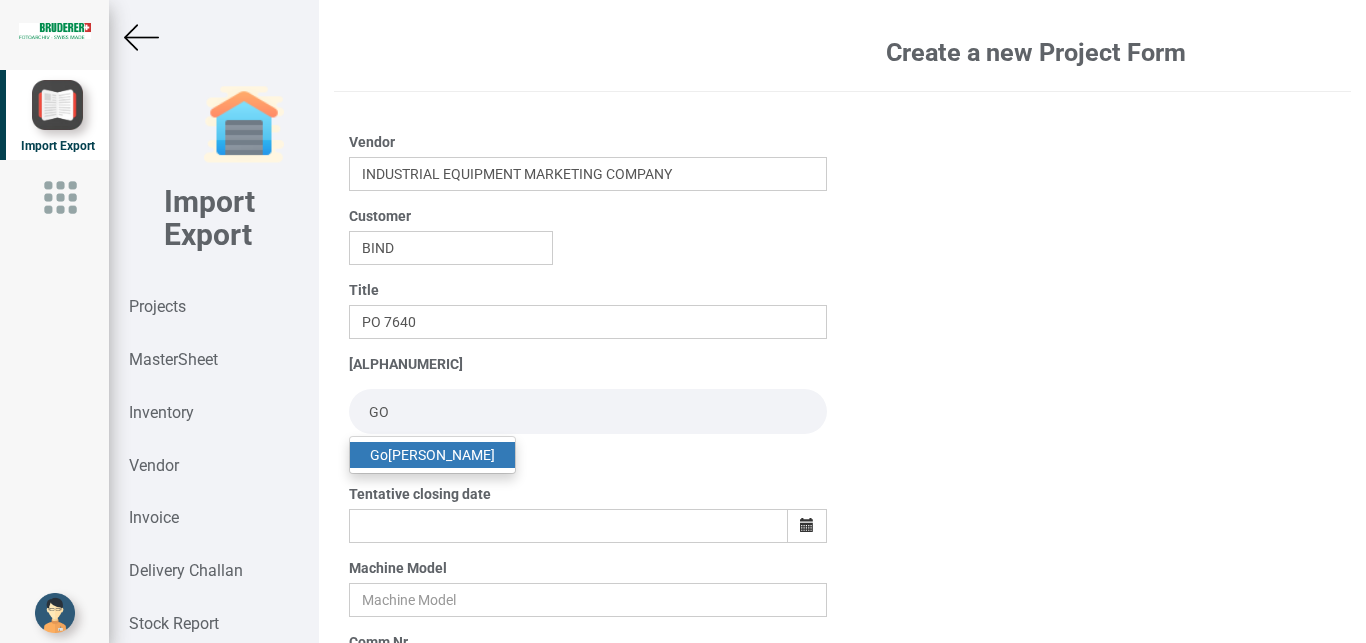 type on "GO" 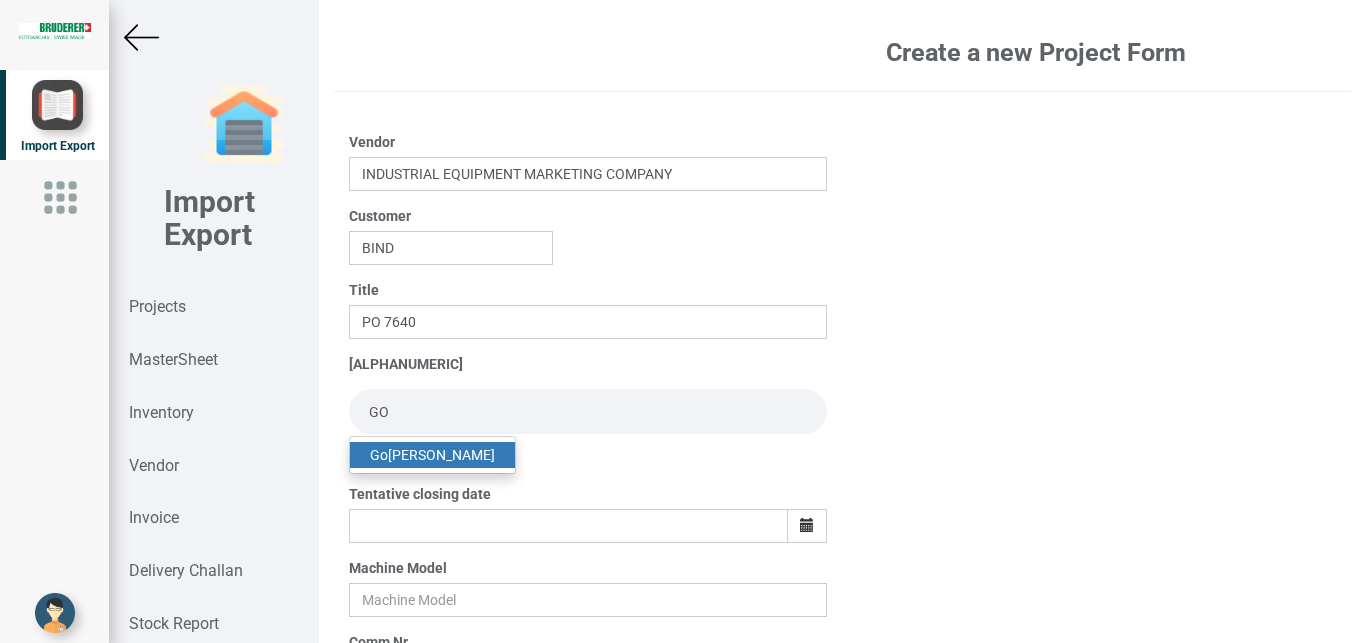 click on "[PERSON_NAME]" at bounding box center [432, 455] 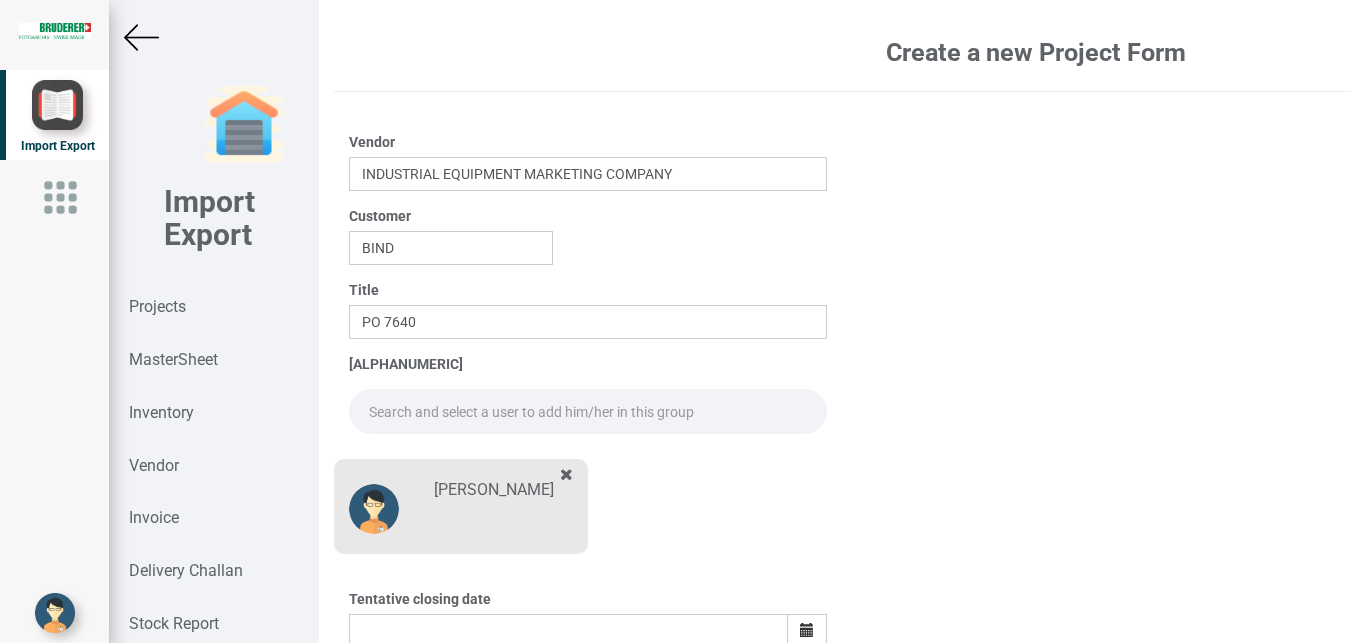 click at bounding box center (588, 411) 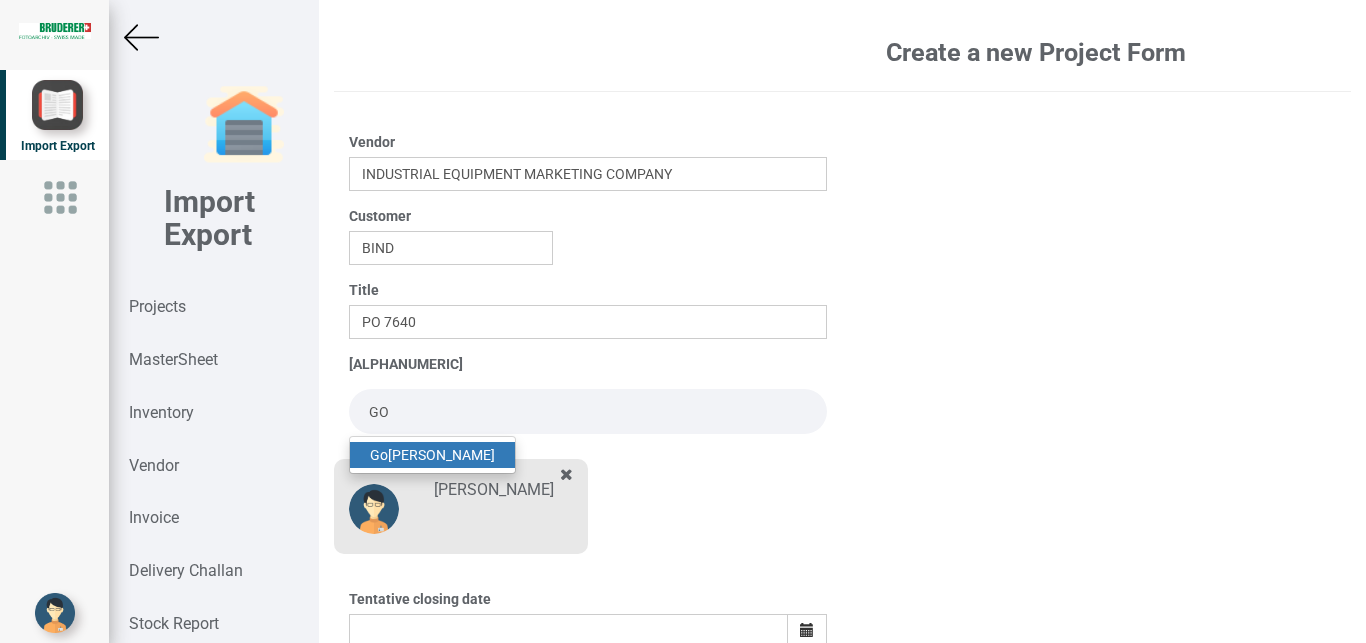 click on "[PERSON_NAME]" at bounding box center [432, 455] 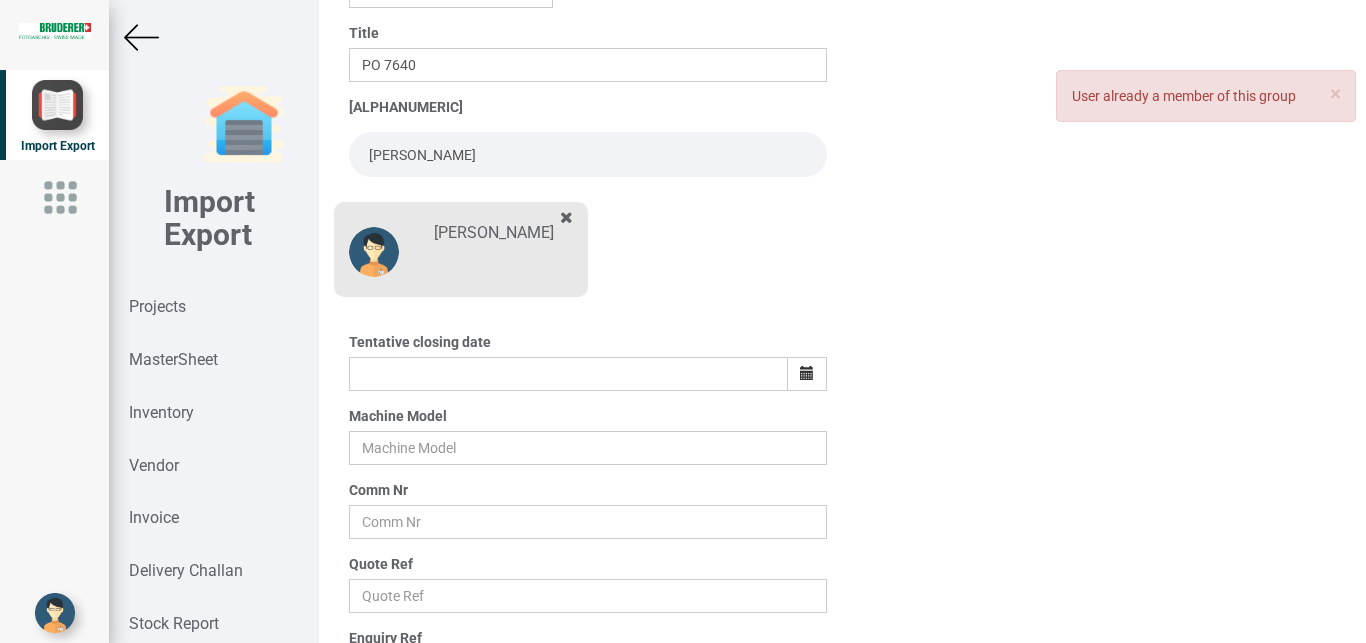 scroll, scrollTop: 260, scrollLeft: 0, axis: vertical 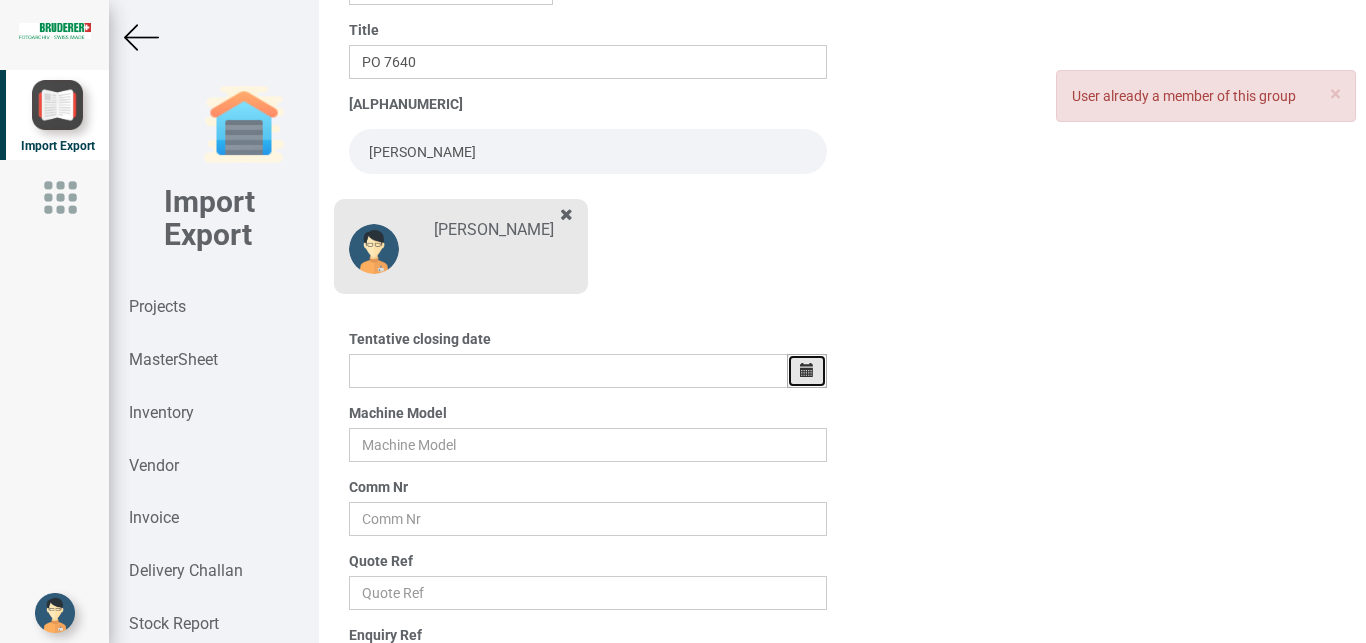 click at bounding box center (807, 370) 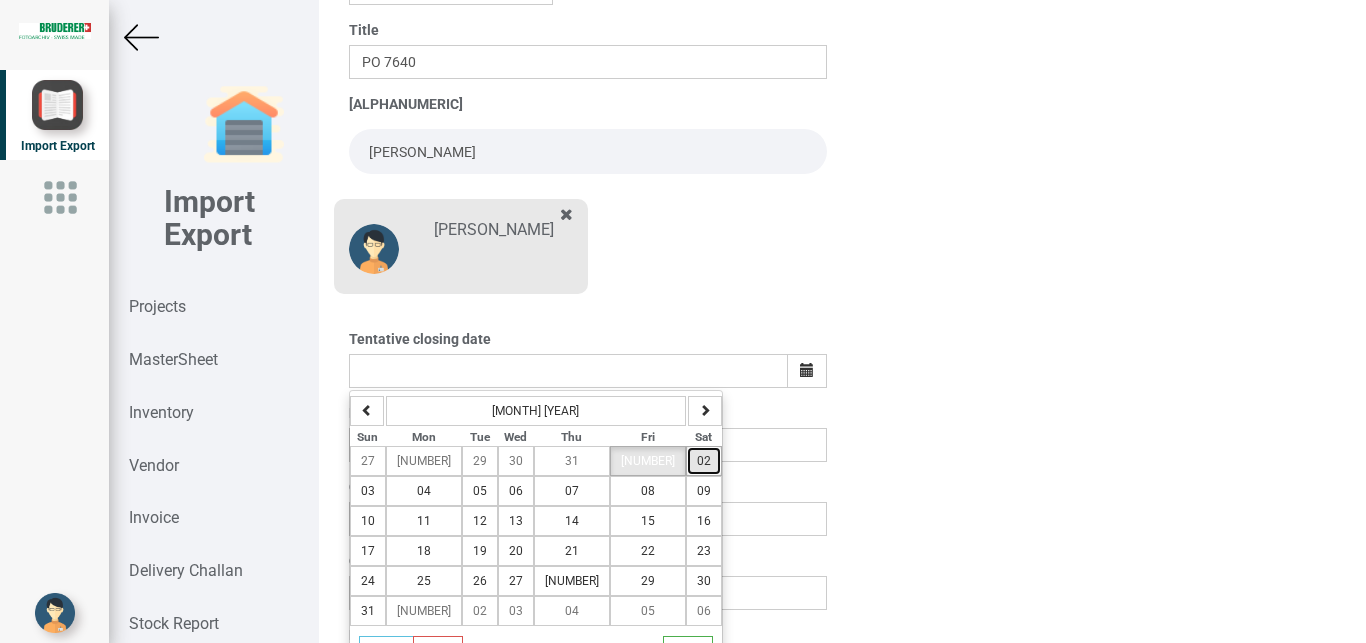 click on "02" at bounding box center (704, 461) 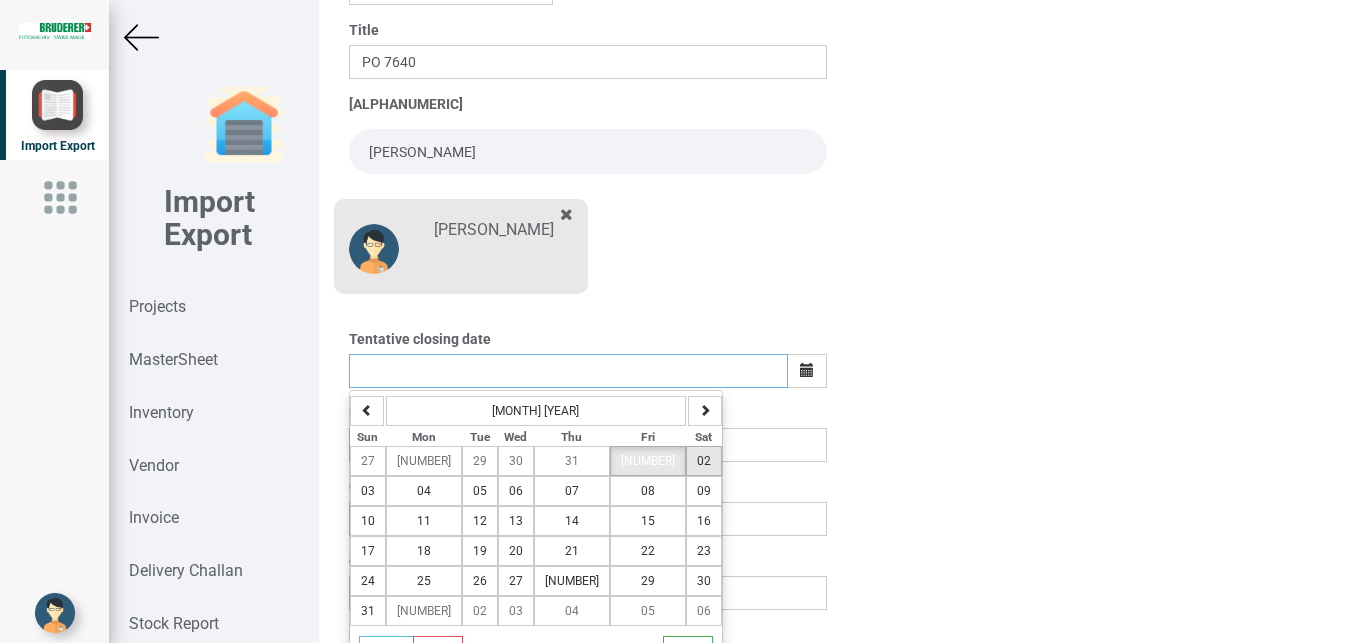 type on "[DATE]" 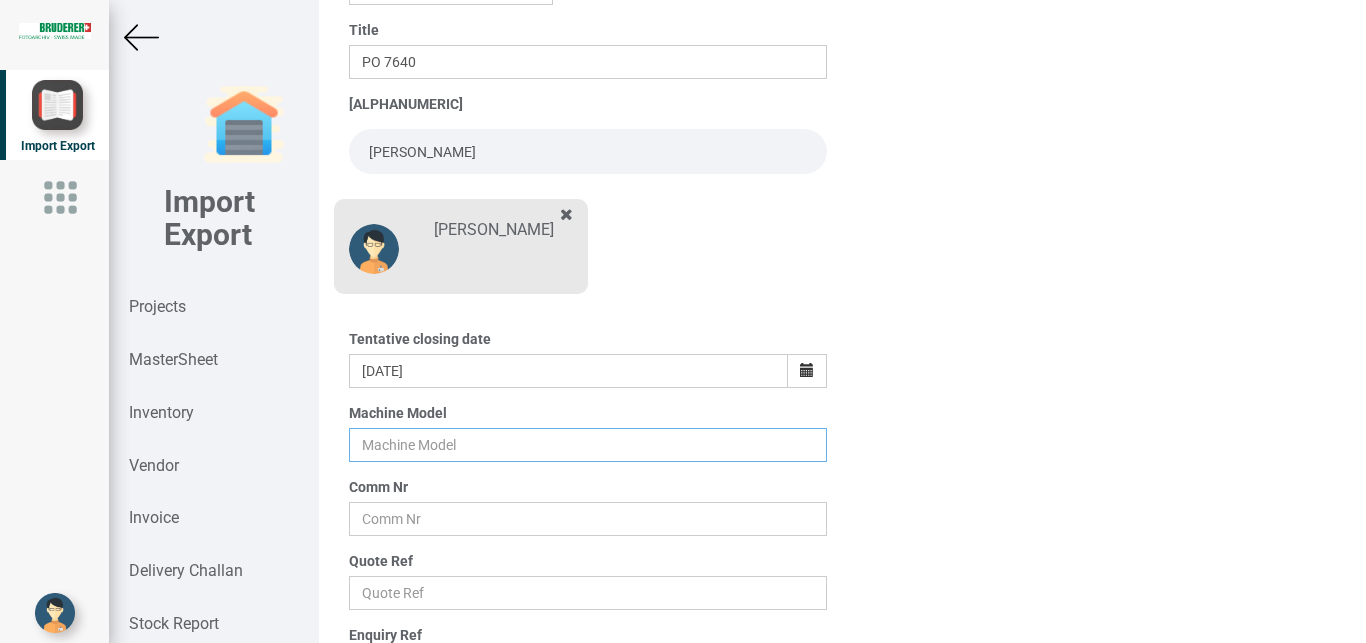 drag, startPoint x: 406, startPoint y: 446, endPoint x: 438, endPoint y: 449, distance: 32.140316 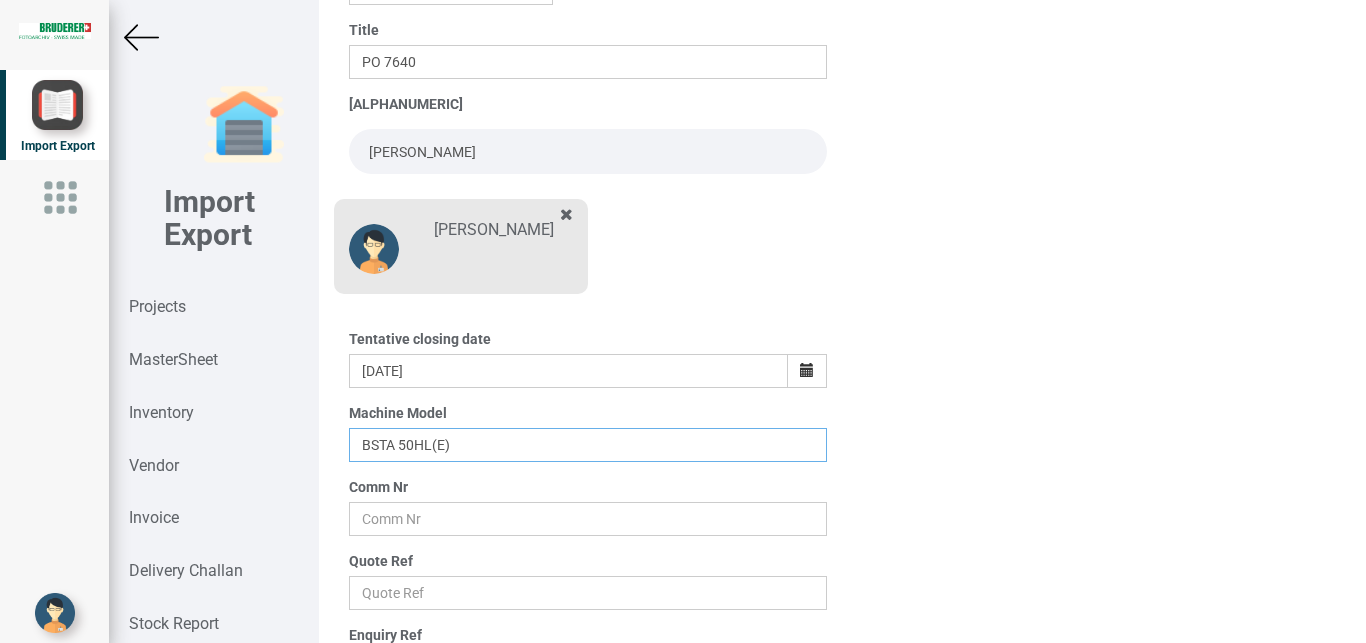 type on "BSTA 50HL(E)" 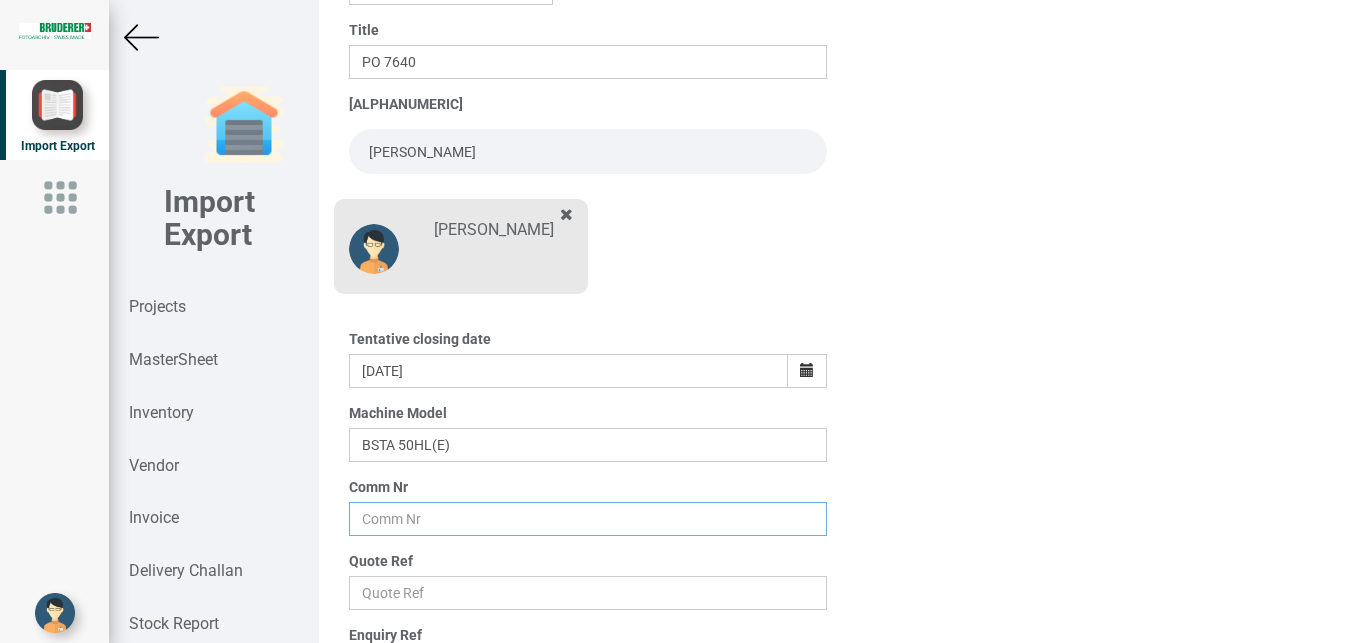 click at bounding box center [588, 519] 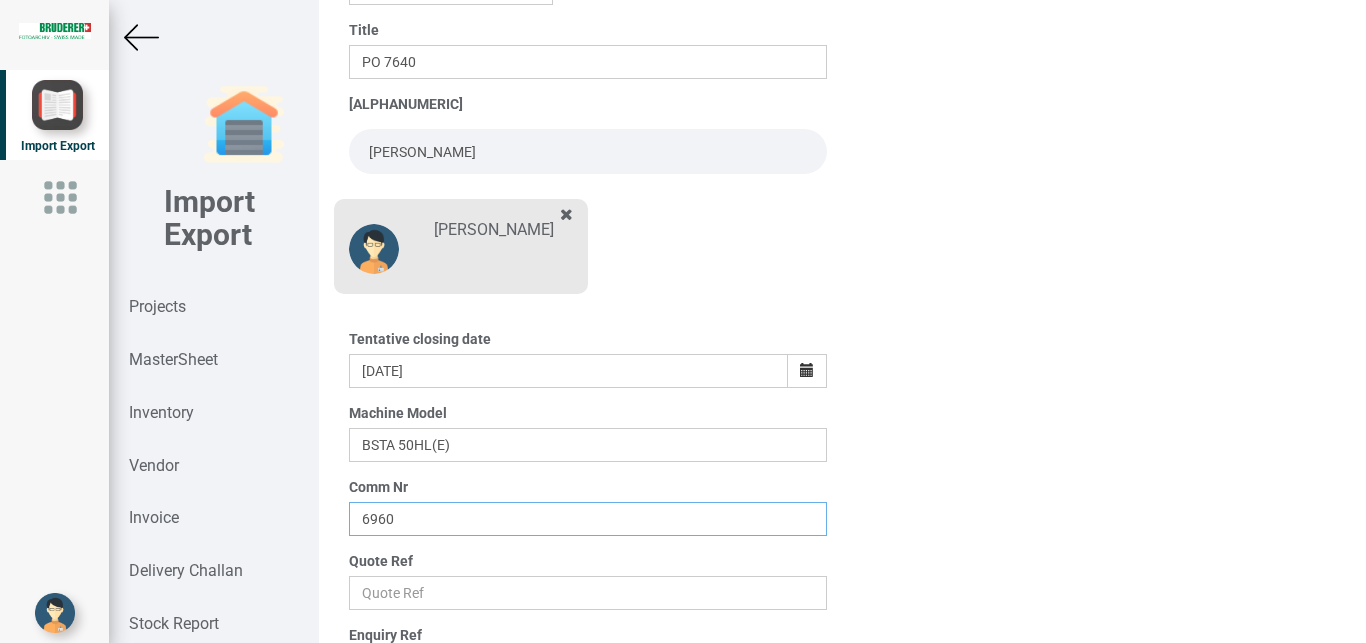 type on "6960" 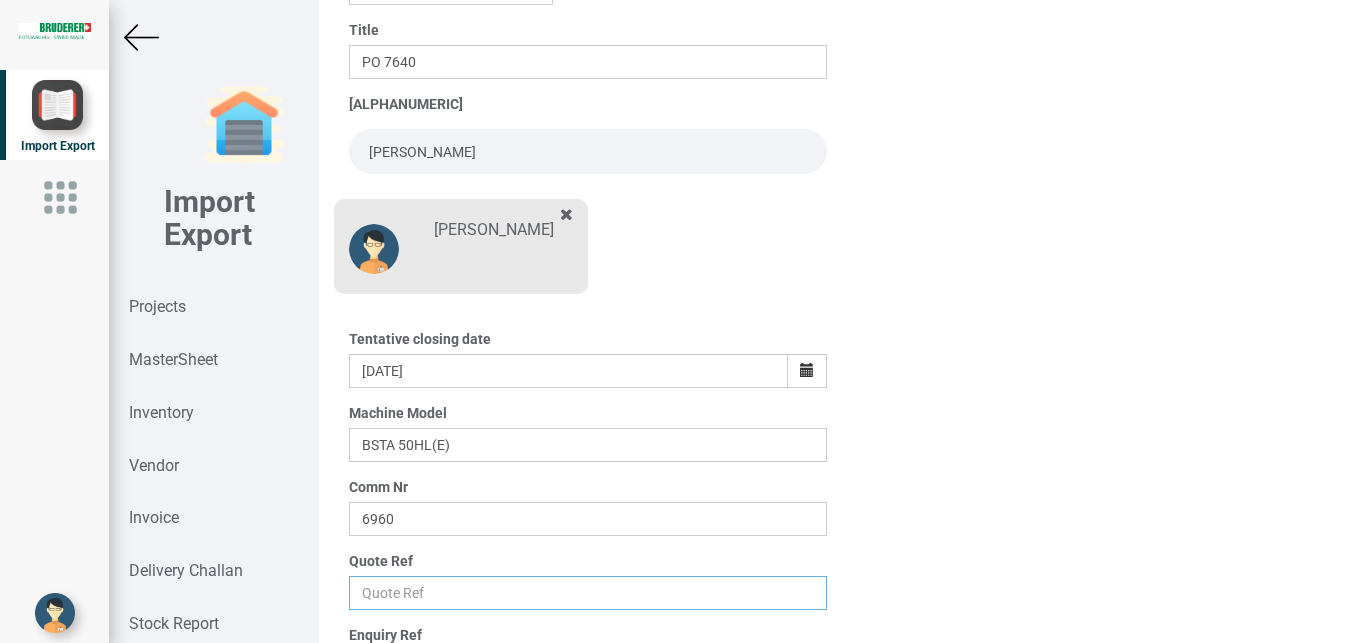 click at bounding box center [588, 593] 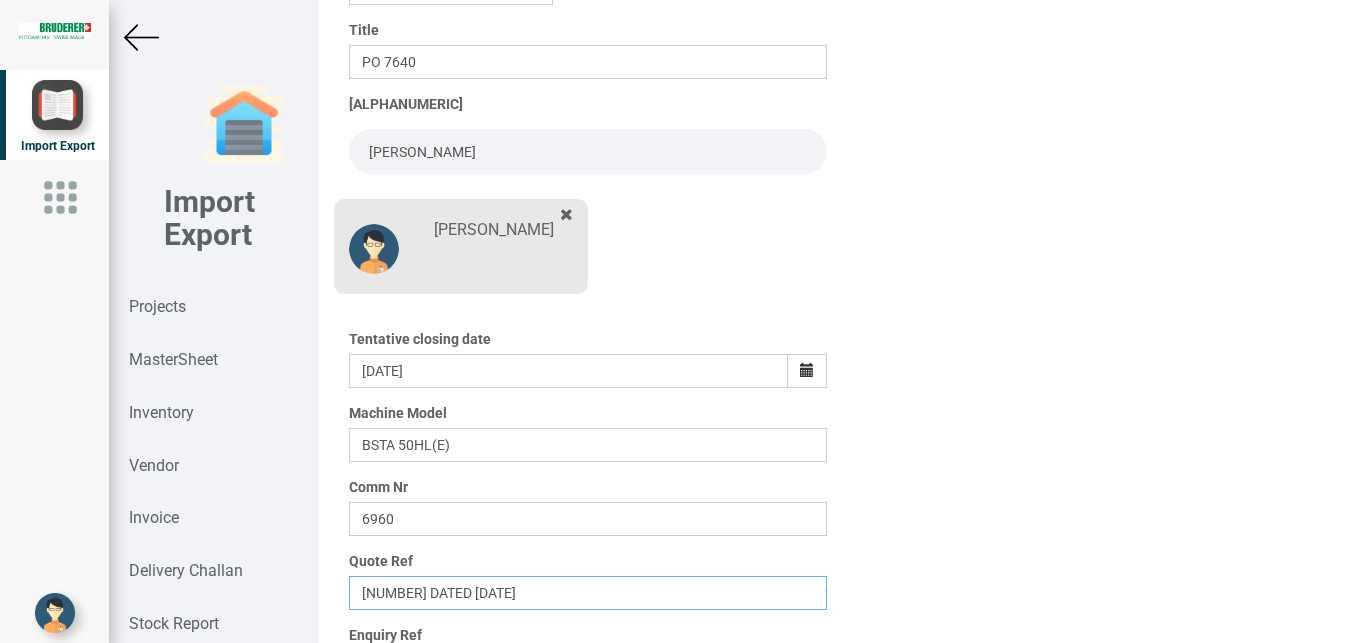scroll, scrollTop: 350, scrollLeft: 0, axis: vertical 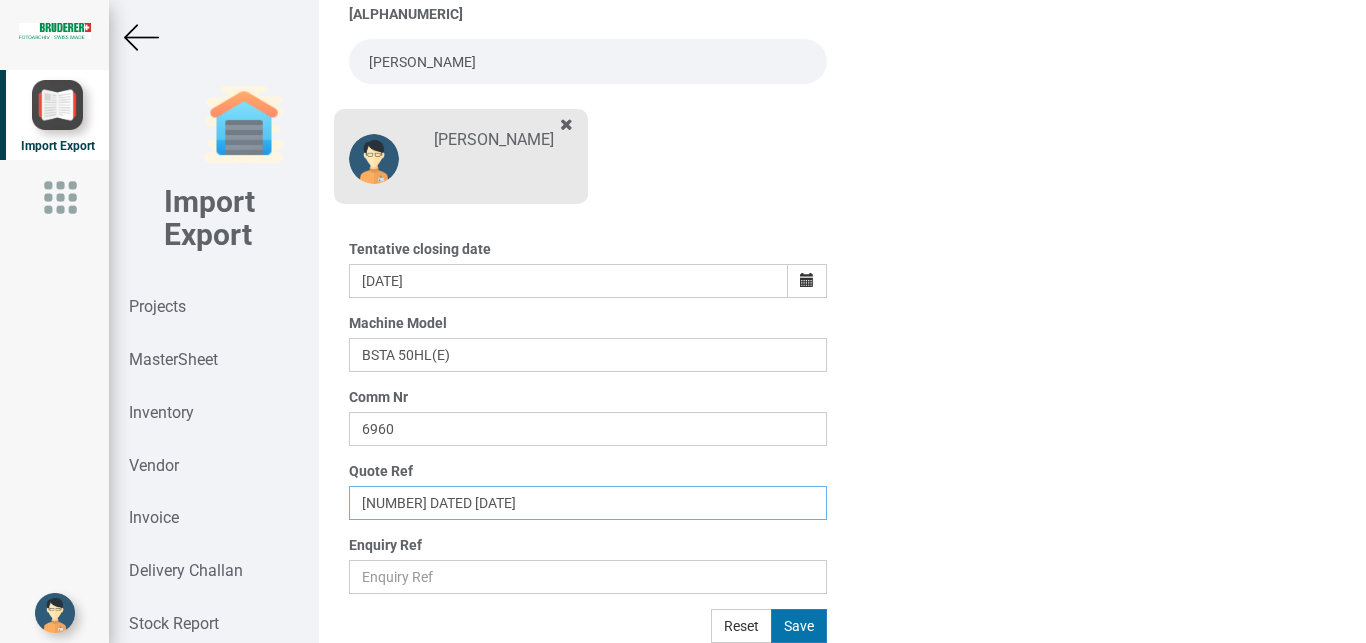 type on "[NUMBER] DATED [DATE]" 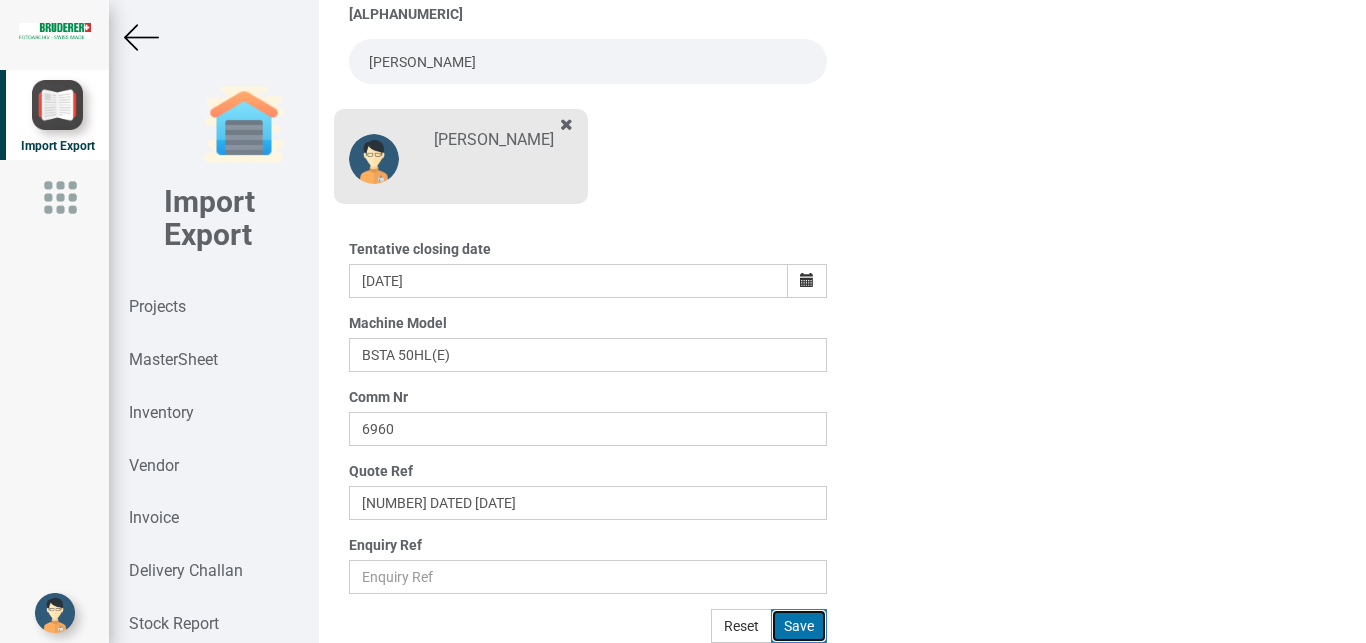 click on "Save" at bounding box center (799, 626) 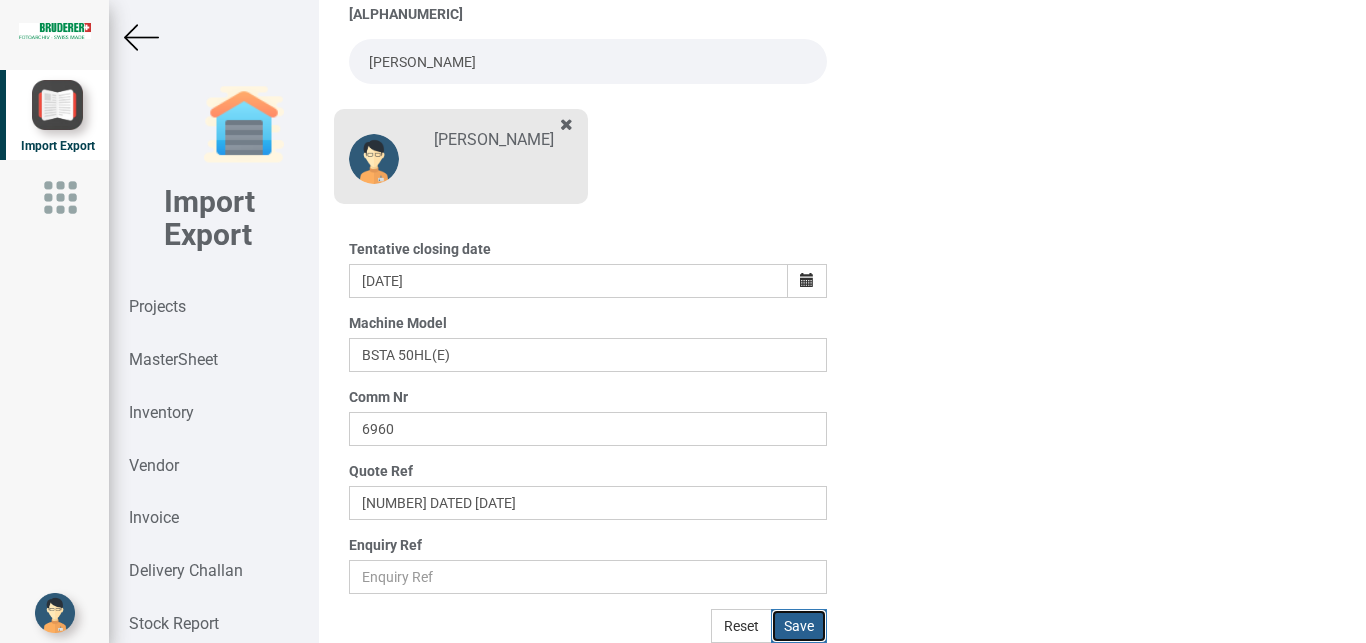 type 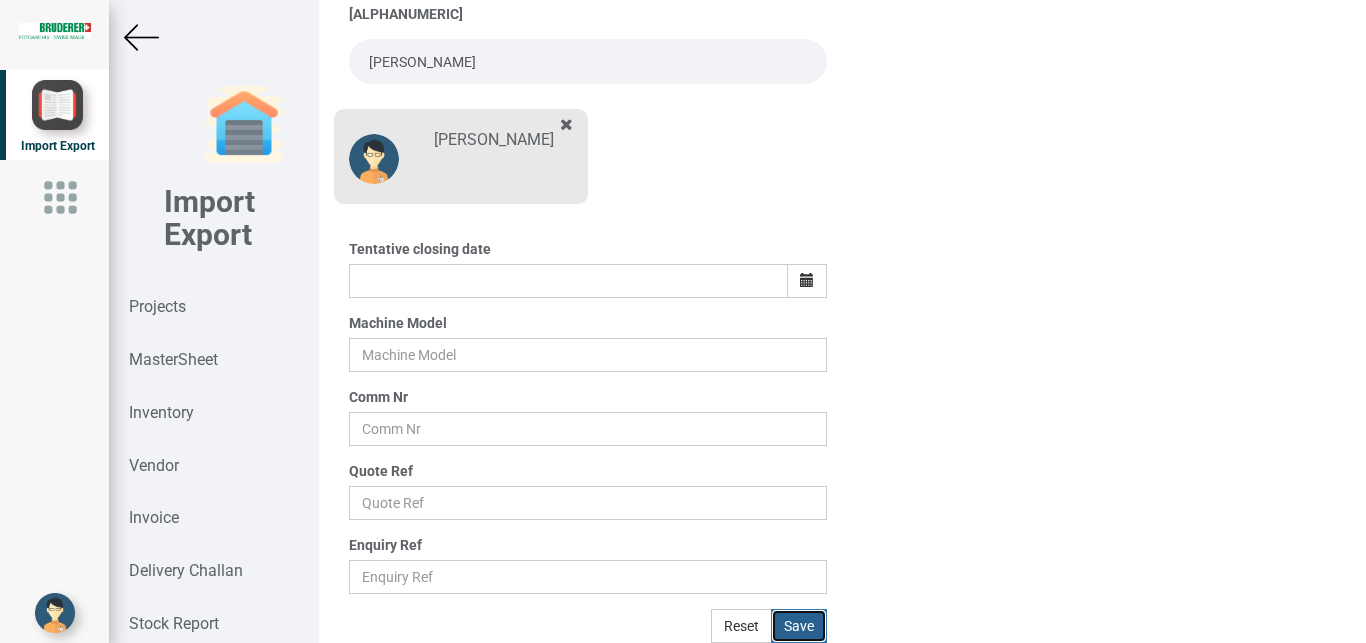 scroll, scrollTop: 245, scrollLeft: 0, axis: vertical 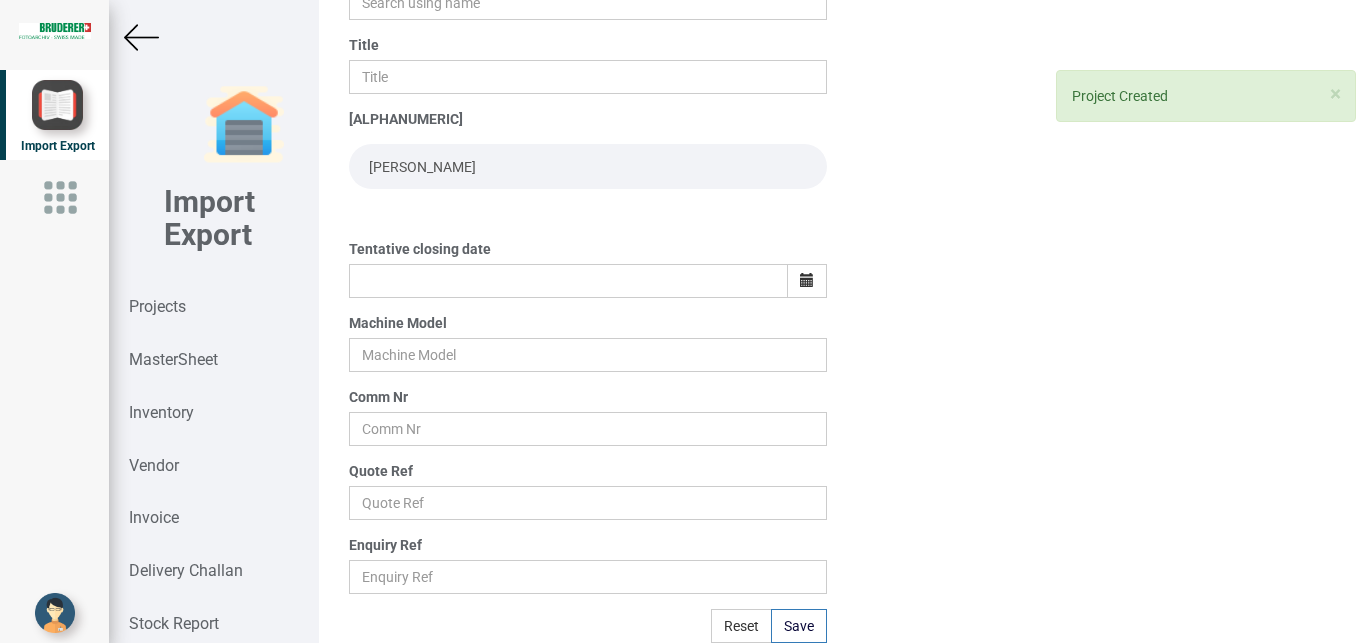 click at bounding box center [141, 37] 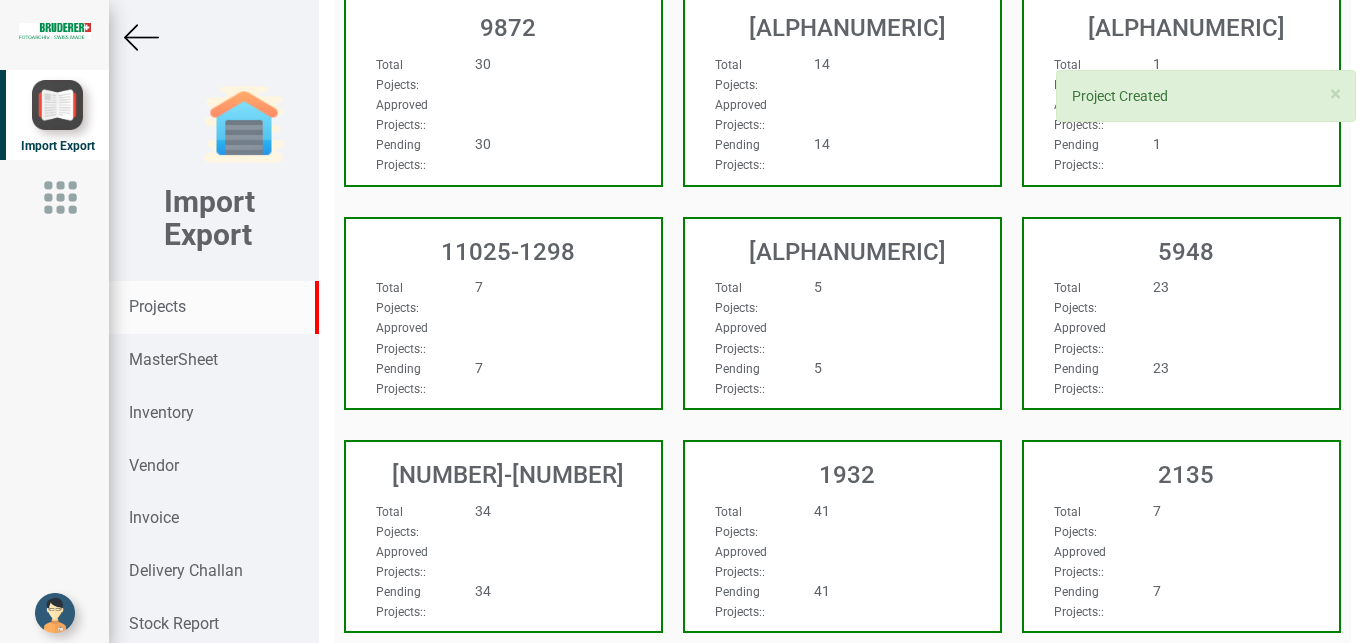 scroll, scrollTop: 0, scrollLeft: 0, axis: both 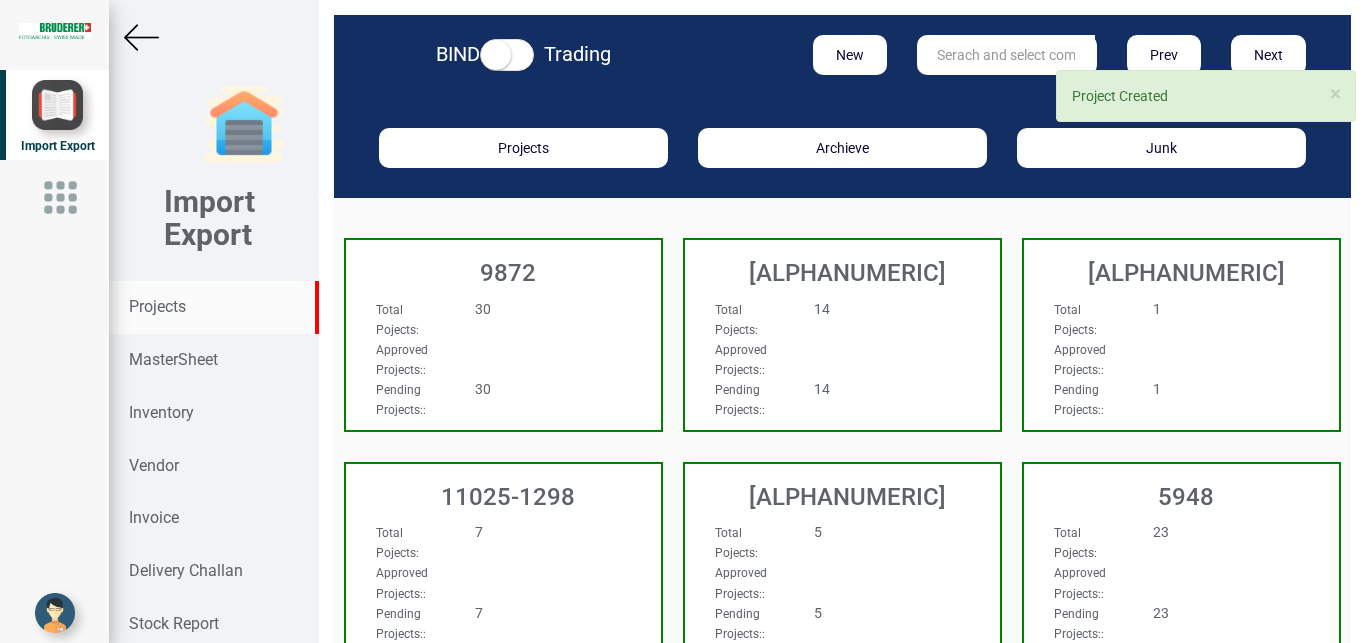 click at bounding box center [1006, 55] 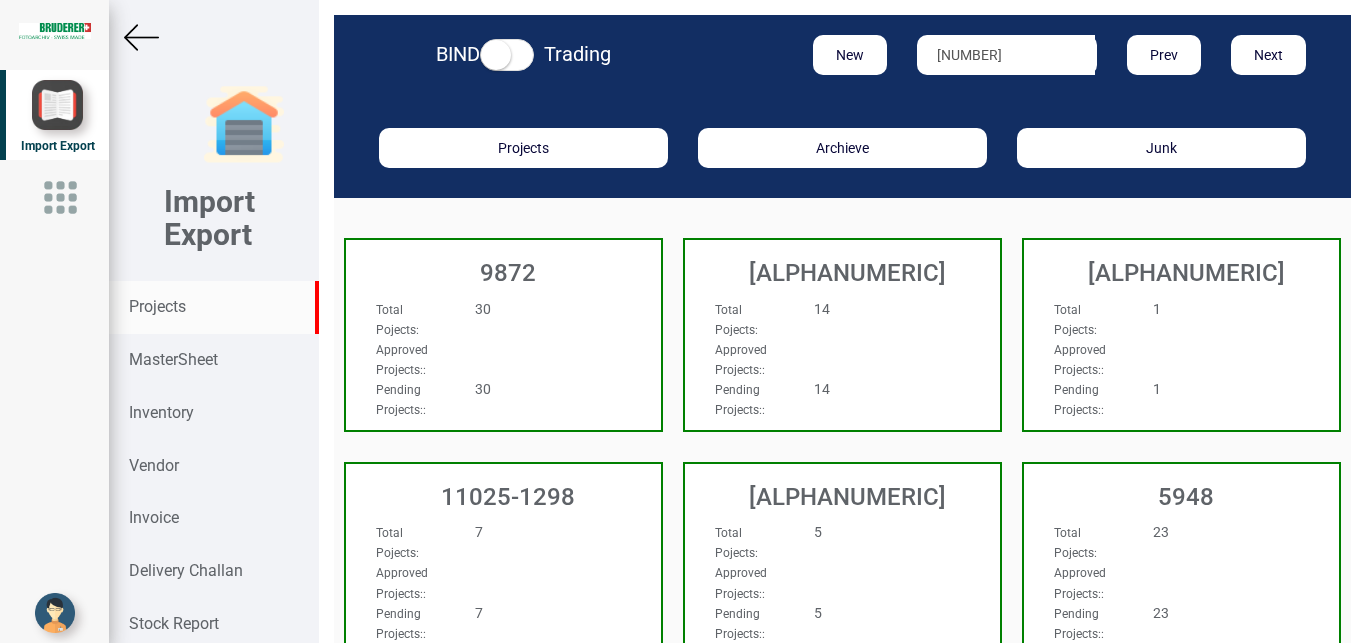 type on "7" 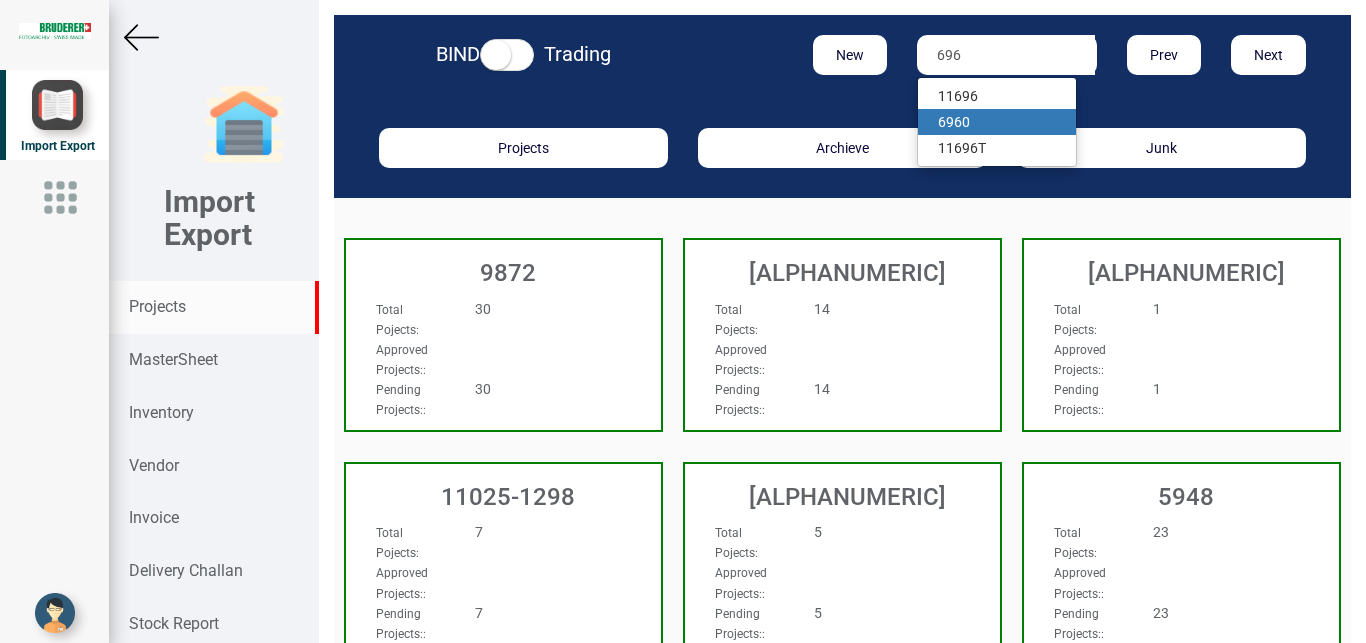 click on "[NUMBER] [NUMBER]" at bounding box center [997, 122] 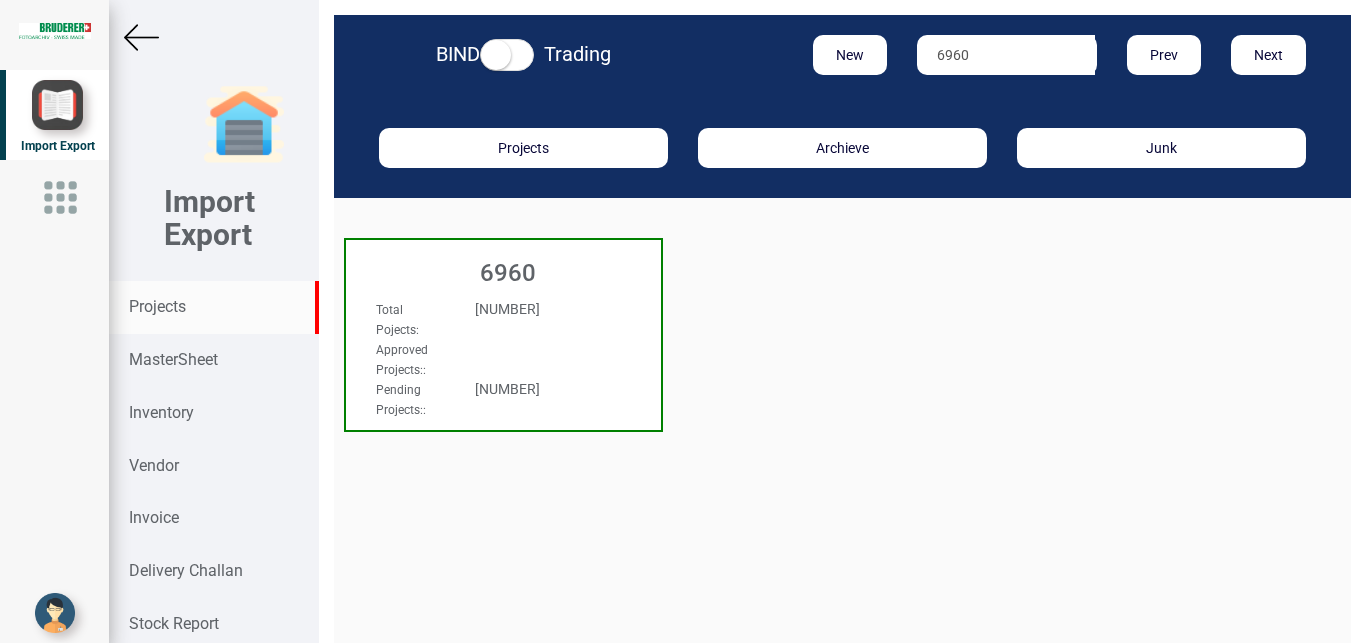 drag, startPoint x: 501, startPoint y: 340, endPoint x: 913, endPoint y: 0, distance: 534.176 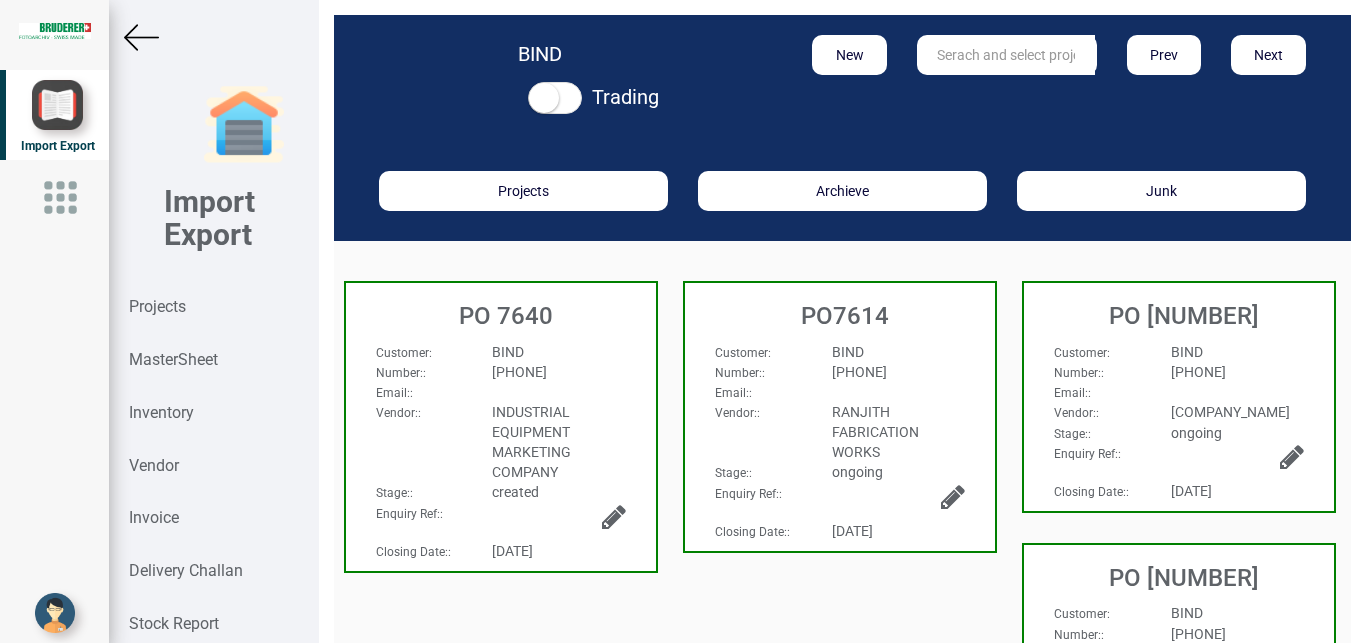 click on "BIND" at bounding box center (558, 352) 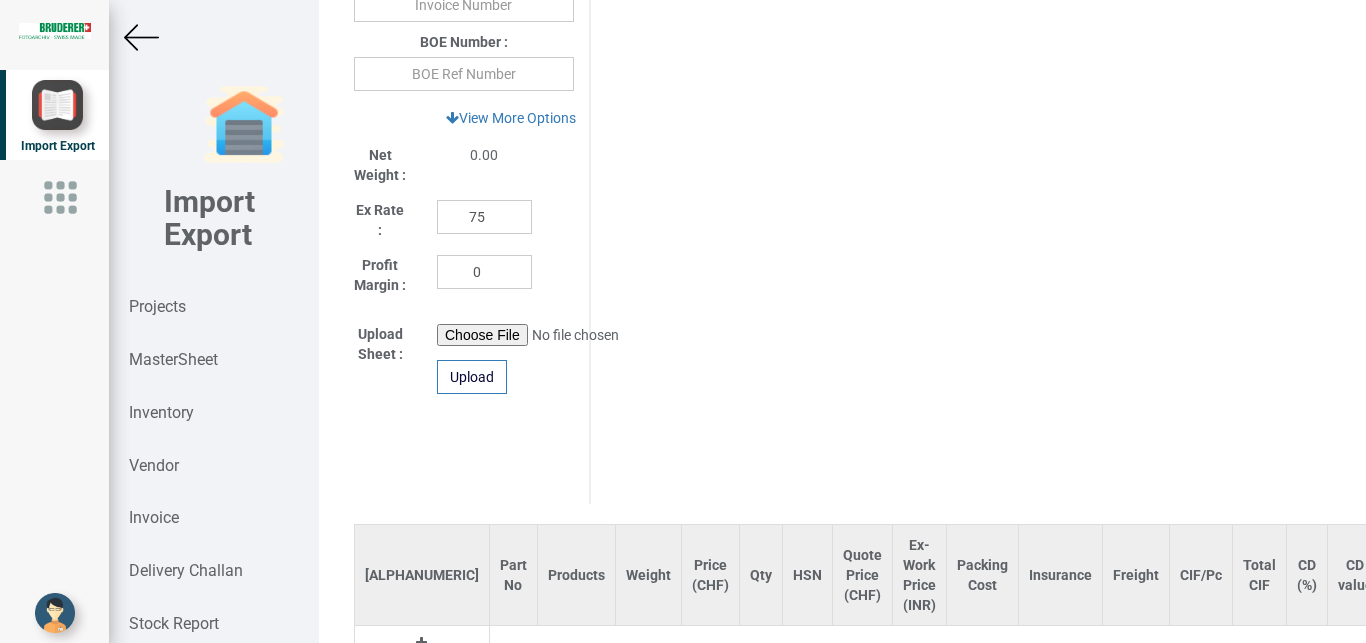 scroll, scrollTop: 1026, scrollLeft: 0, axis: vertical 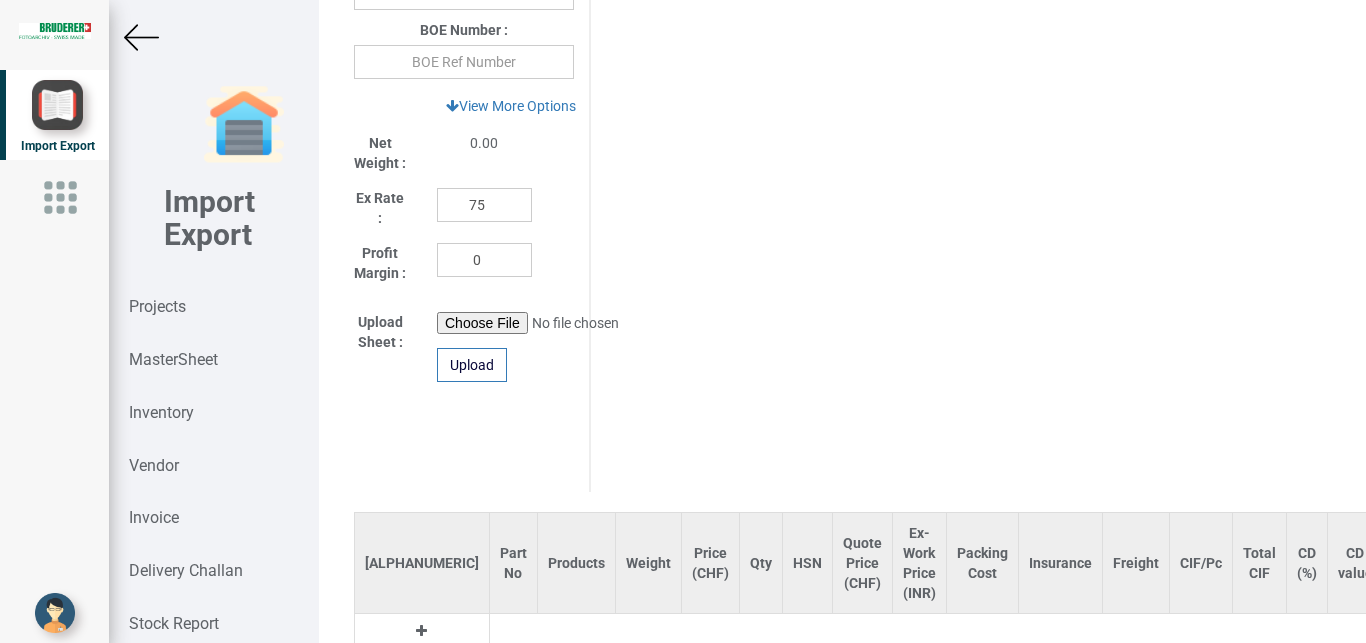 click on "Project Title :
PO [NUMBER]
Customer Name :
[NAME]
Closing Date :
[DATE]
Machine Model :
[MODEL]
Comm Nr :
[NUMBER]
Quote Ref :
[NUMBER]" at bounding box center [842, -119] 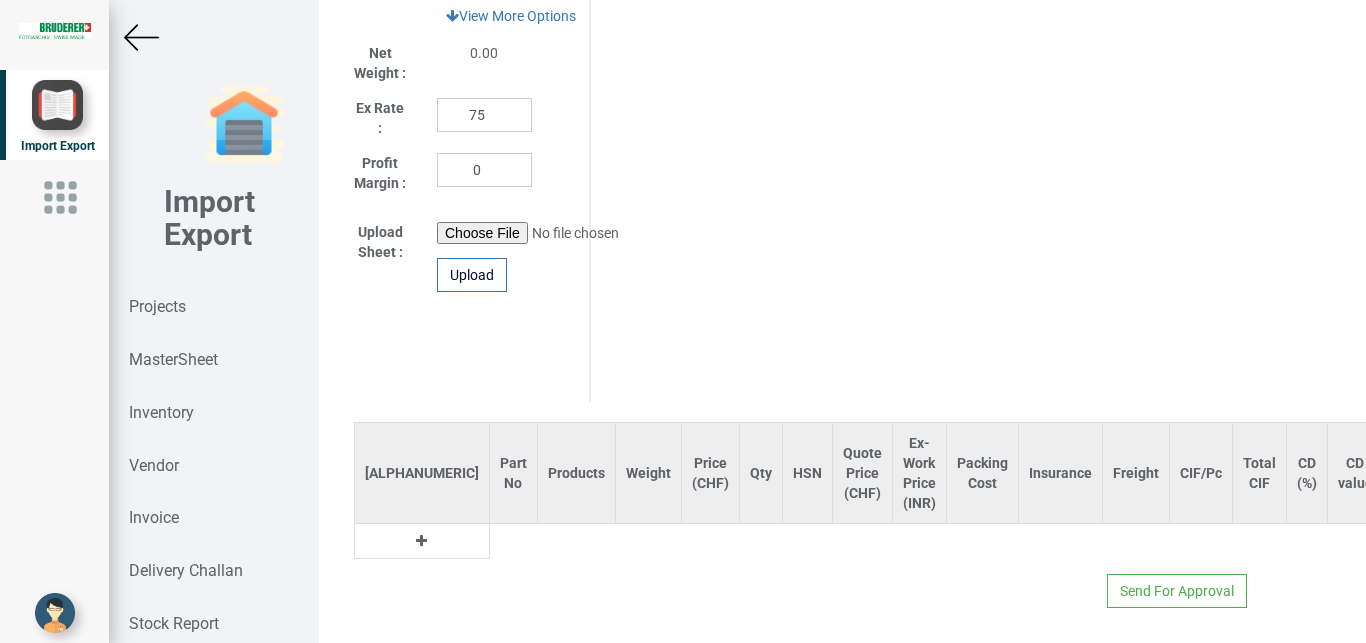 click at bounding box center (421, 541) 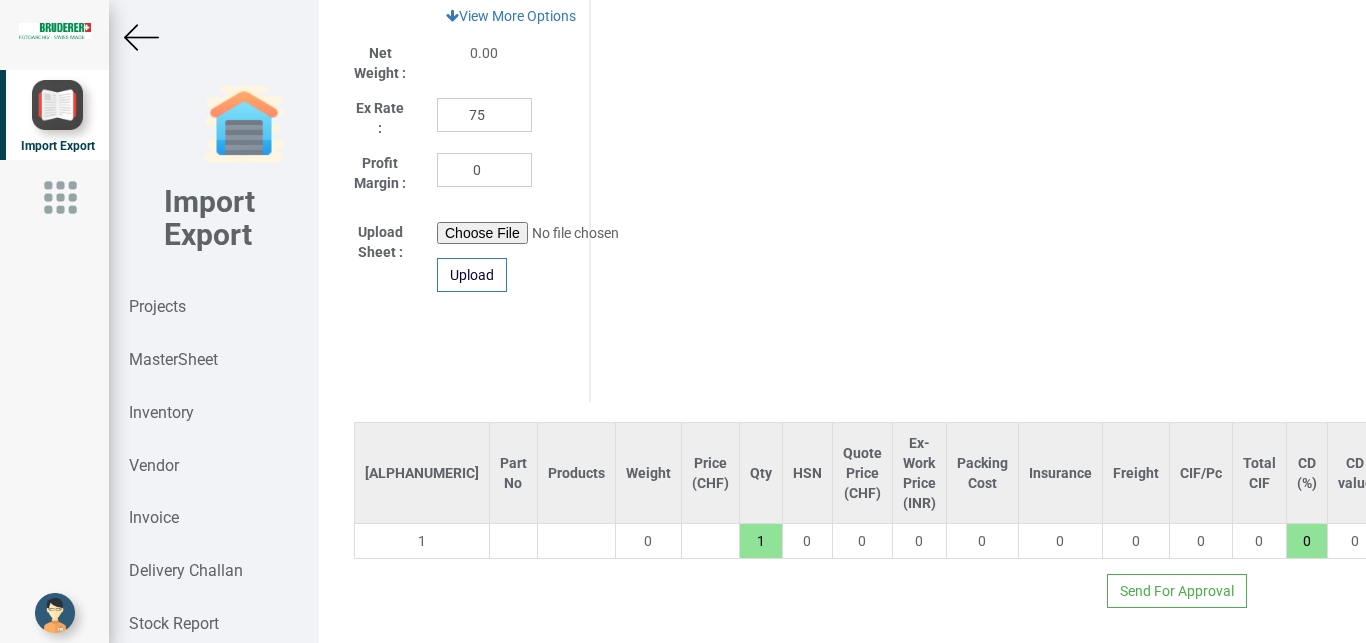 click at bounding box center (513, 541) 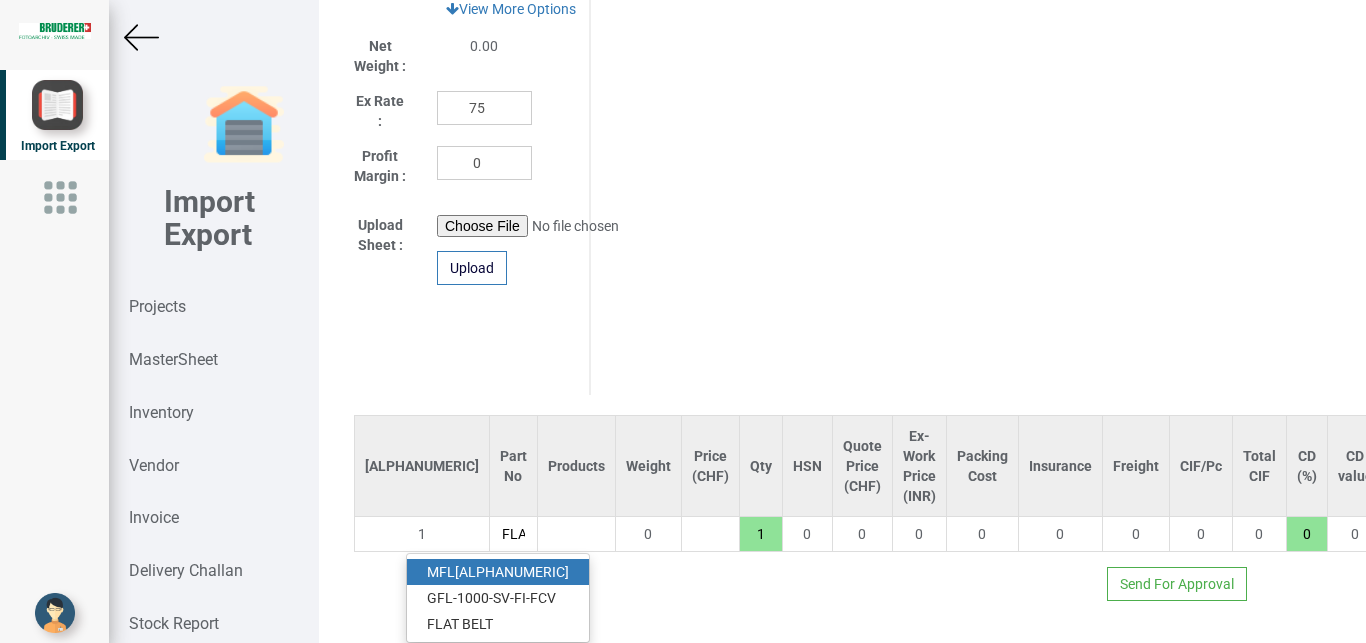 scroll, scrollTop: 0, scrollLeft: 2, axis: horizontal 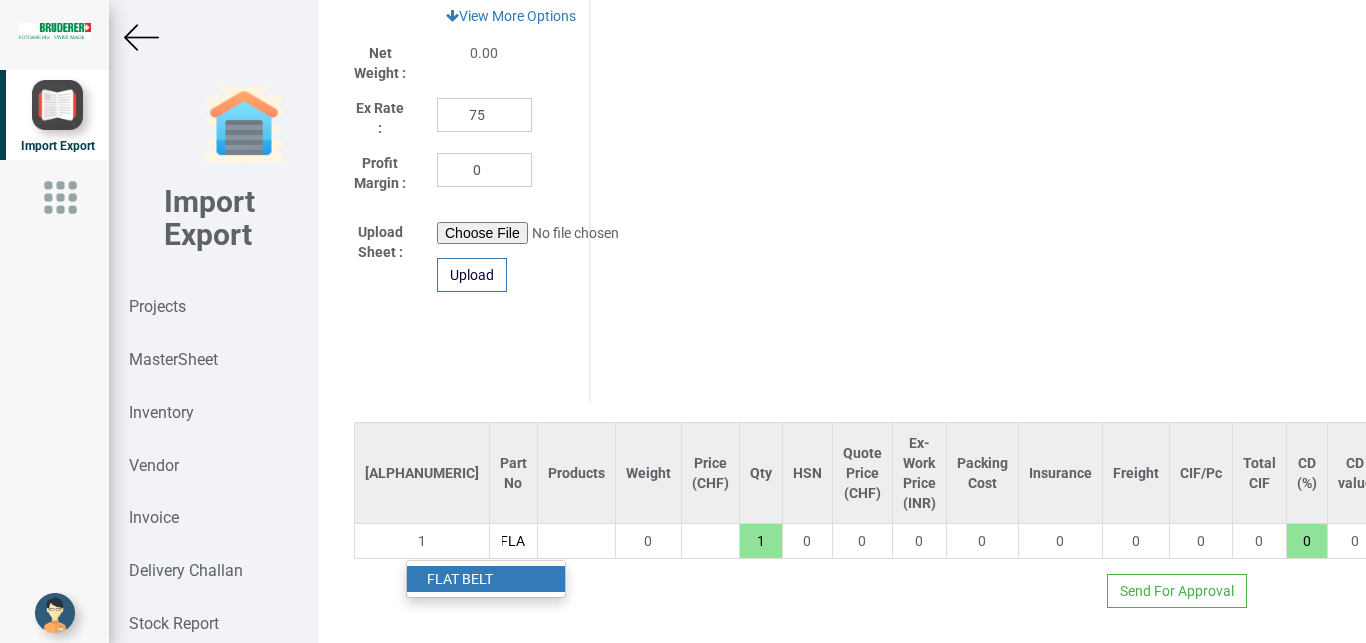 type on "FLA" 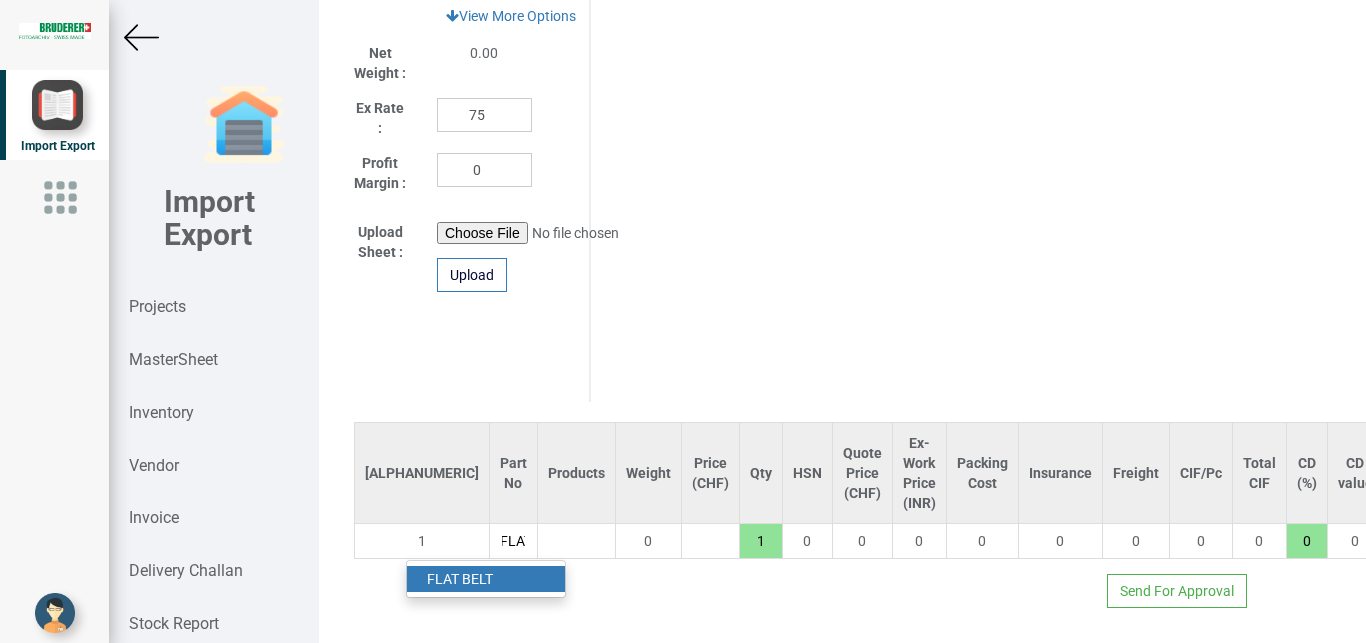 scroll, scrollTop: 0, scrollLeft: 43, axis: horizontal 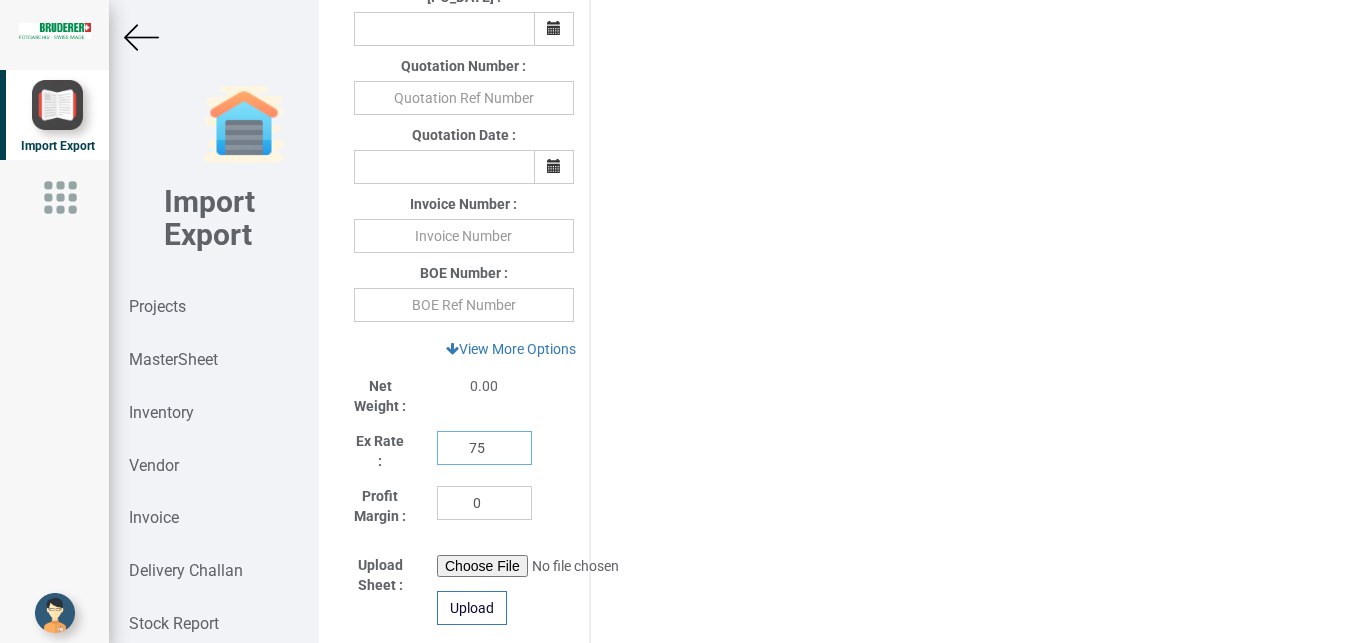 drag, startPoint x: 483, startPoint y: 447, endPoint x: 409, endPoint y: 447, distance: 74 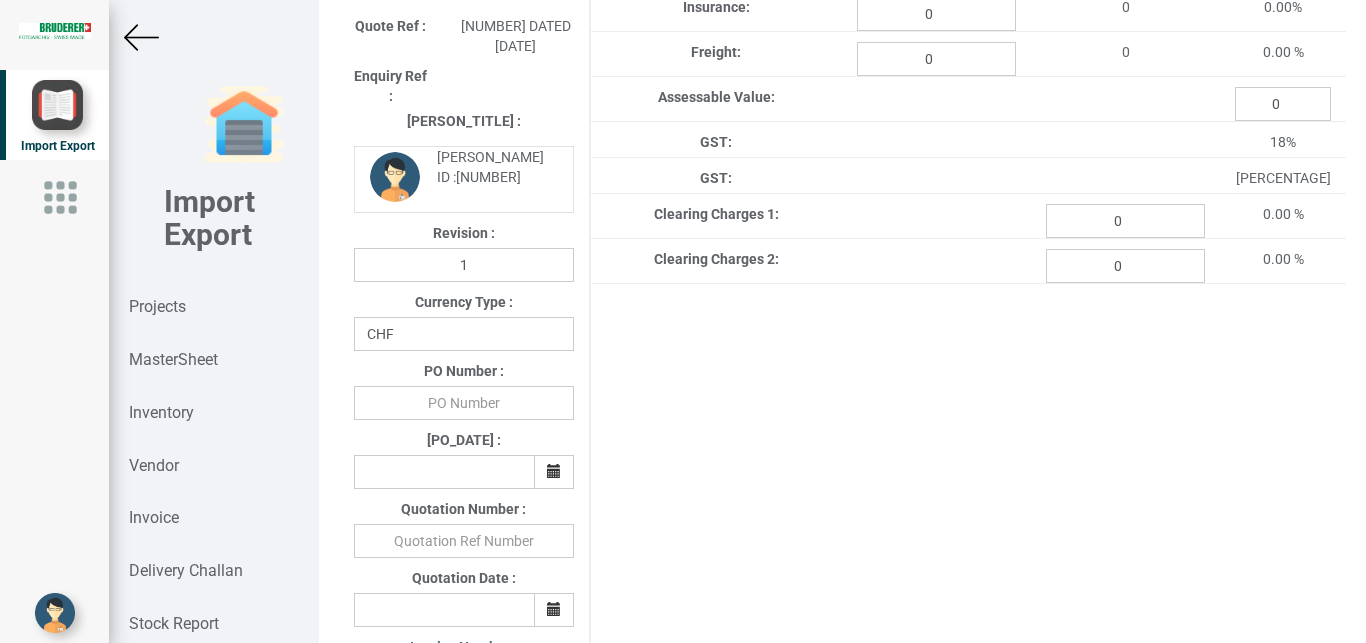 scroll, scrollTop: 379, scrollLeft: 0, axis: vertical 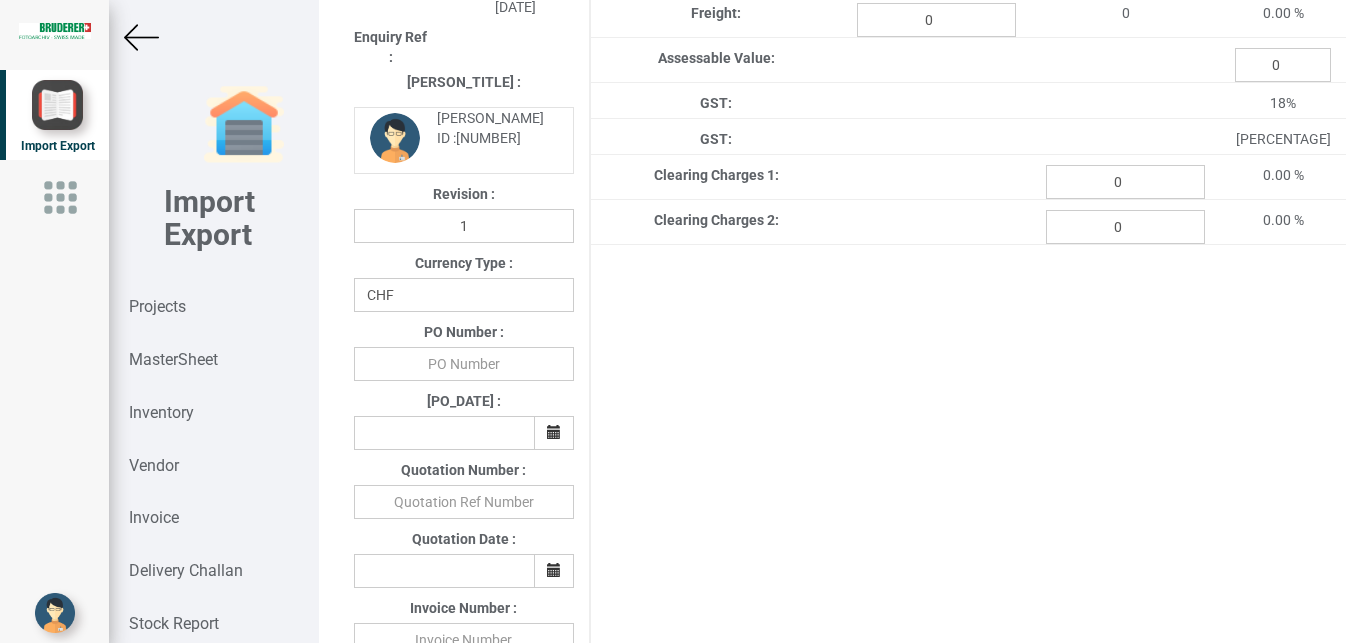 type on "1" 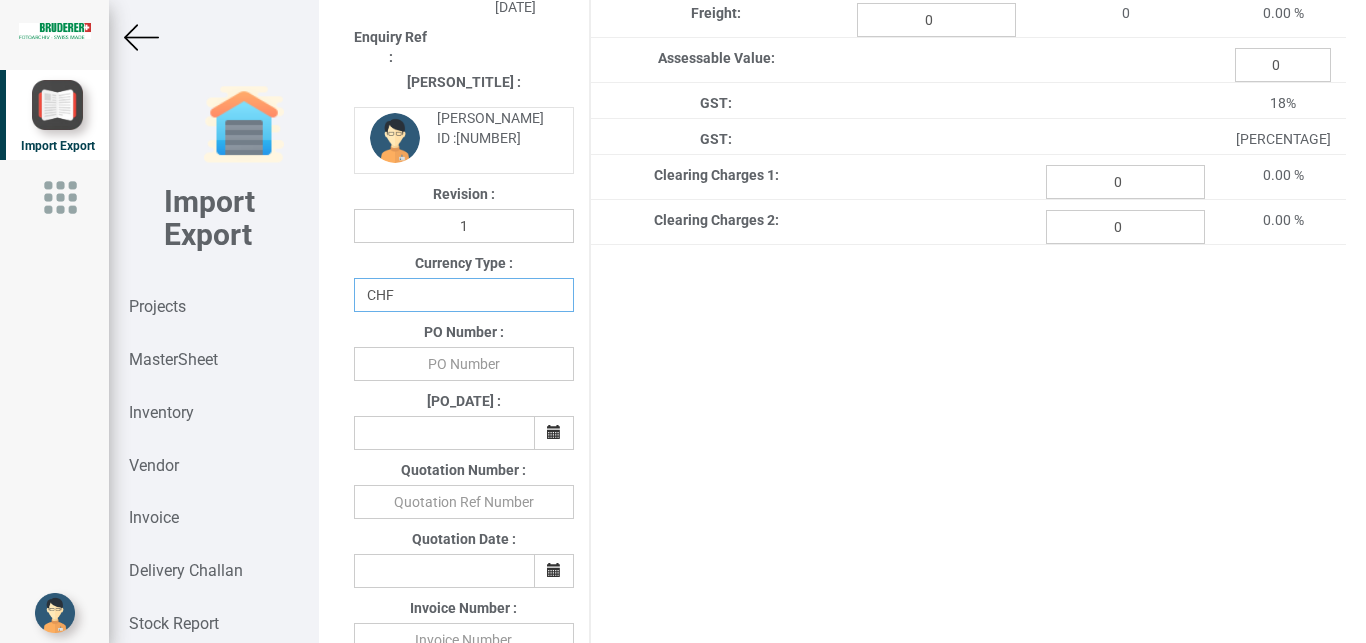 click on "CHF
INR
EUR
USD
JPY
GBP
AUD
CAD
ZAR" at bounding box center (464, 295) 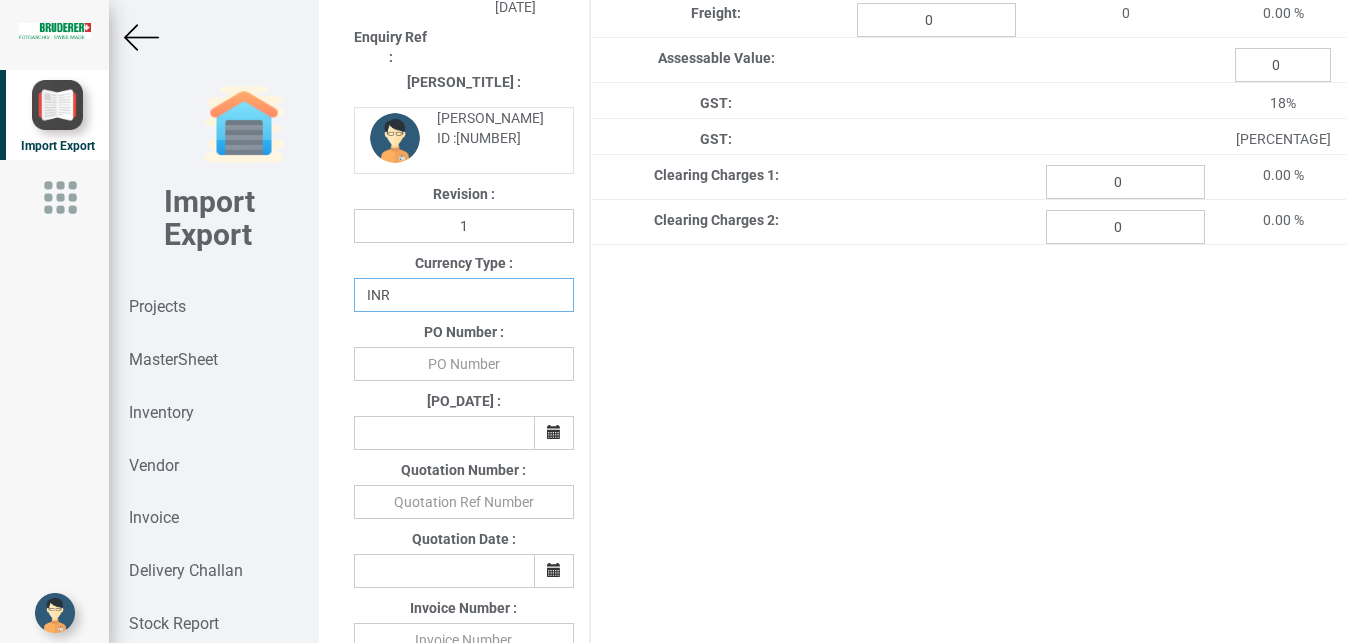 click on "INR" at bounding box center (0, 0) 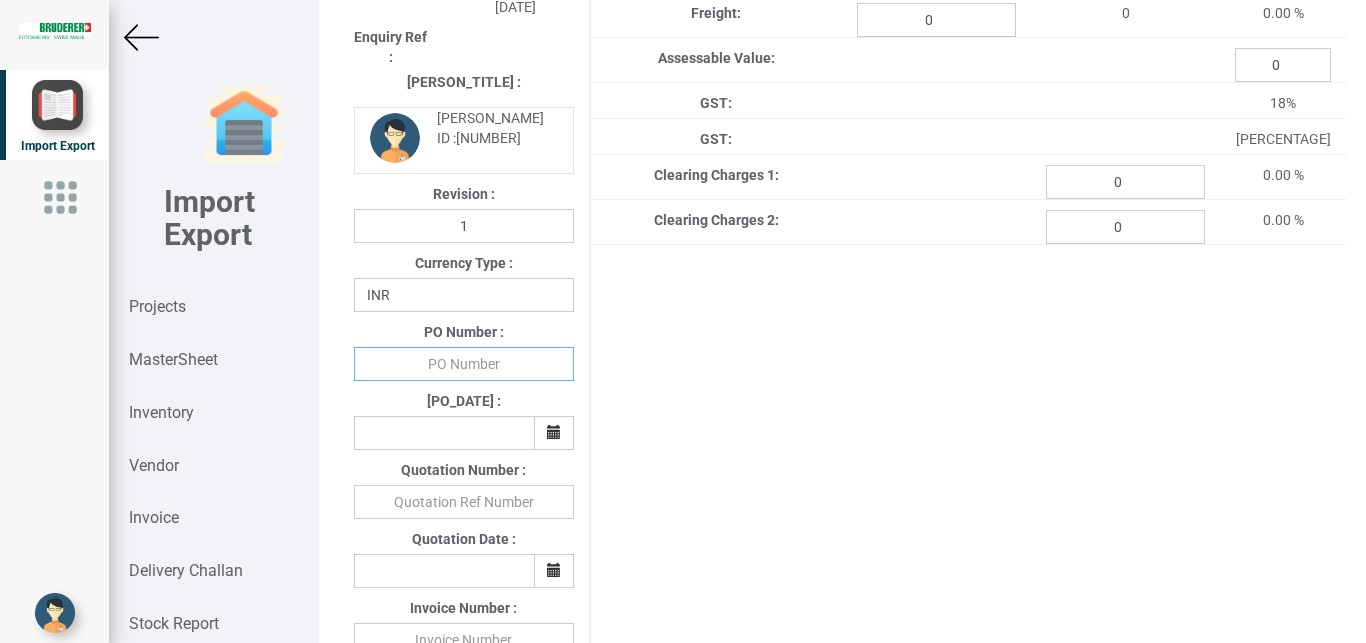 click at bounding box center [464, 364] 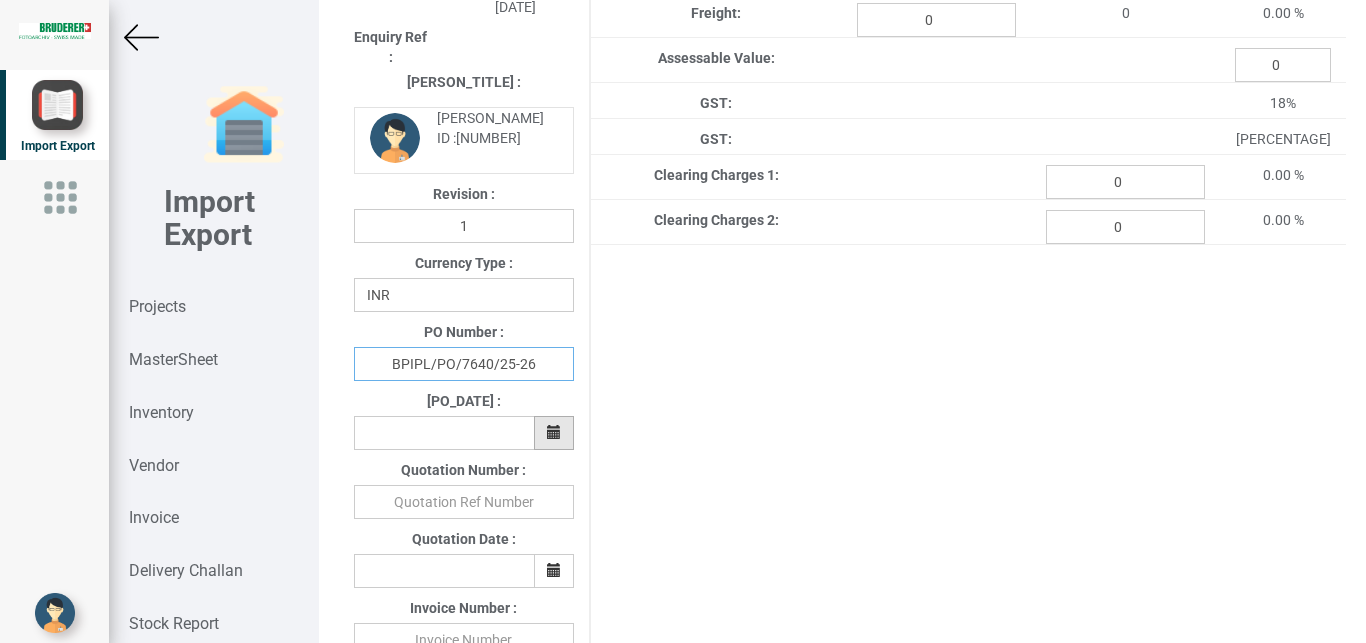 type on "BPIPL/PO/7640/25-26" 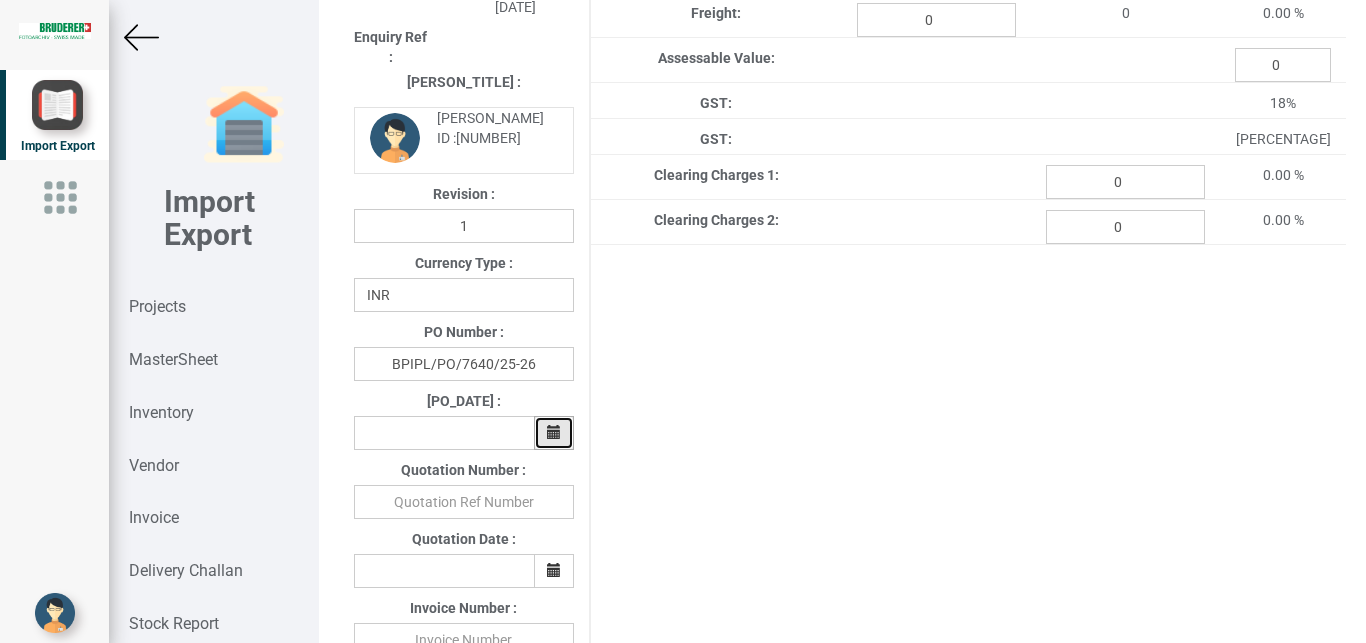 drag, startPoint x: 536, startPoint y: 433, endPoint x: 538, endPoint y: 452, distance: 19.104973 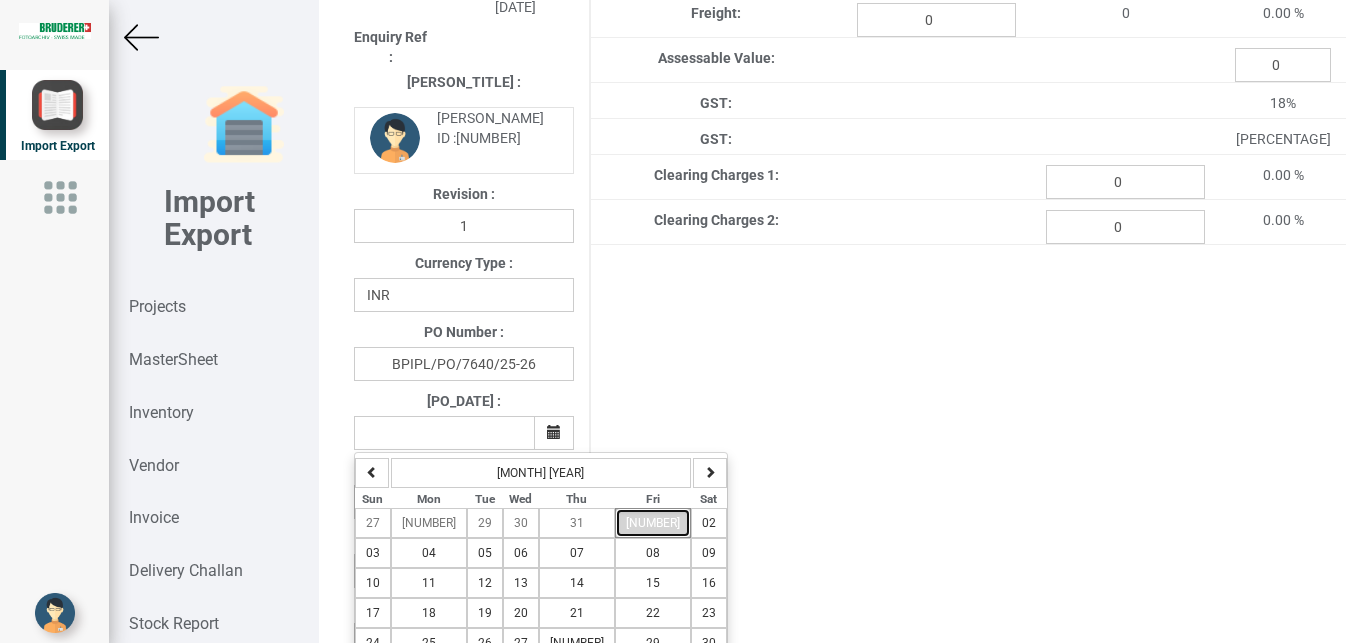 click on "[NUMBER]" at bounding box center [653, 523] 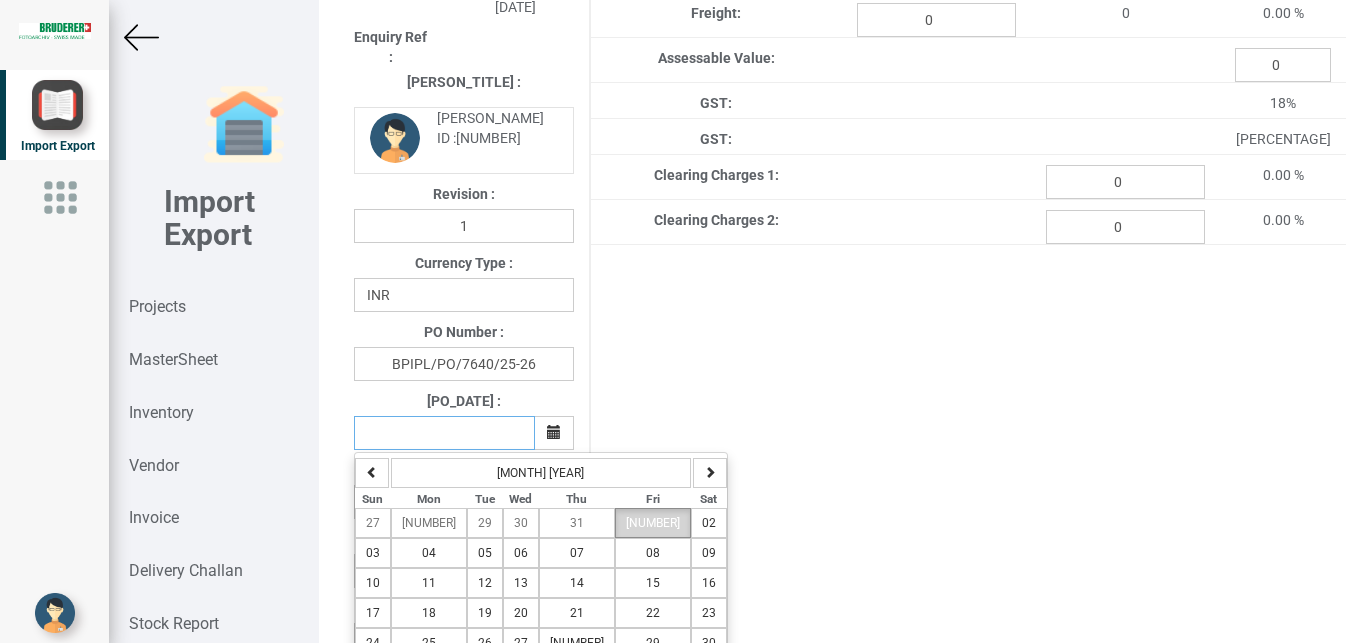 type on "[DATE]" 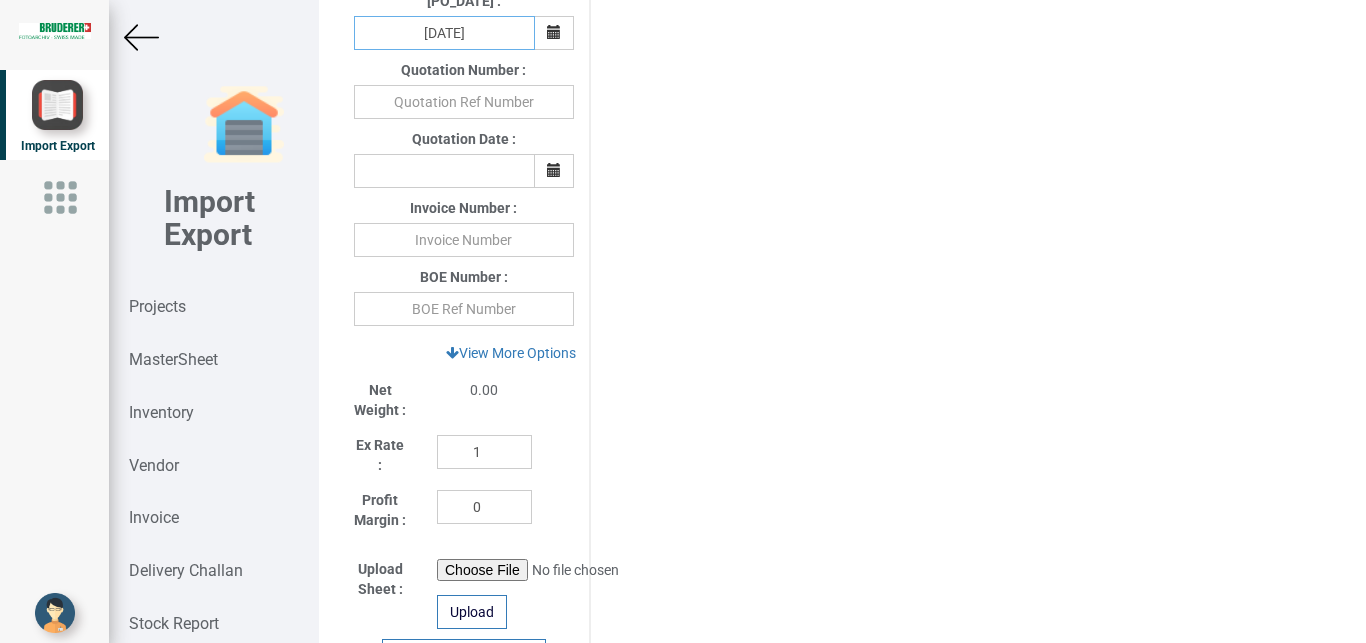 scroll, scrollTop: 753, scrollLeft: 0, axis: vertical 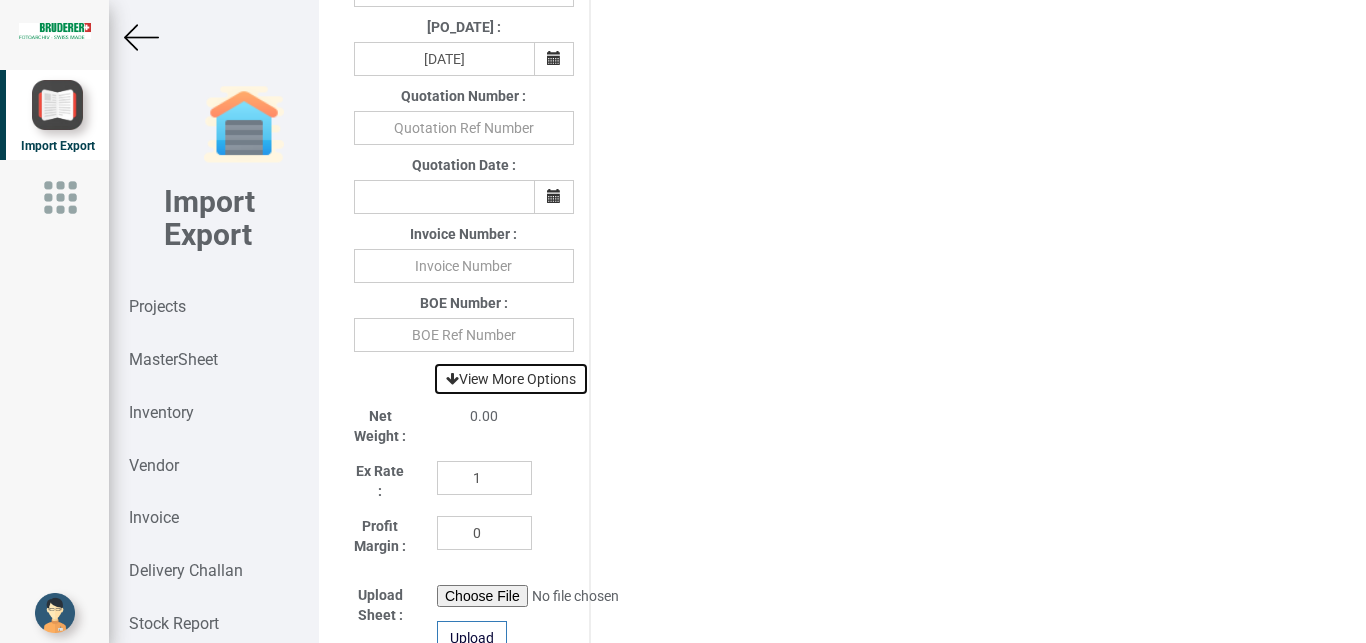 click on "View More Options" at bounding box center (511, 379) 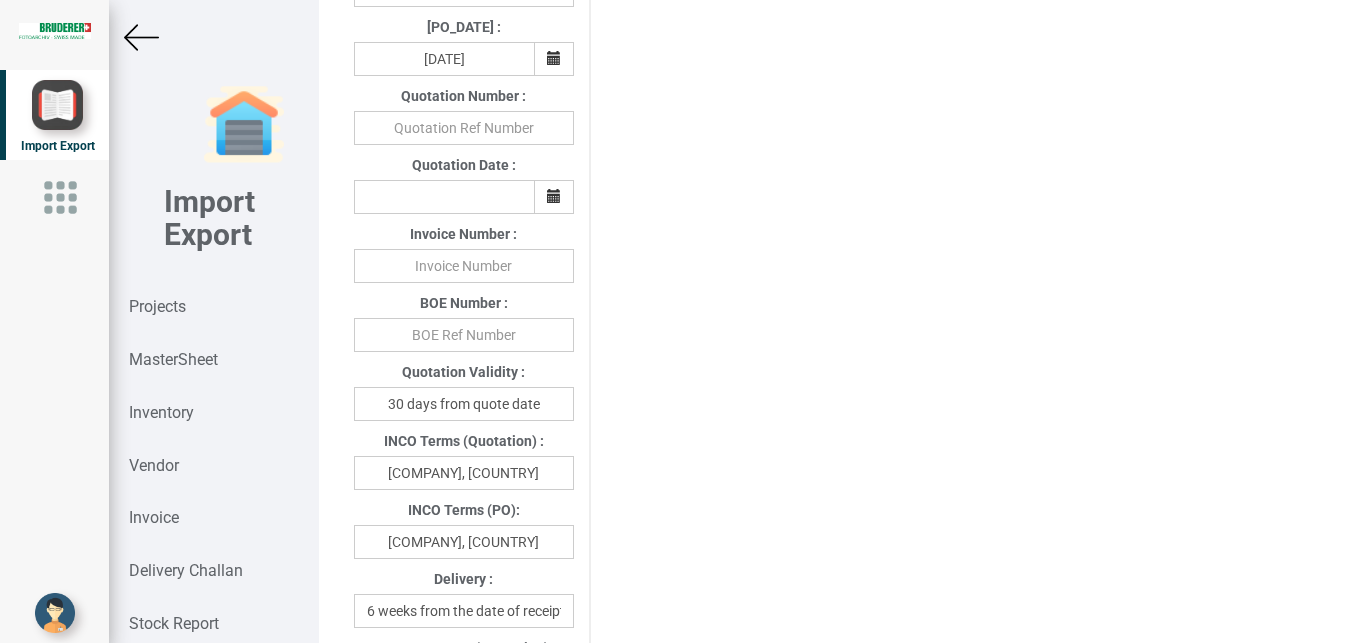 scroll, scrollTop: 929, scrollLeft: 0, axis: vertical 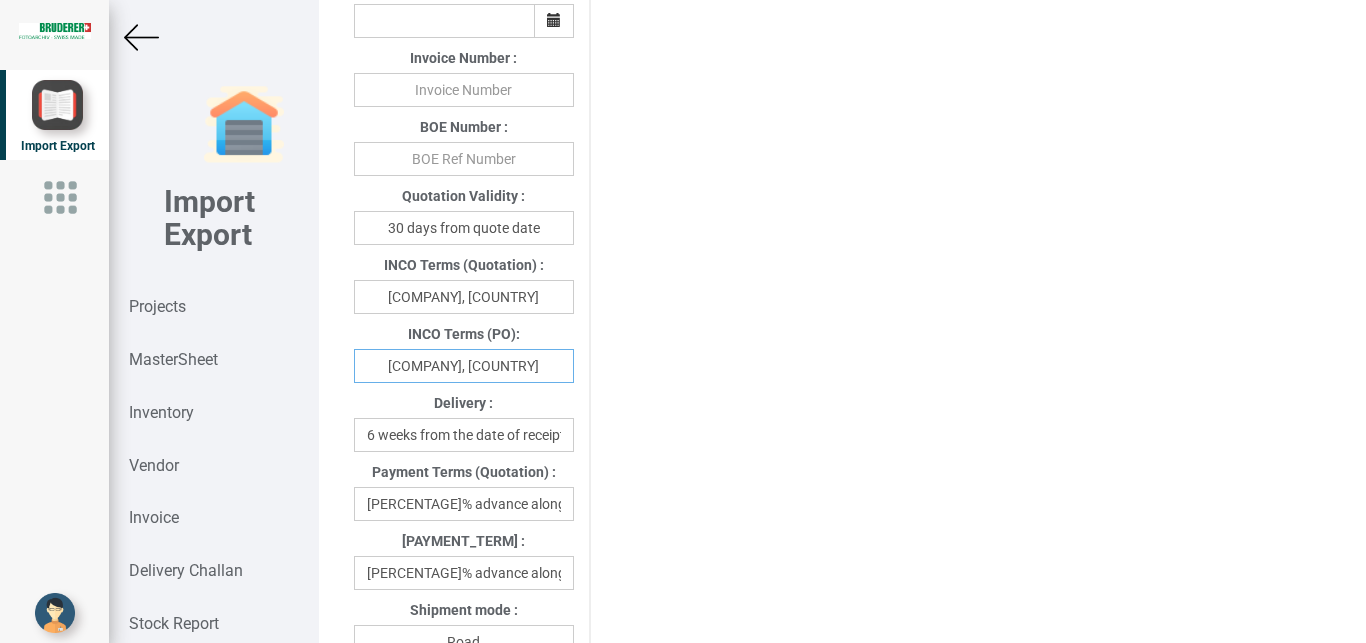drag, startPoint x: 441, startPoint y: 373, endPoint x: 580, endPoint y: 367, distance: 139.12944 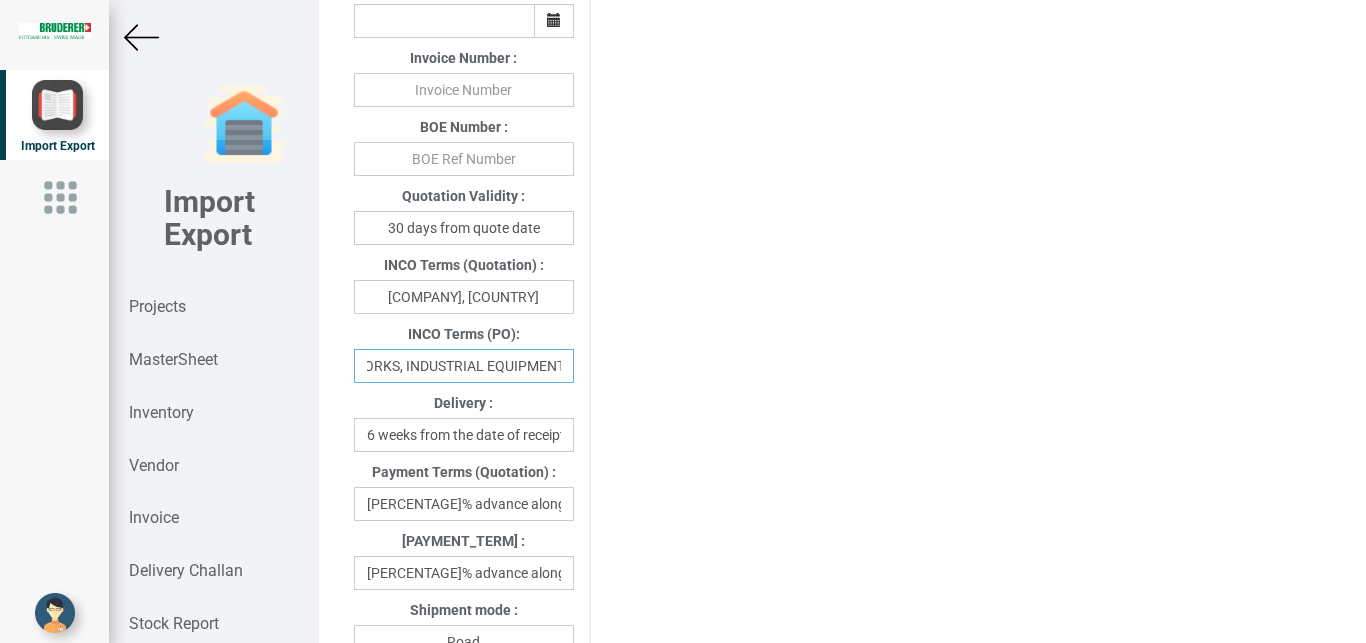 scroll, scrollTop: 0, scrollLeft: 44, axis: horizontal 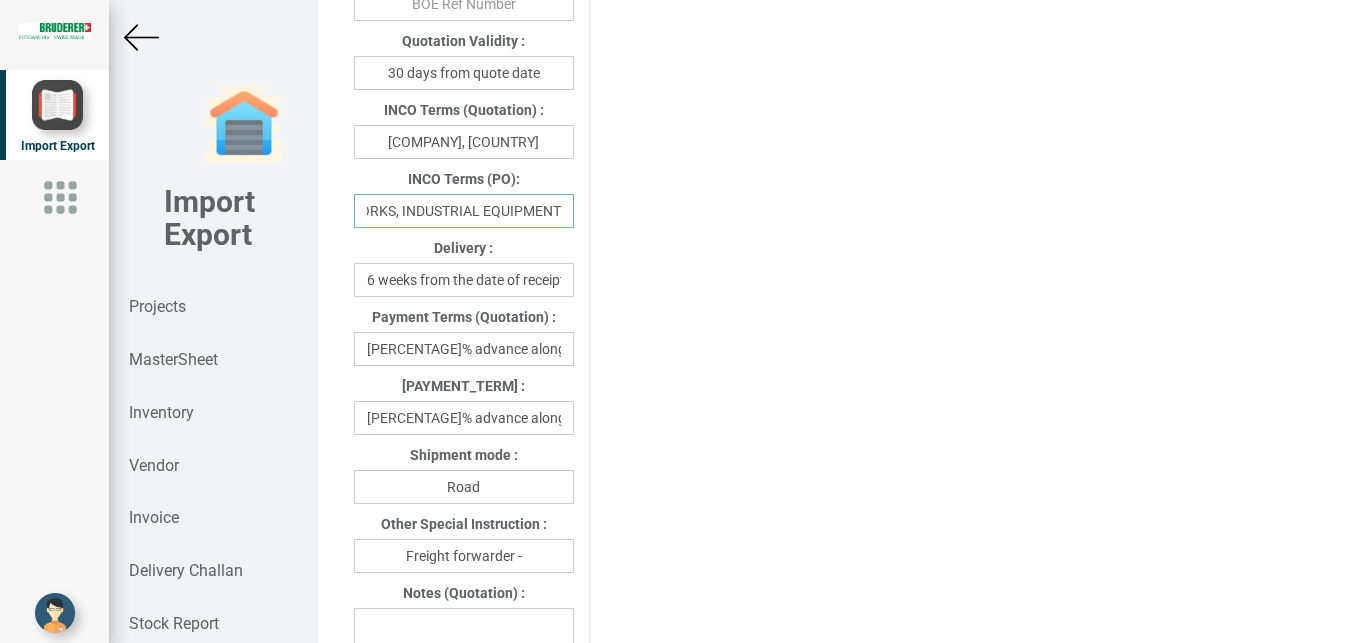 type on "EX-WORKS, INDUSTRIAL EQUIPMENT" 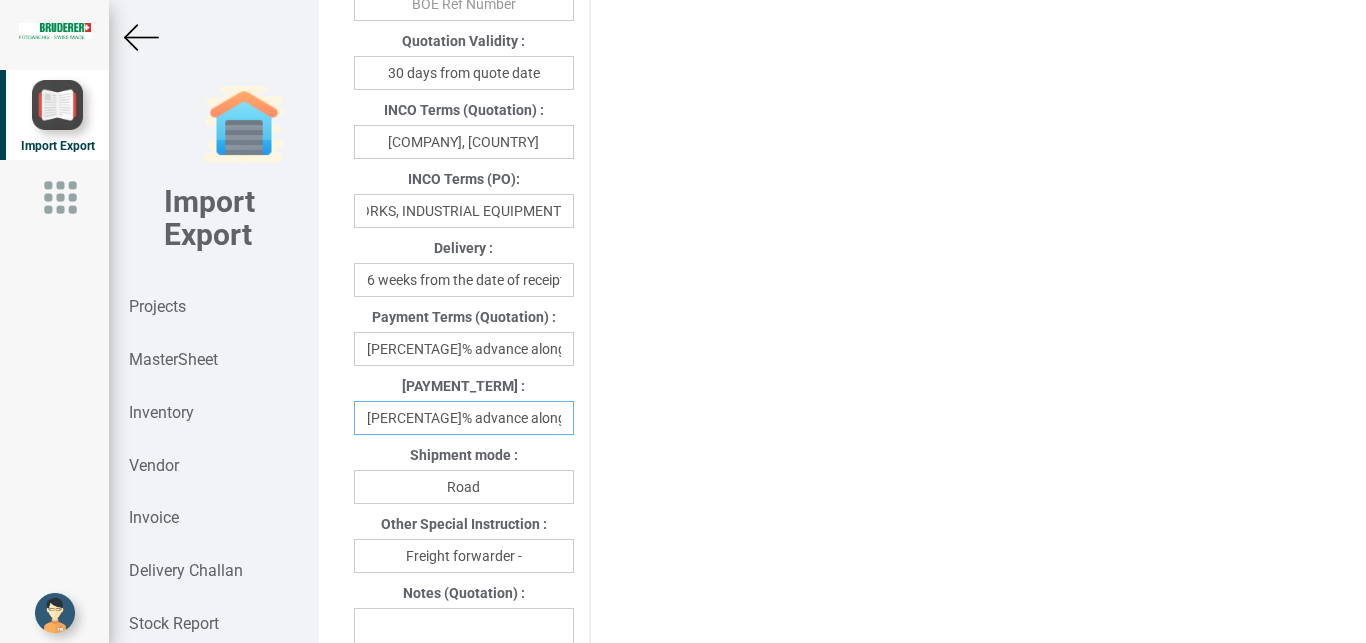 scroll, scrollTop: 0, scrollLeft: 4, axis: horizontal 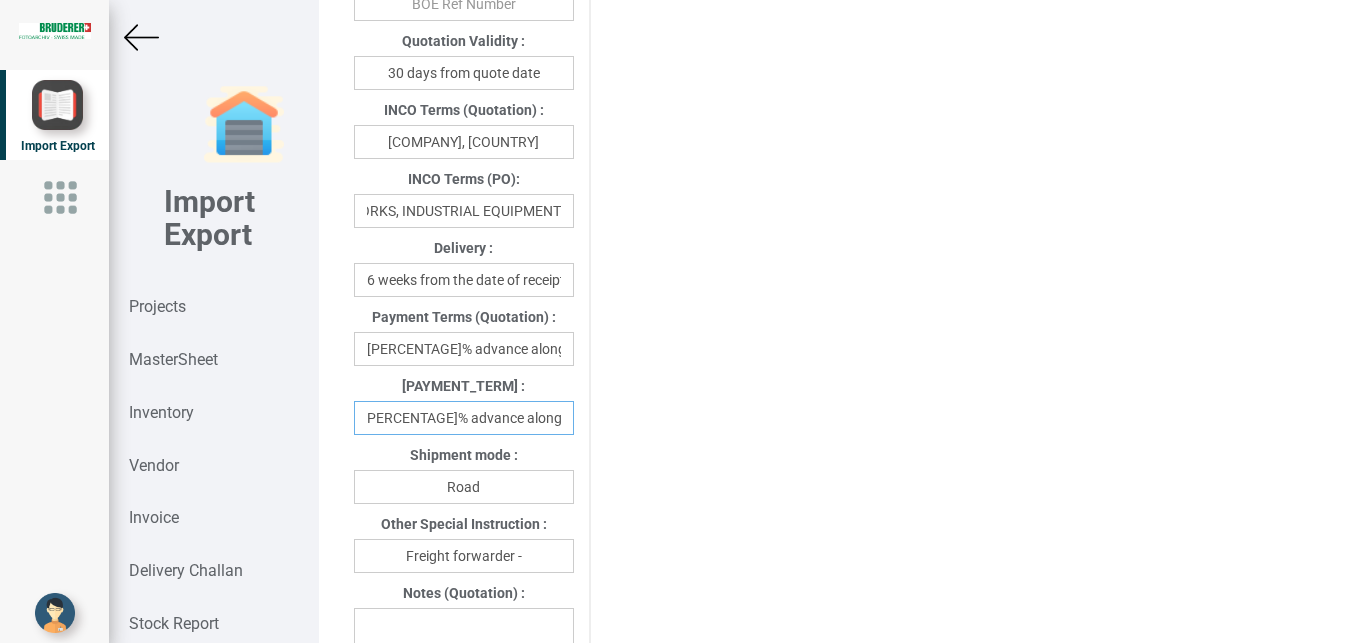 drag, startPoint x: 459, startPoint y: 421, endPoint x: 595, endPoint y: 425, distance: 136.0588 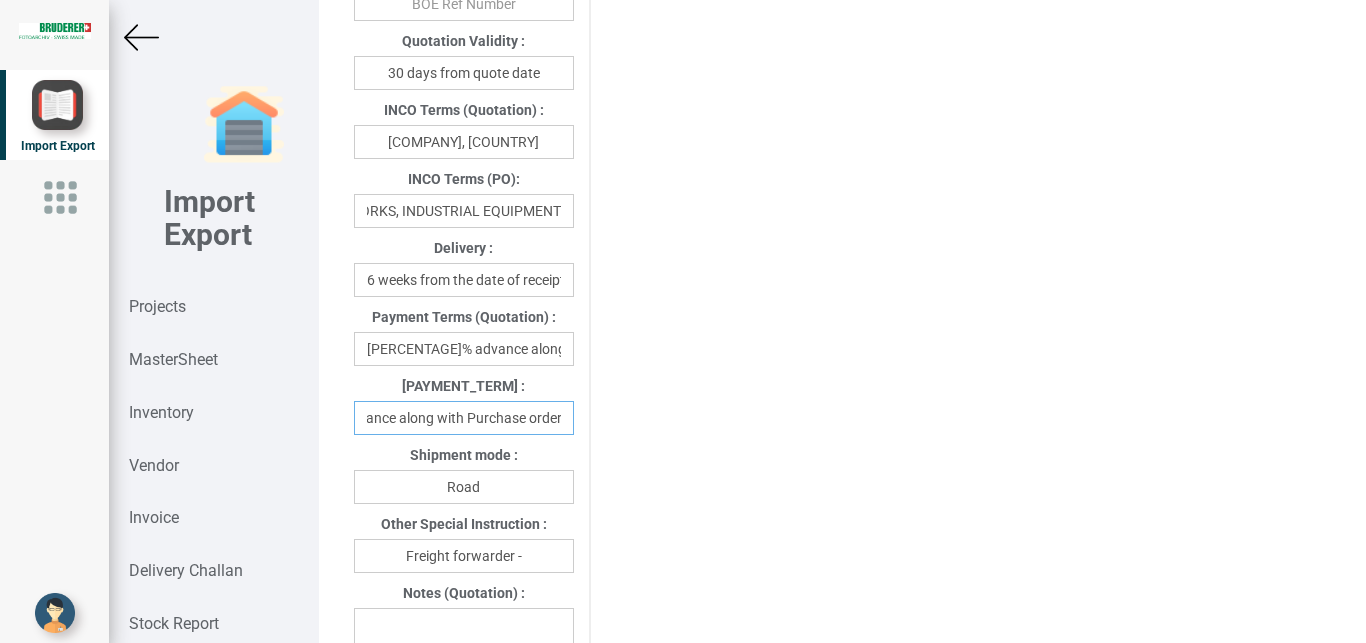 scroll, scrollTop: 0, scrollLeft: 66, axis: horizontal 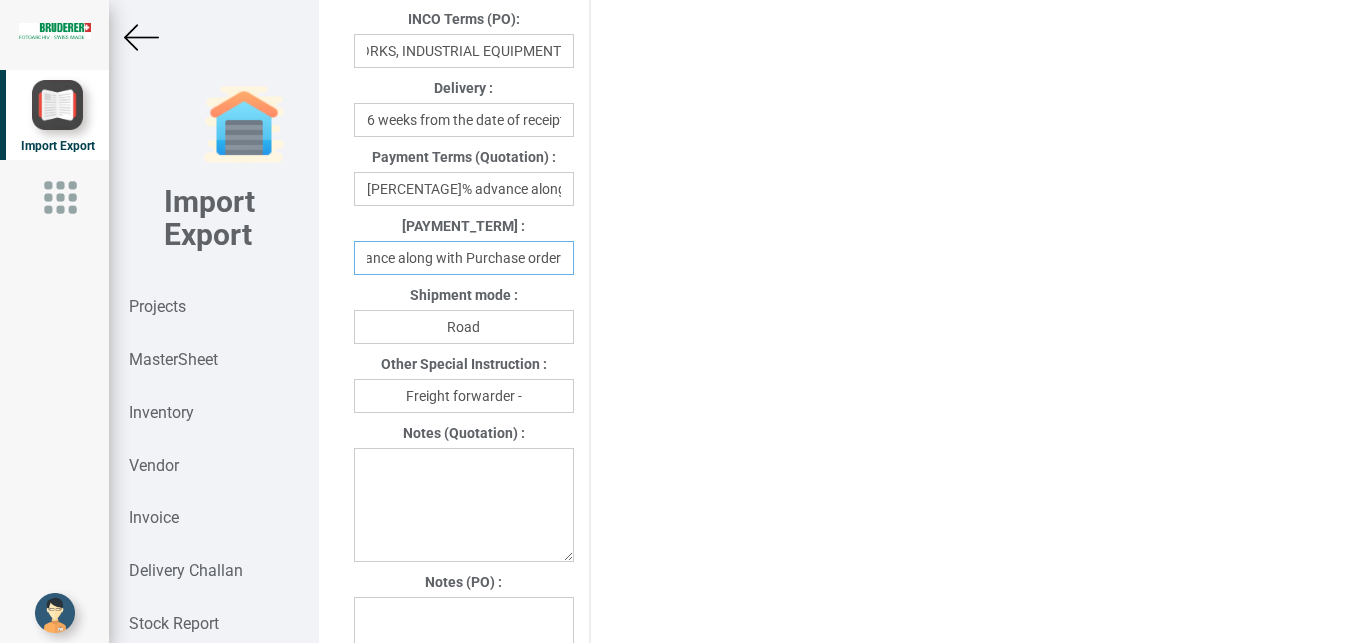 type on "100% advance along with Purchase order" 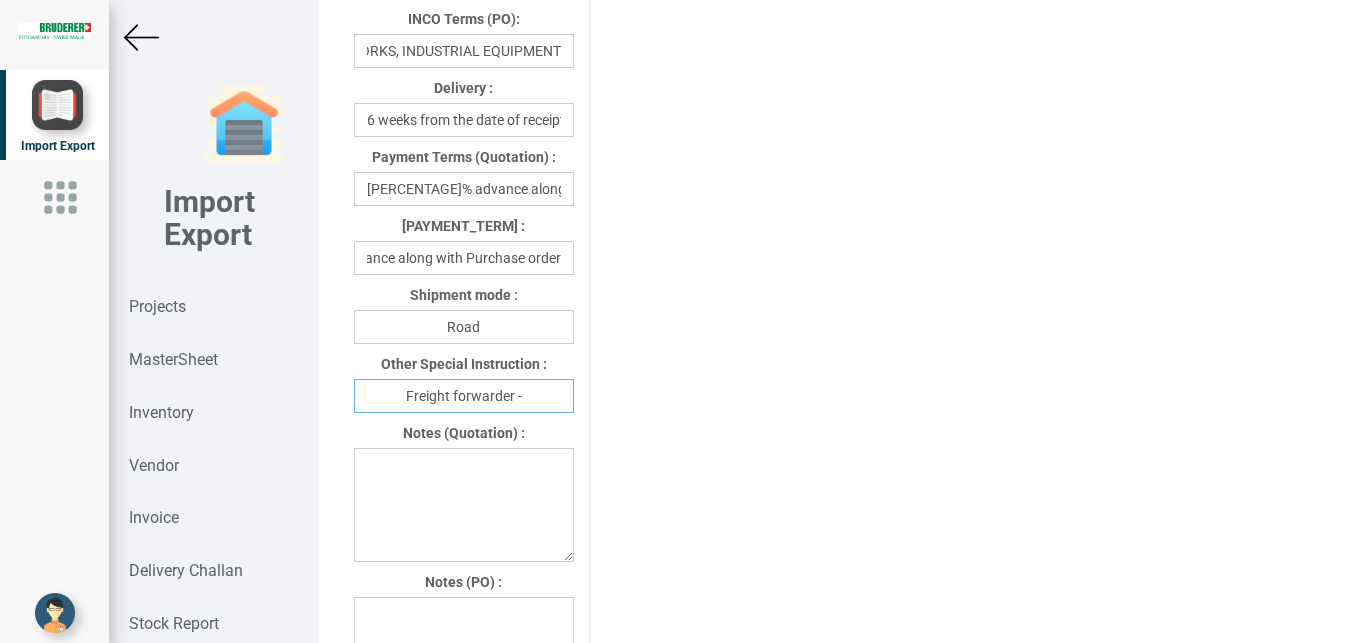 click on "Freight forwarder -" at bounding box center (464, 396) 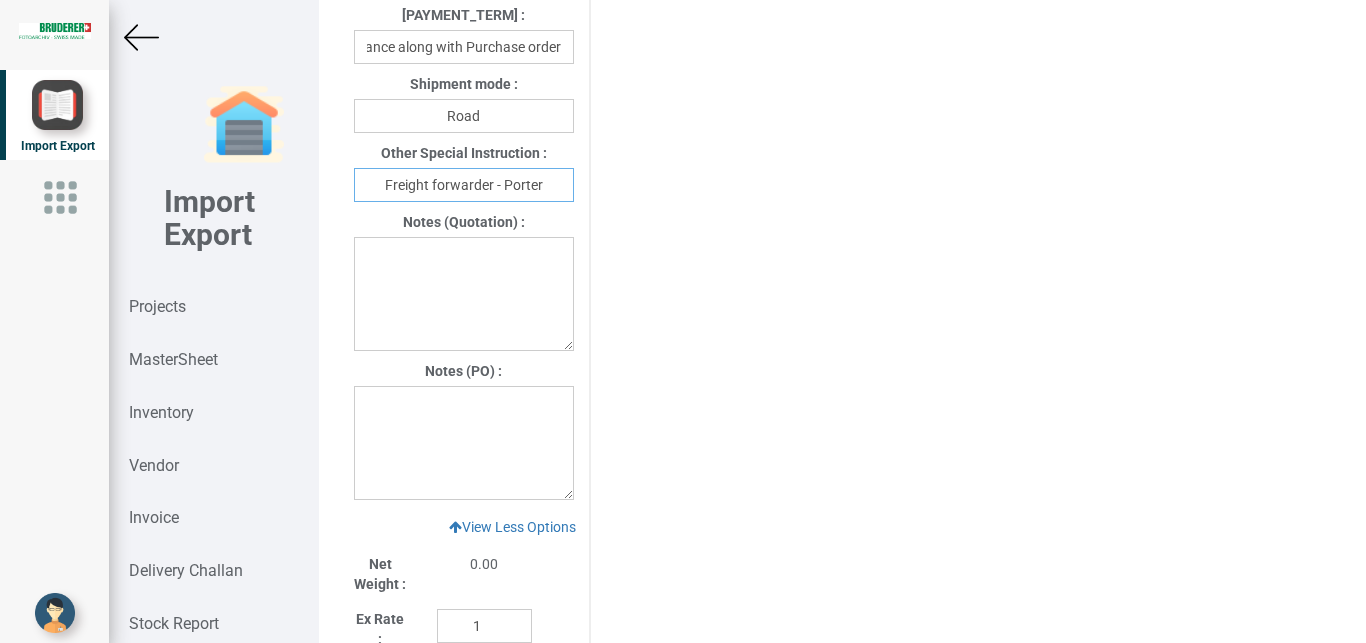 scroll, scrollTop: 1596, scrollLeft: 0, axis: vertical 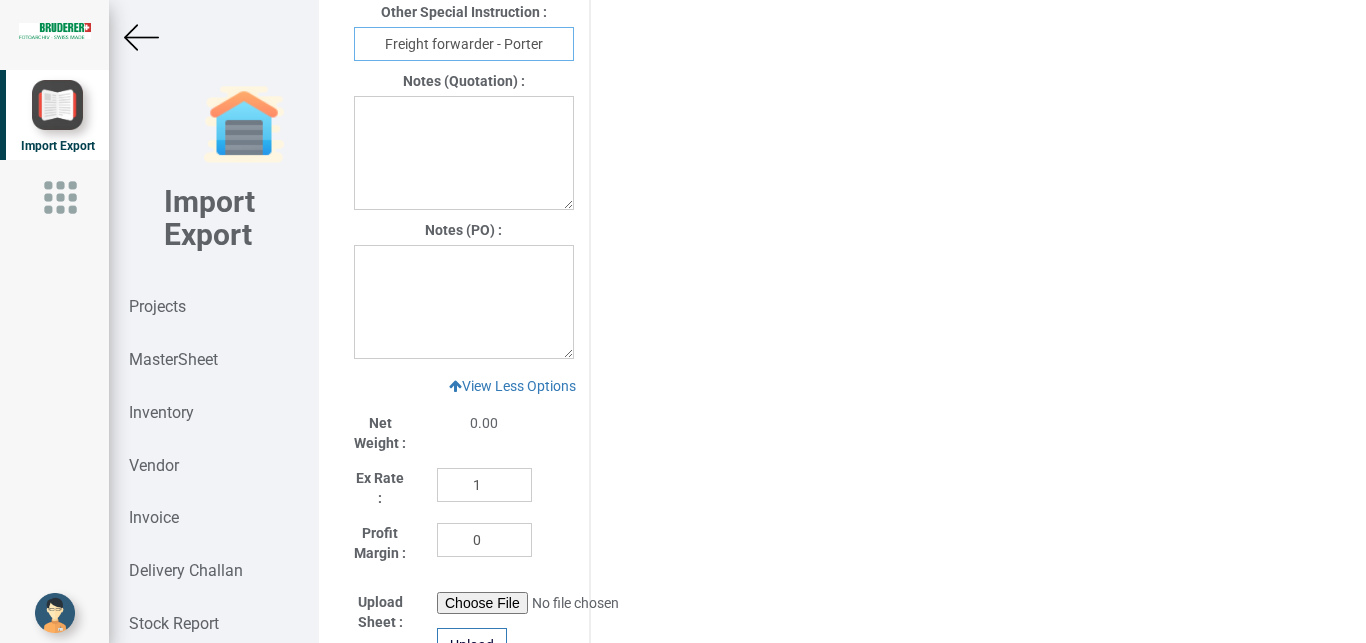 type on "Freight forwarder - Porter" 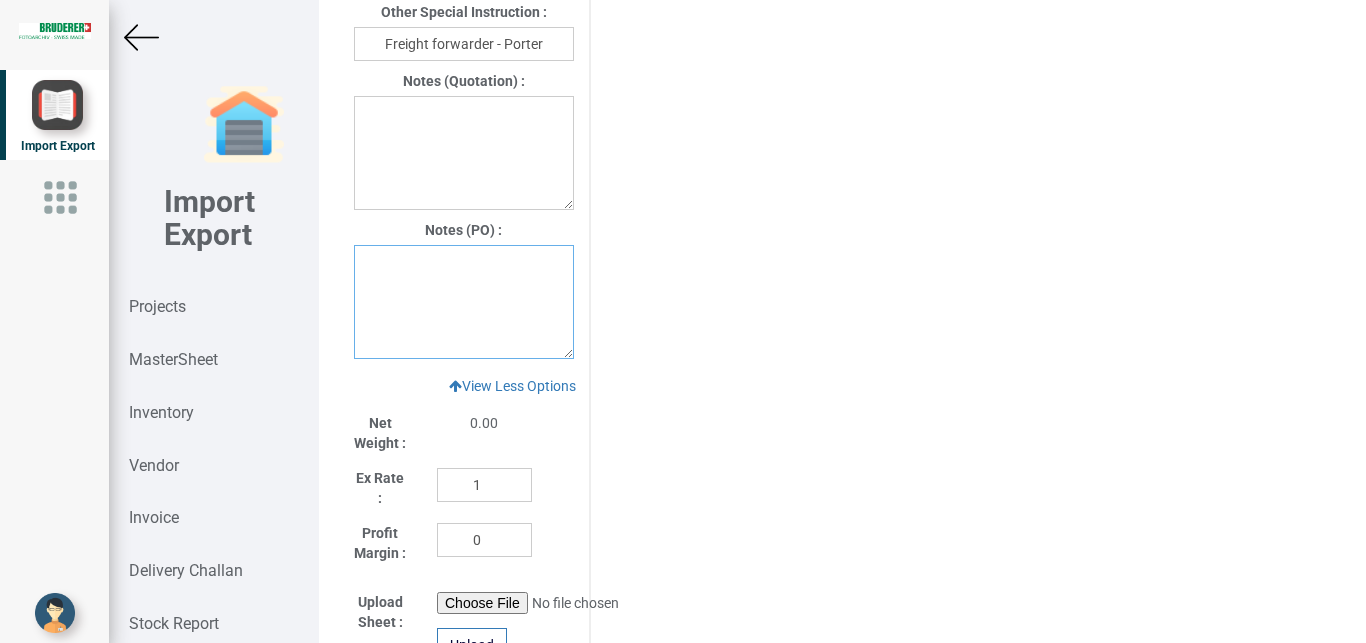 click at bounding box center (464, 302) 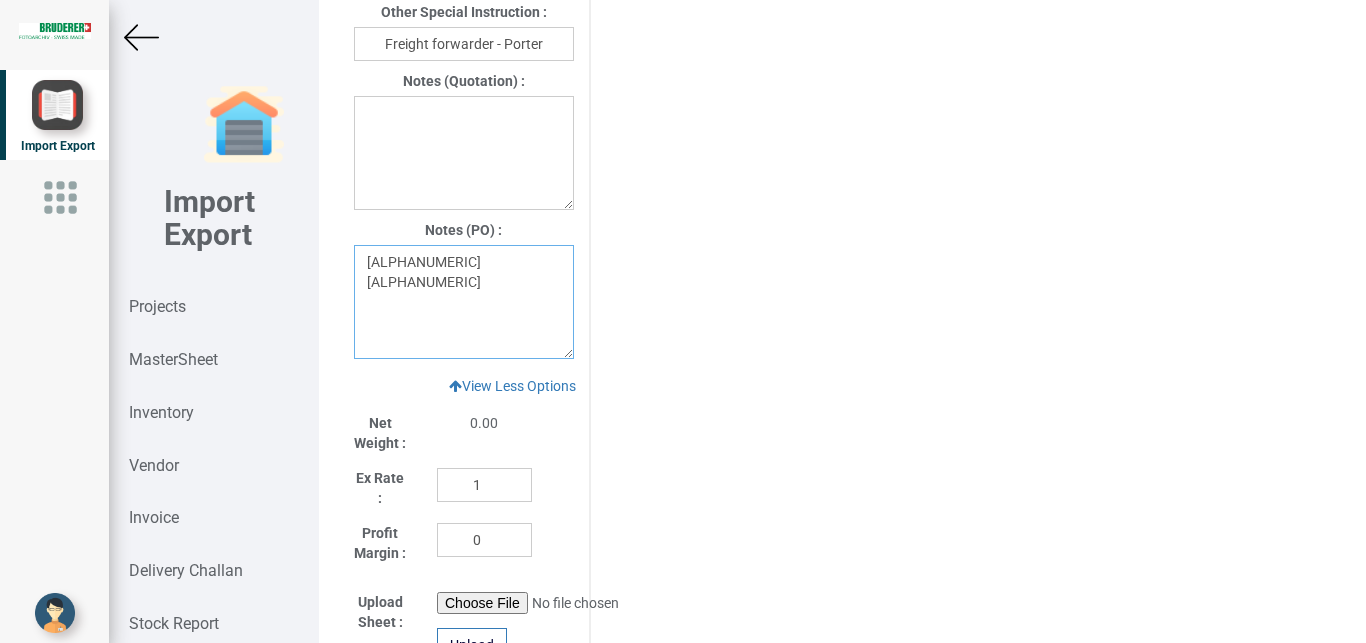 scroll, scrollTop: 1004, scrollLeft: 0, axis: vertical 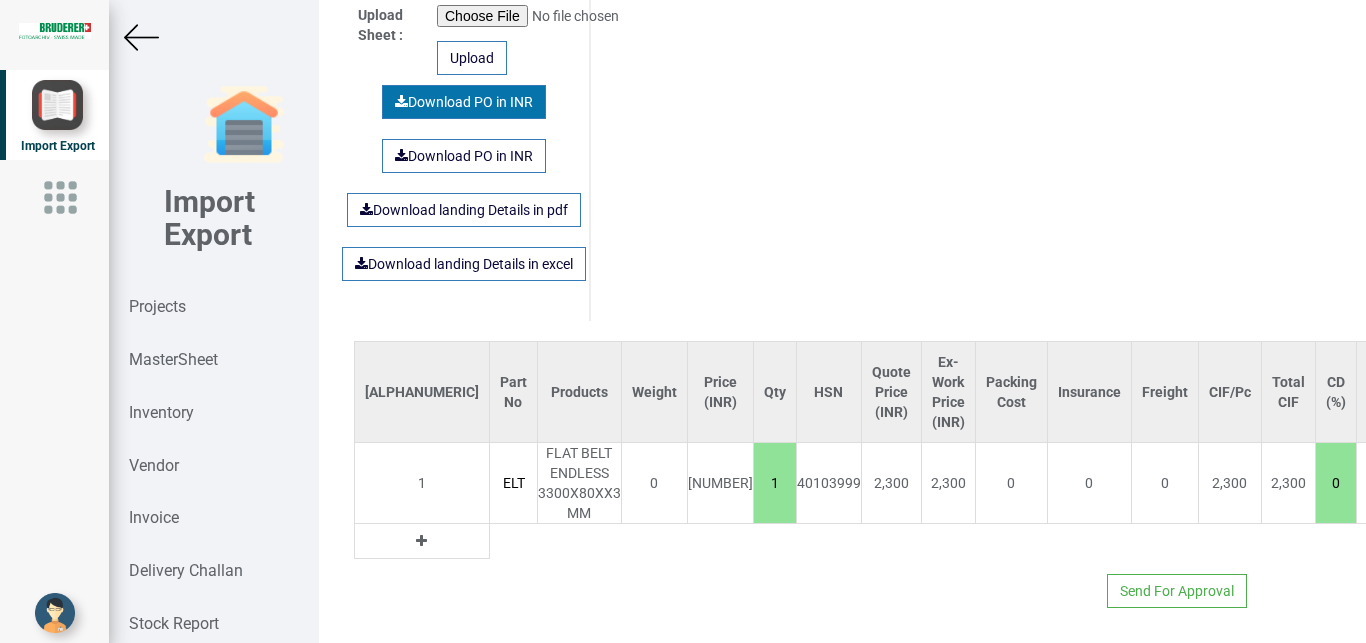 type on "[ALPHANUMERIC] [ALPHANUMERIC]" 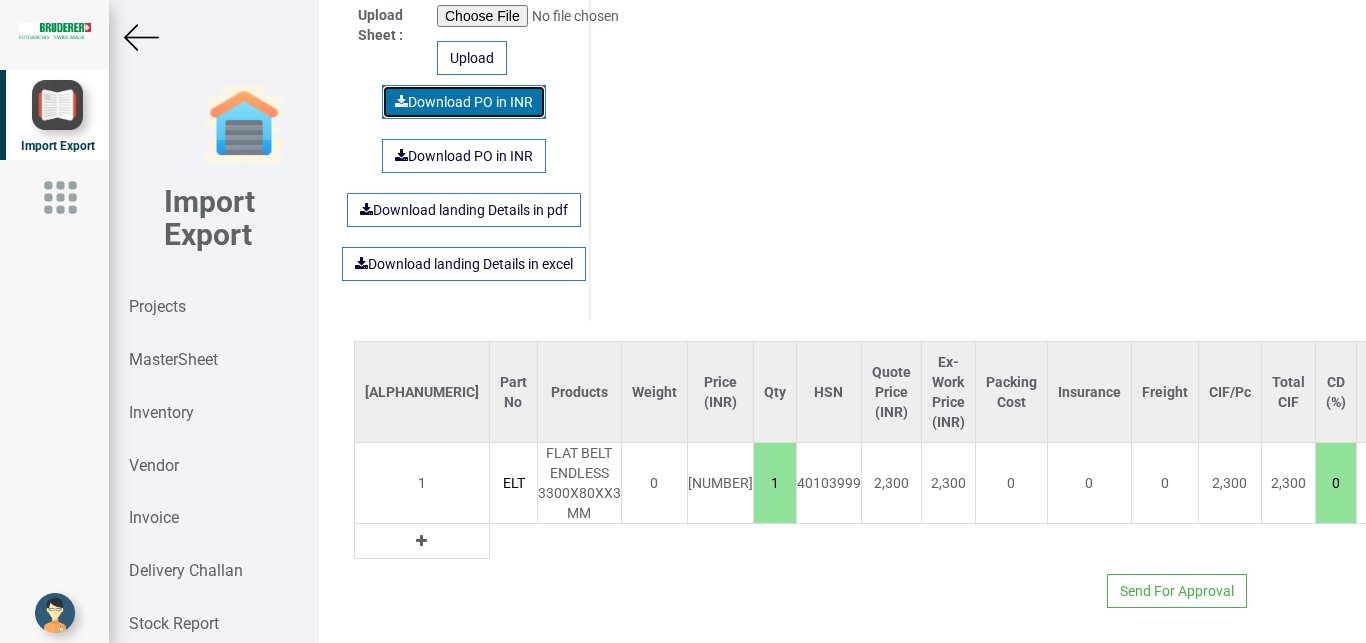 click on "Download PO in INR" at bounding box center (464, 102) 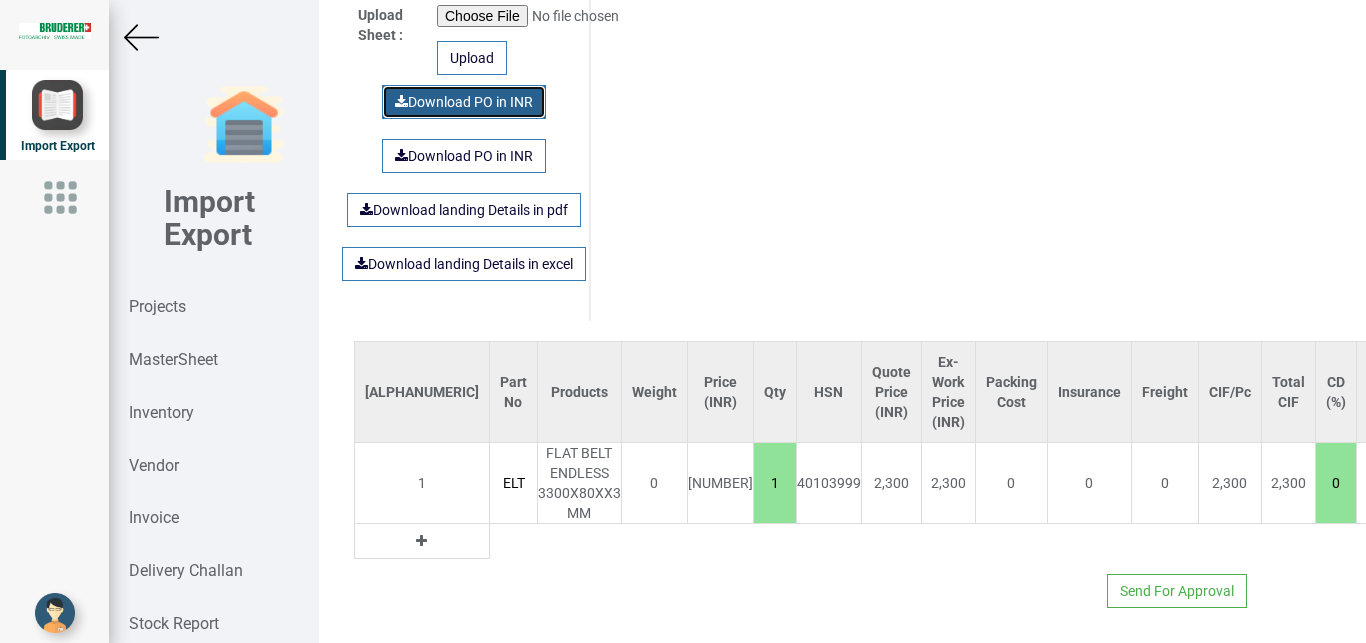 scroll, scrollTop: 2197, scrollLeft: 268, axis: both 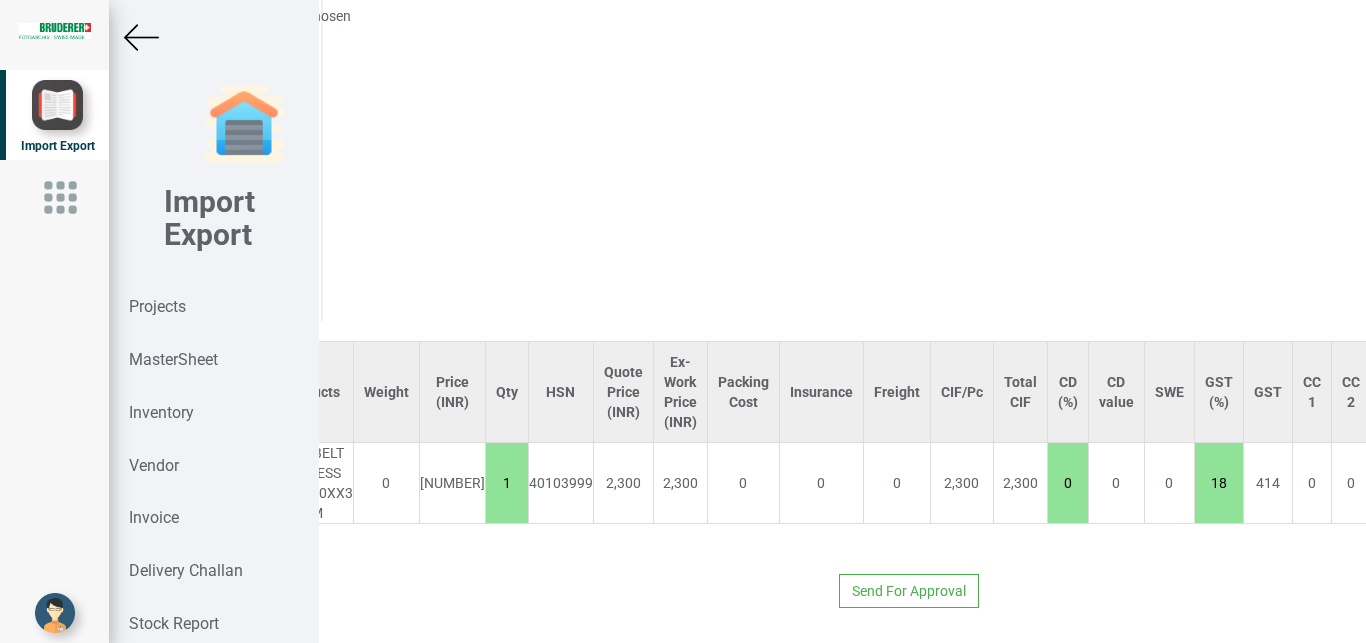 click at bounding box center [1459, 483] 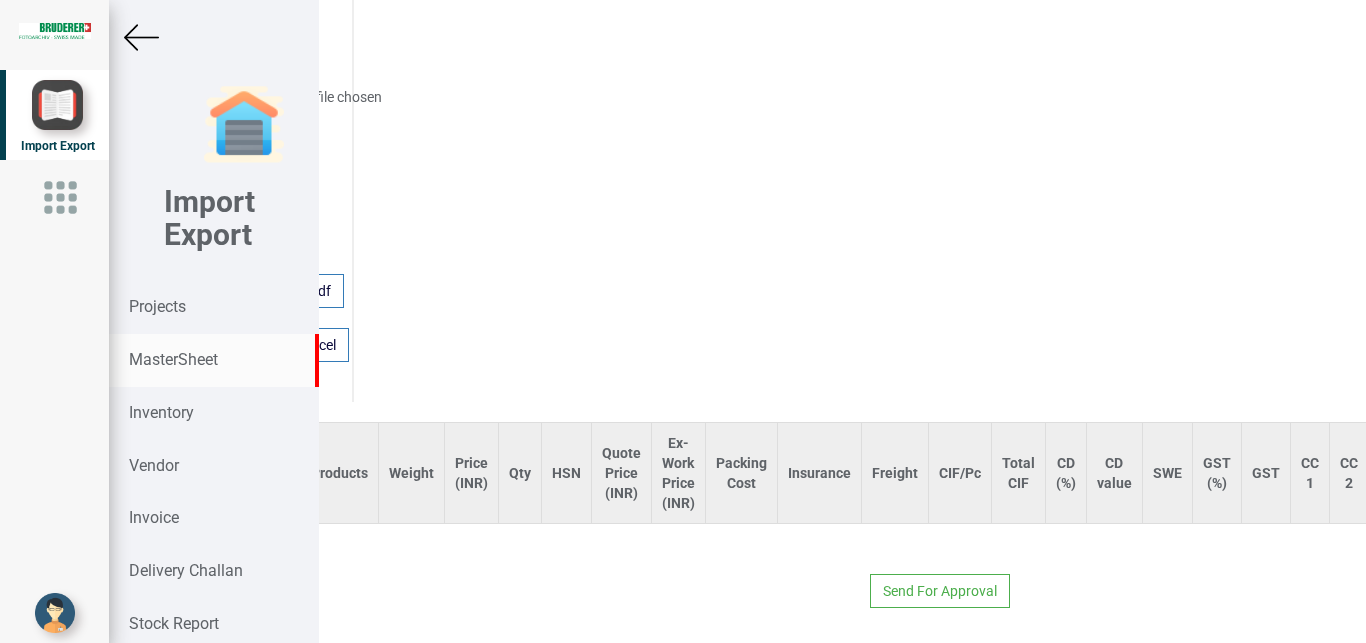 click on "MasterSheet" at bounding box center [173, 359] 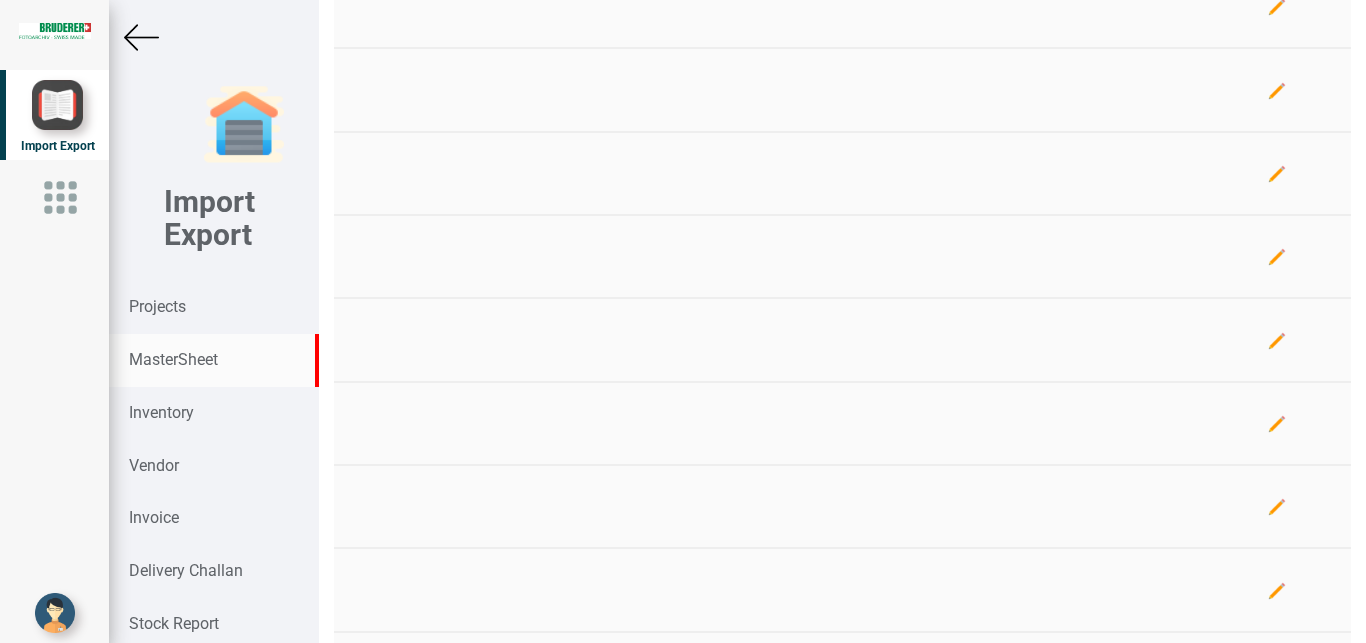 scroll, scrollTop: 849, scrollLeft: 0, axis: vertical 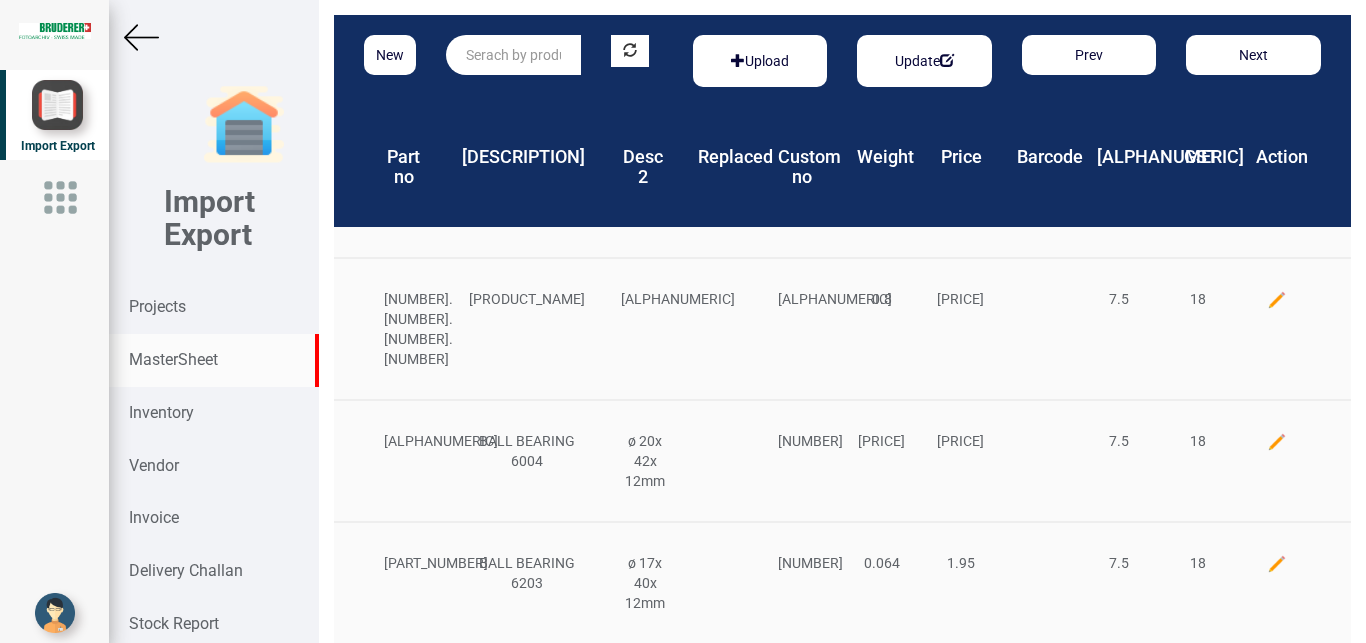 click at bounding box center (513, 55) 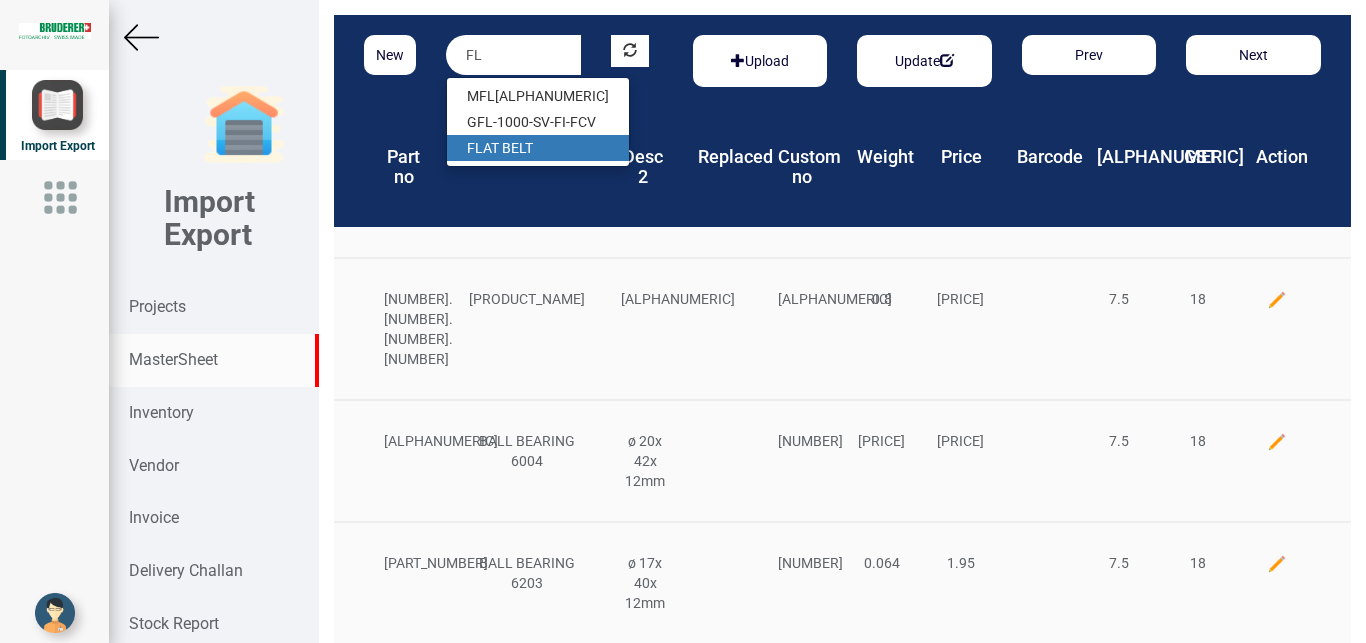 click on "[PRODUCT_NAME]" at bounding box center [538, 148] 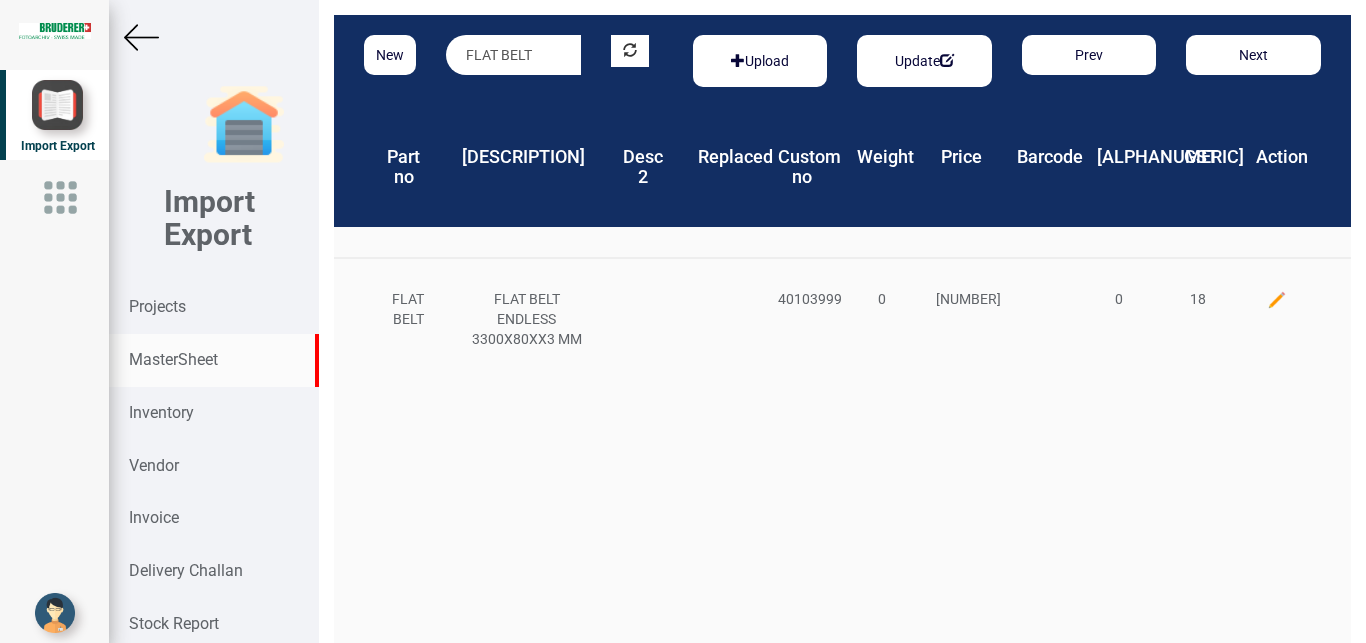 click at bounding box center (1277, 300) 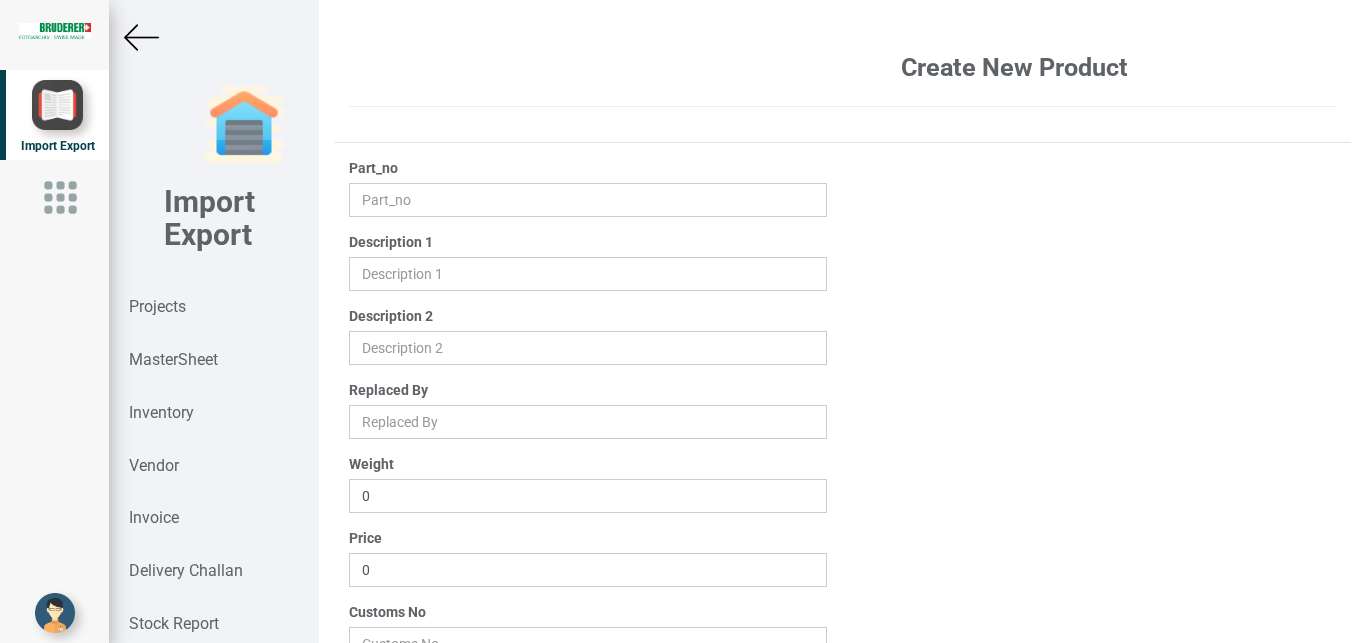 type on "FLAT BELT" 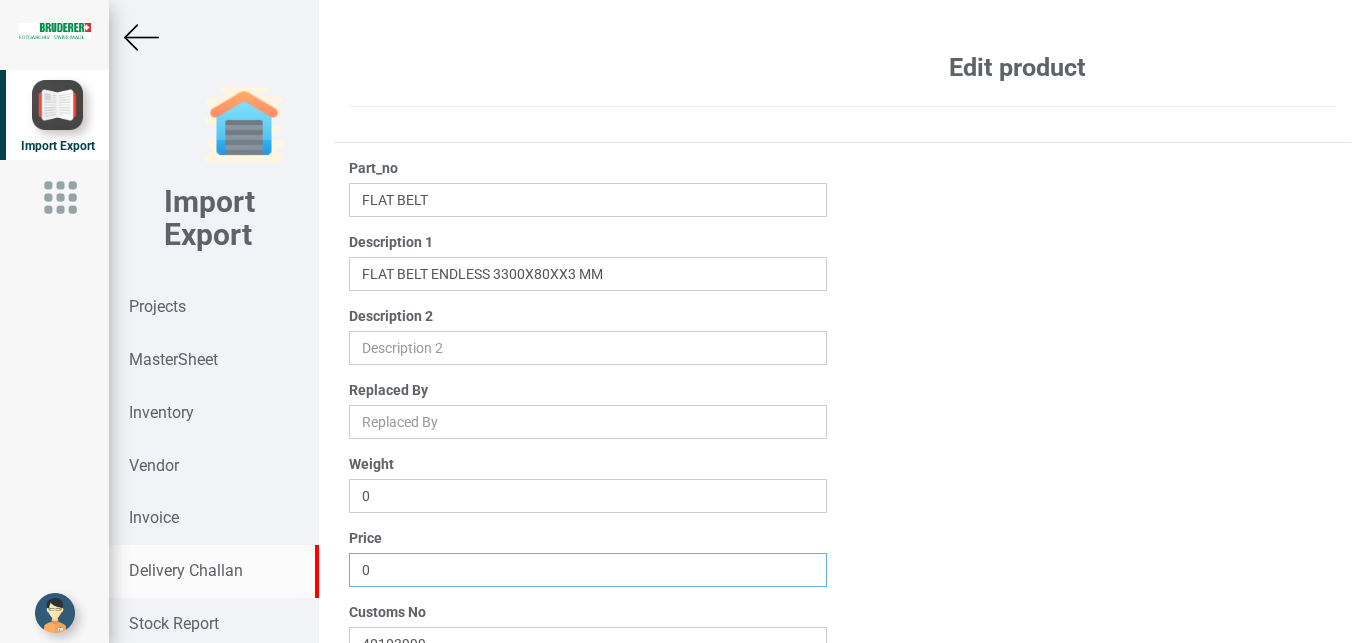 drag, startPoint x: 433, startPoint y: 568, endPoint x: 125, endPoint y: 597, distance: 309.36224 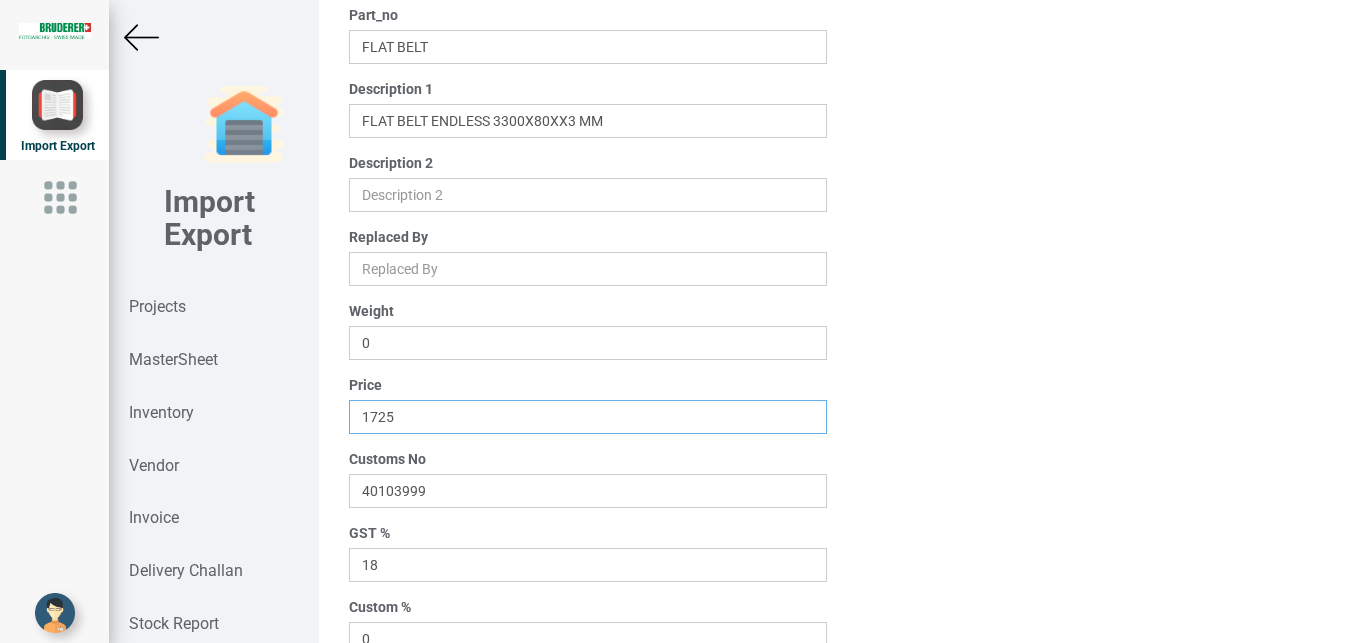 scroll, scrollTop: 319, scrollLeft: 0, axis: vertical 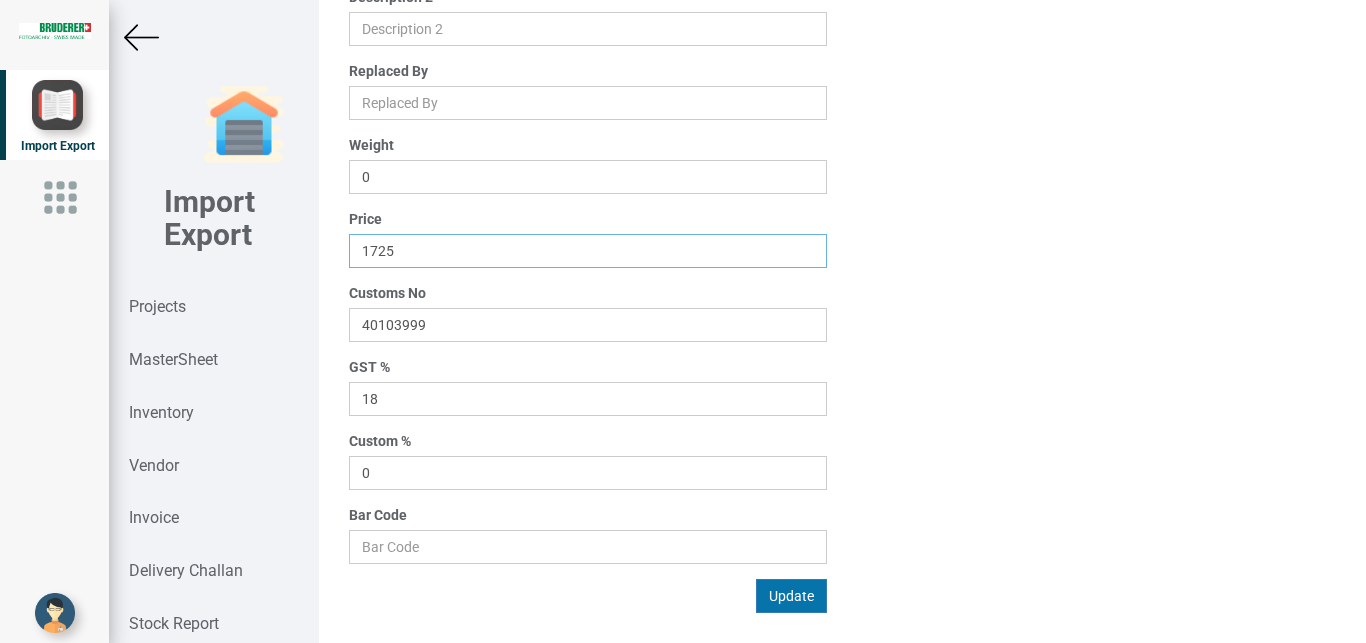 type on "1725" 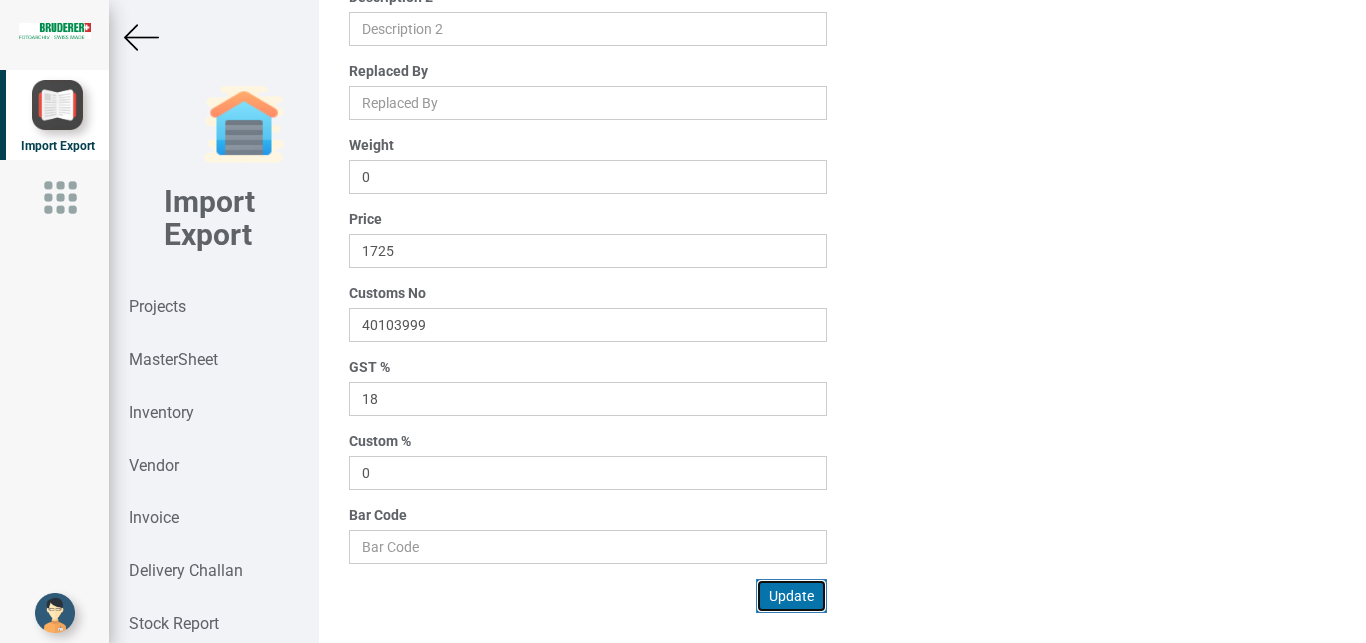 click on "Update" at bounding box center [791, 596] 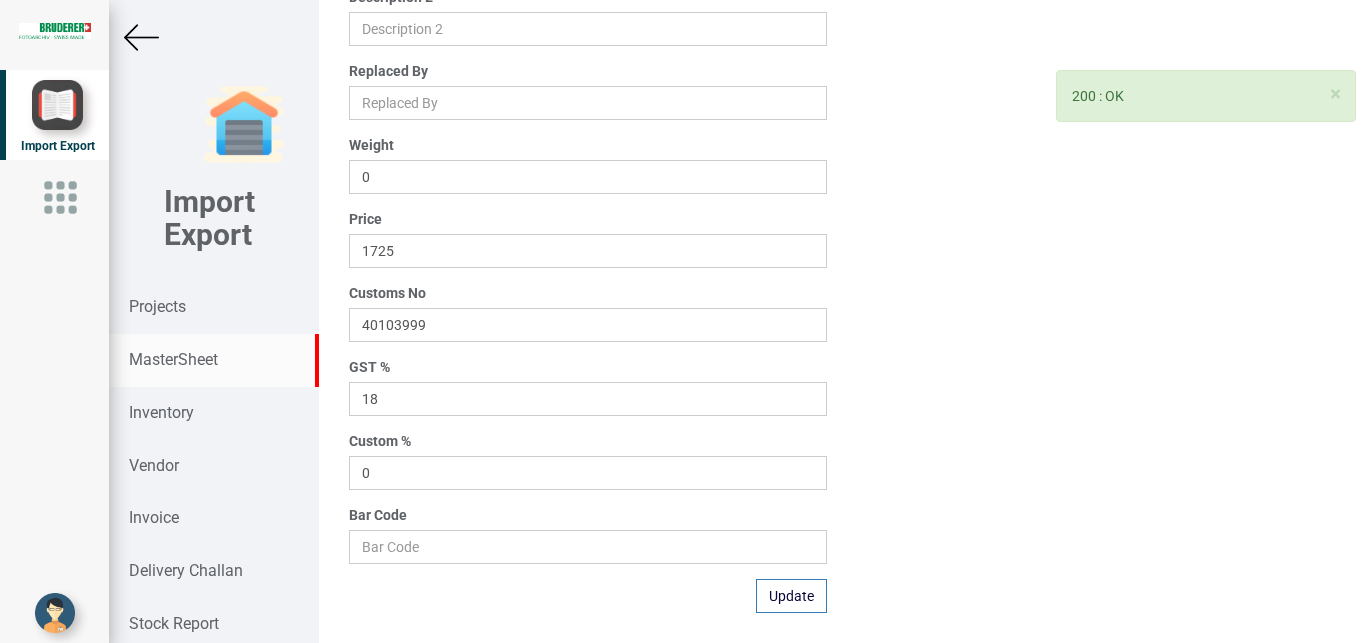 click on "MasterSheet" at bounding box center (173, 359) 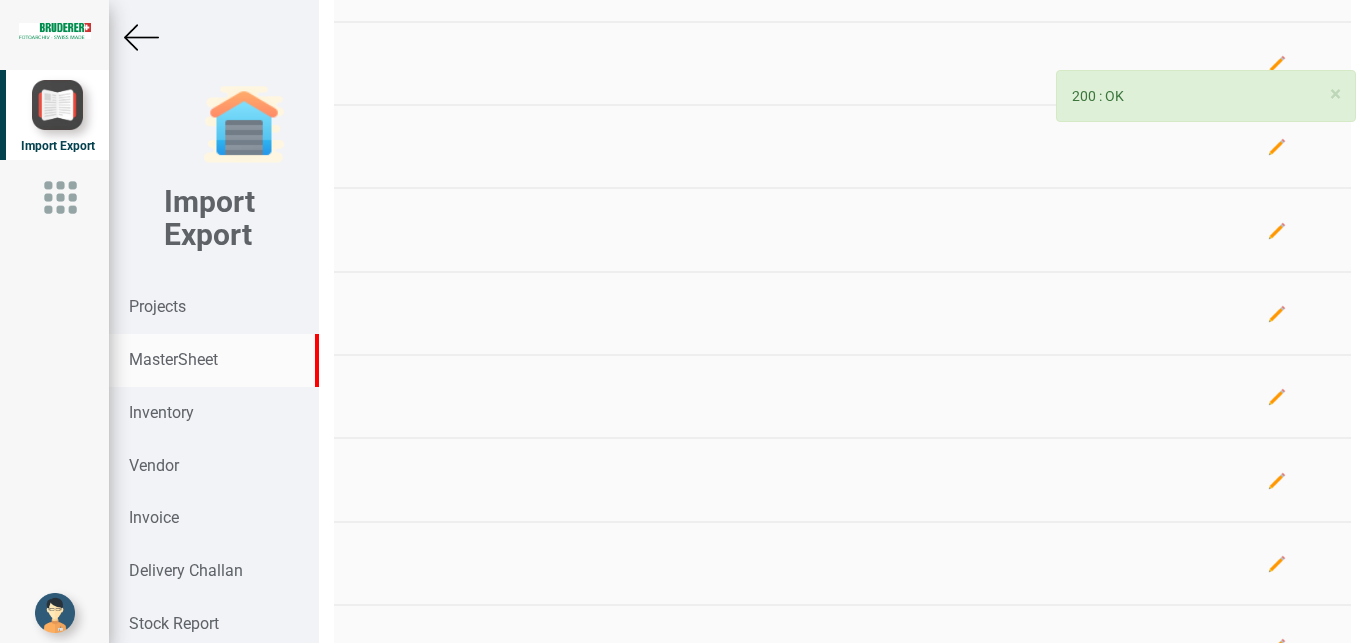 scroll, scrollTop: 319, scrollLeft: 0, axis: vertical 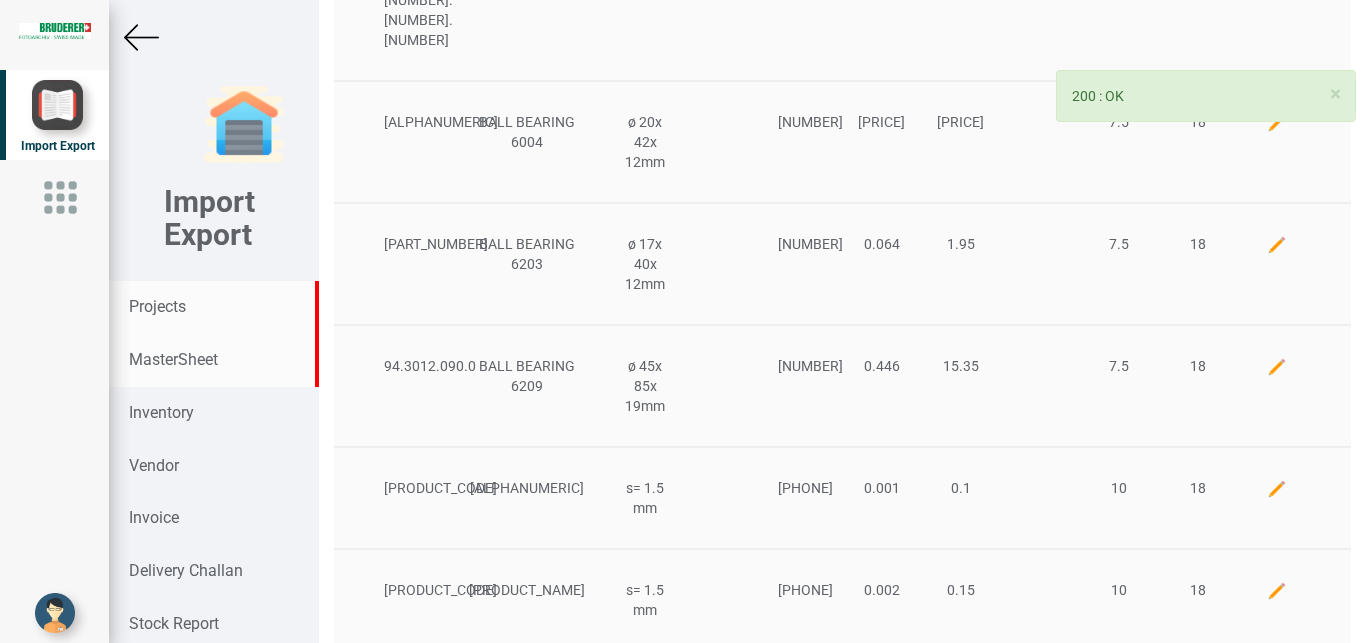 click on "Projects" at bounding box center [157, 306] 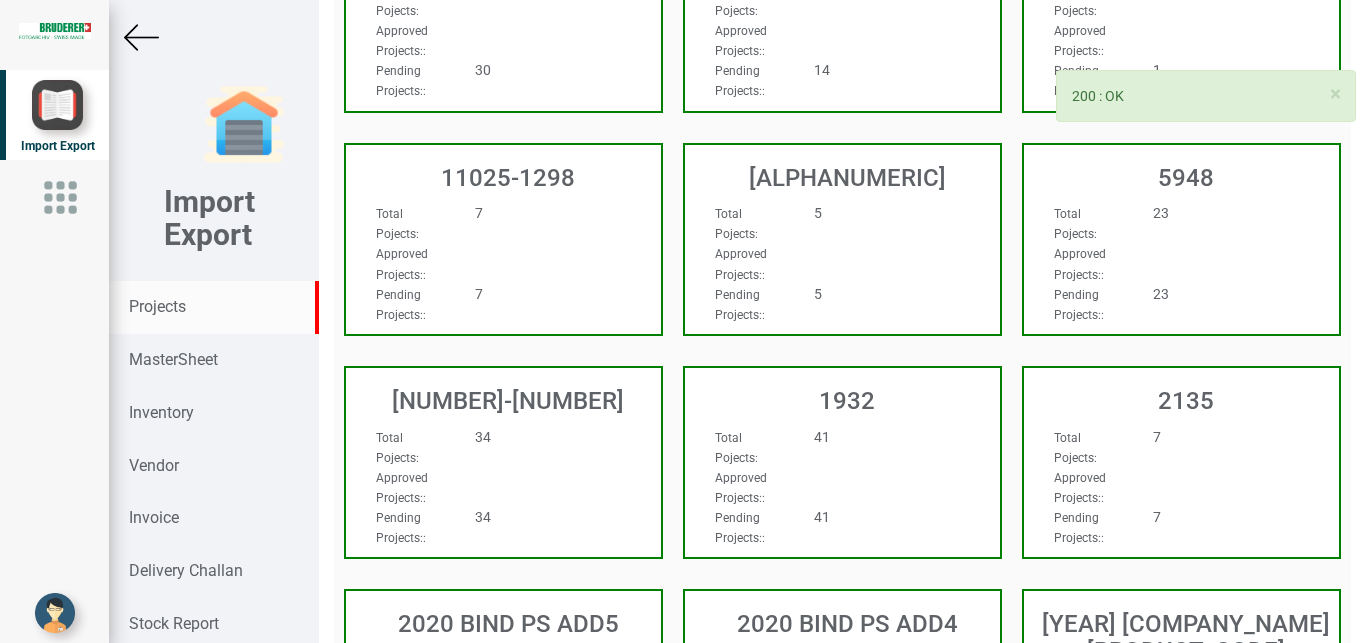 scroll, scrollTop: 35, scrollLeft: 0, axis: vertical 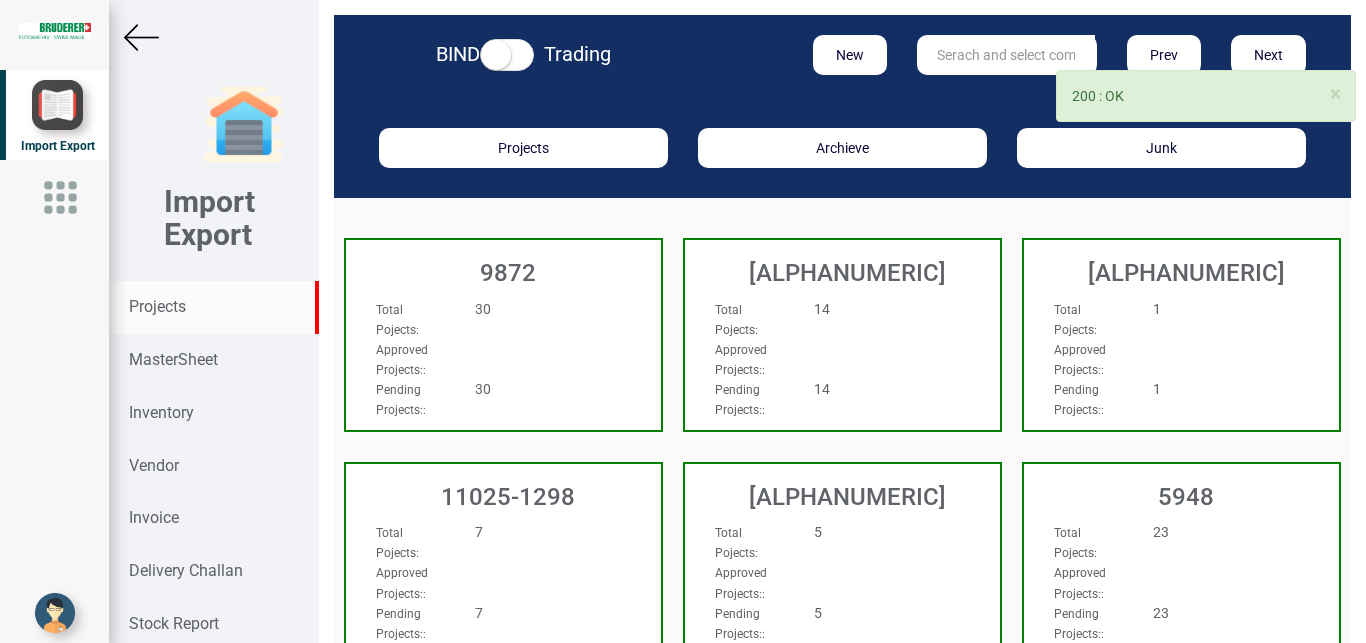drag, startPoint x: 968, startPoint y: 58, endPoint x: 954, endPoint y: 58, distance: 14 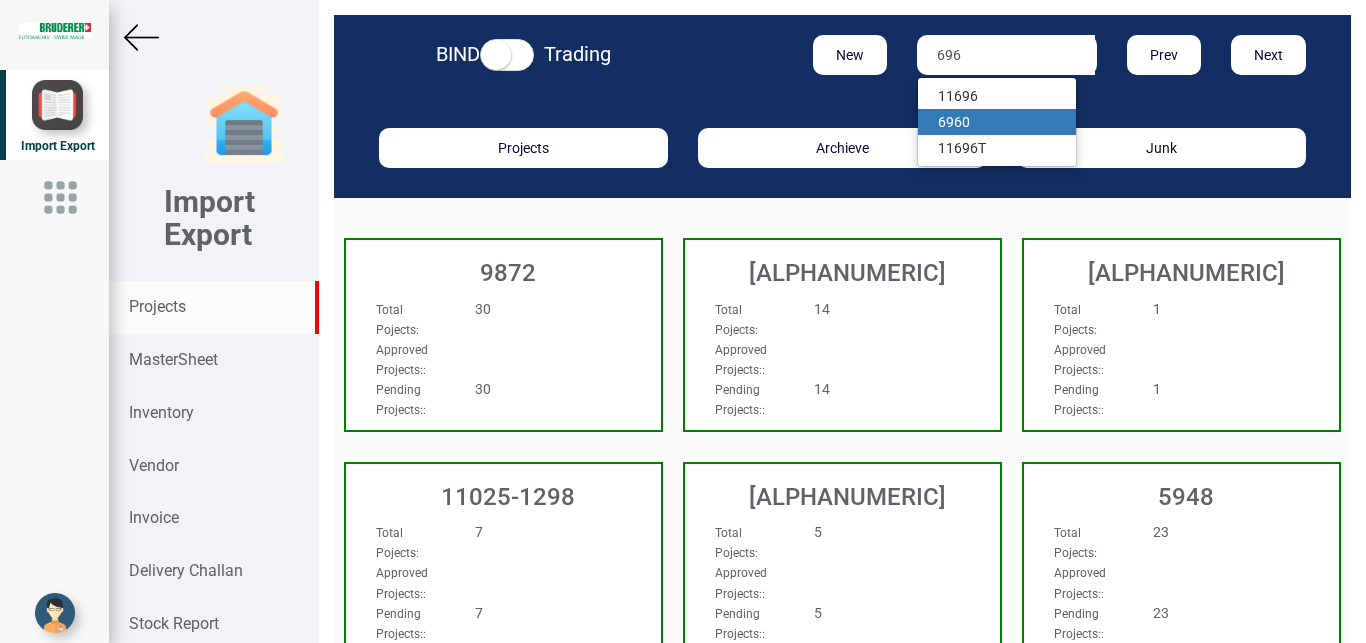 drag, startPoint x: 956, startPoint y: 127, endPoint x: 846, endPoint y: 145, distance: 111.463 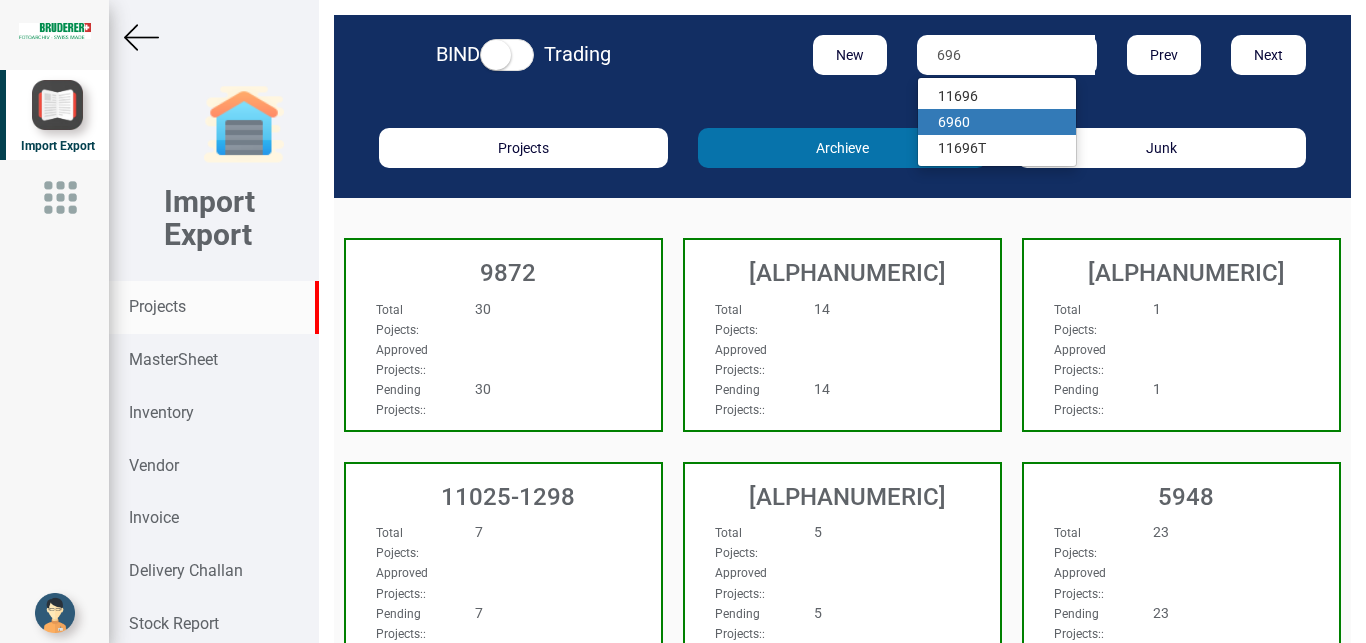 click on "[NUMBER] [NUMBER]" at bounding box center [997, 122] 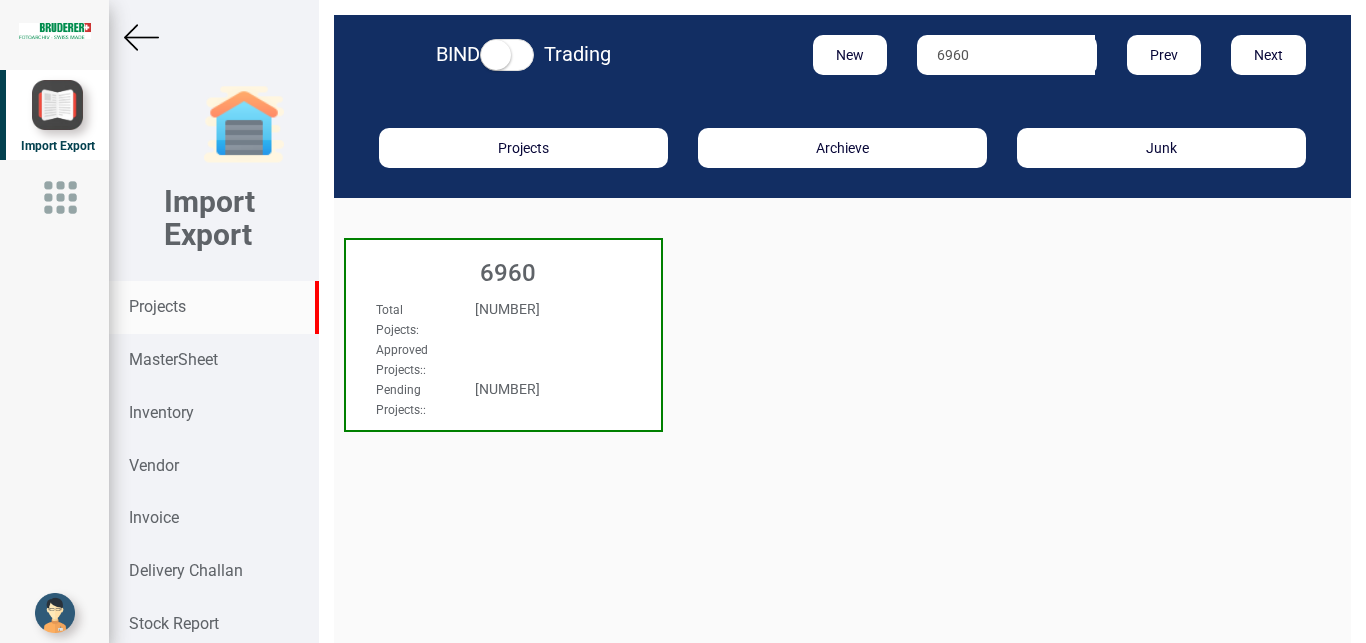 click on "[PROJECTS] :" at bounding box center [480, 359] 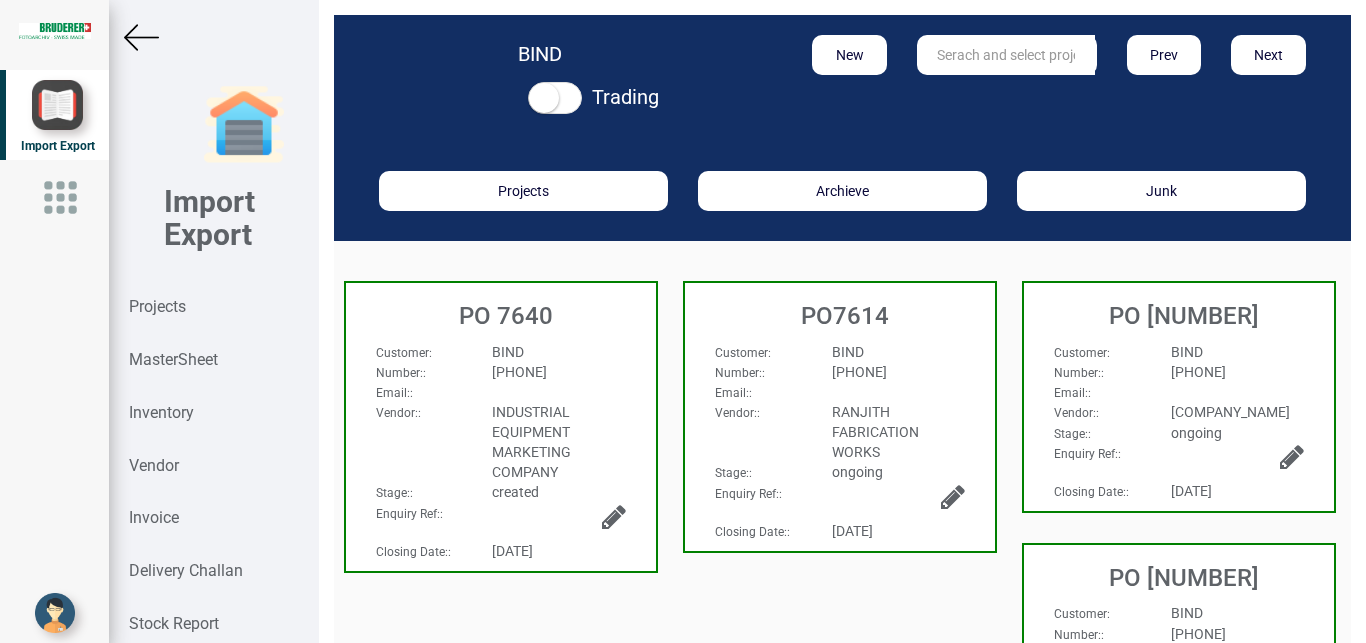 click on "PO 7640" at bounding box center (501, 311) 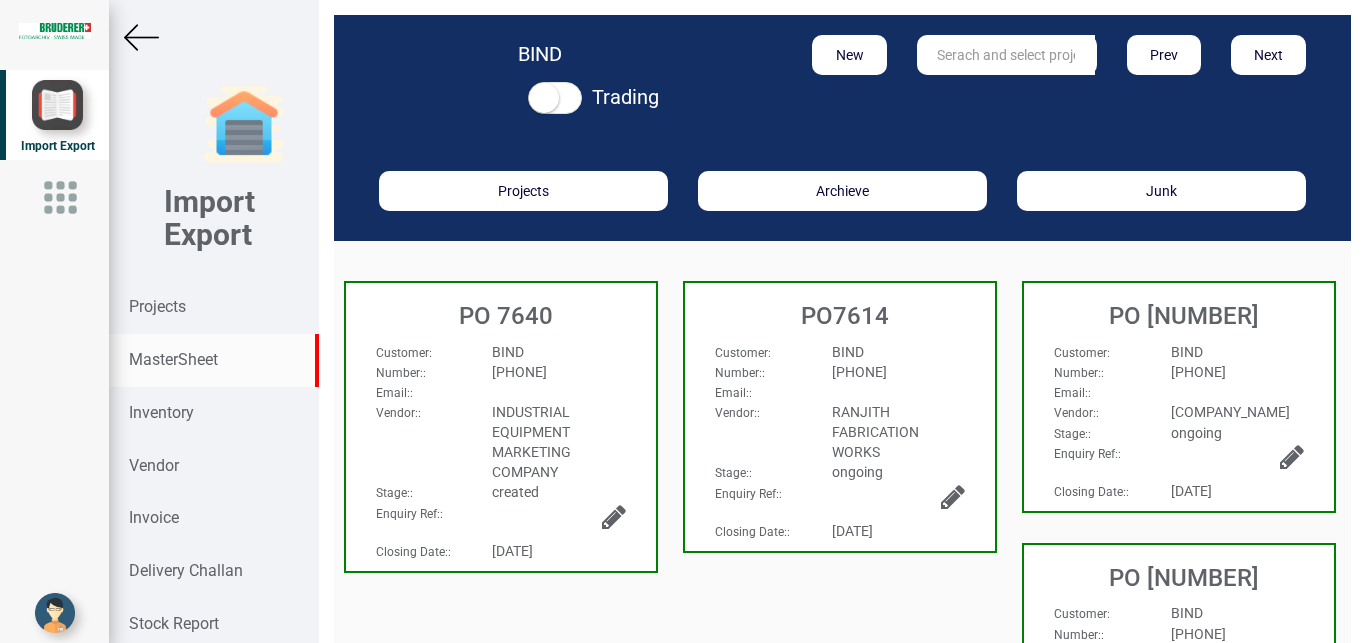 select on "INR" 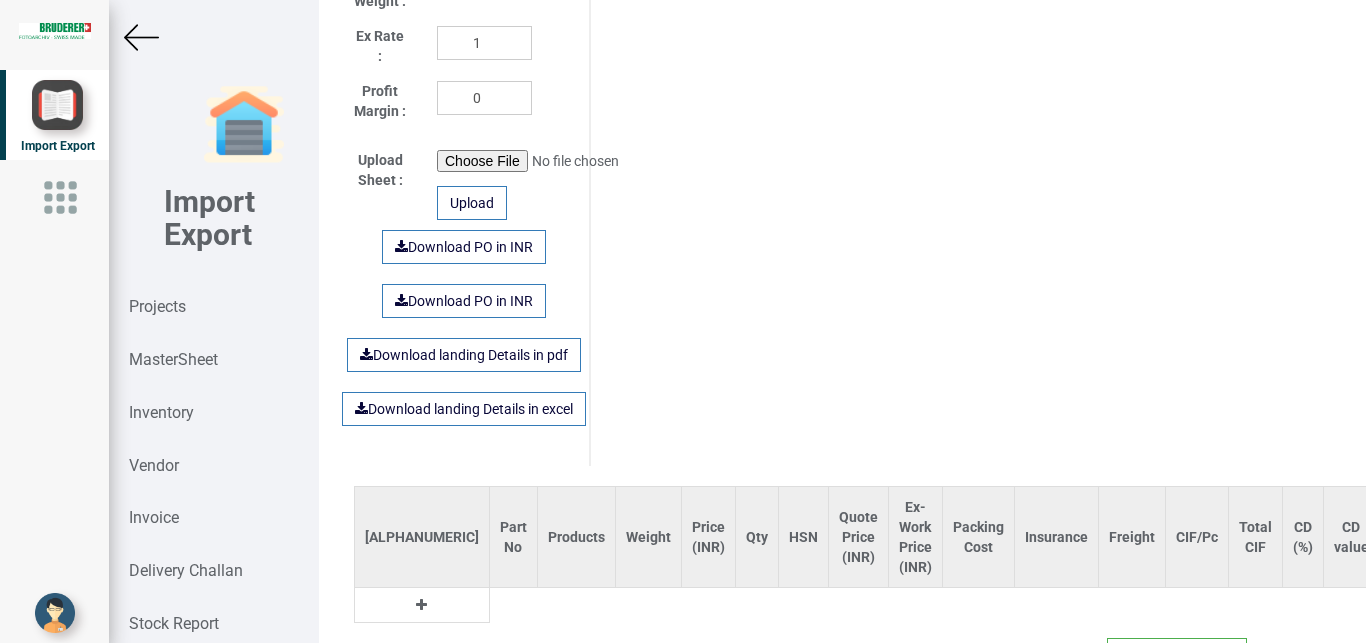scroll, scrollTop: 1275, scrollLeft: 0, axis: vertical 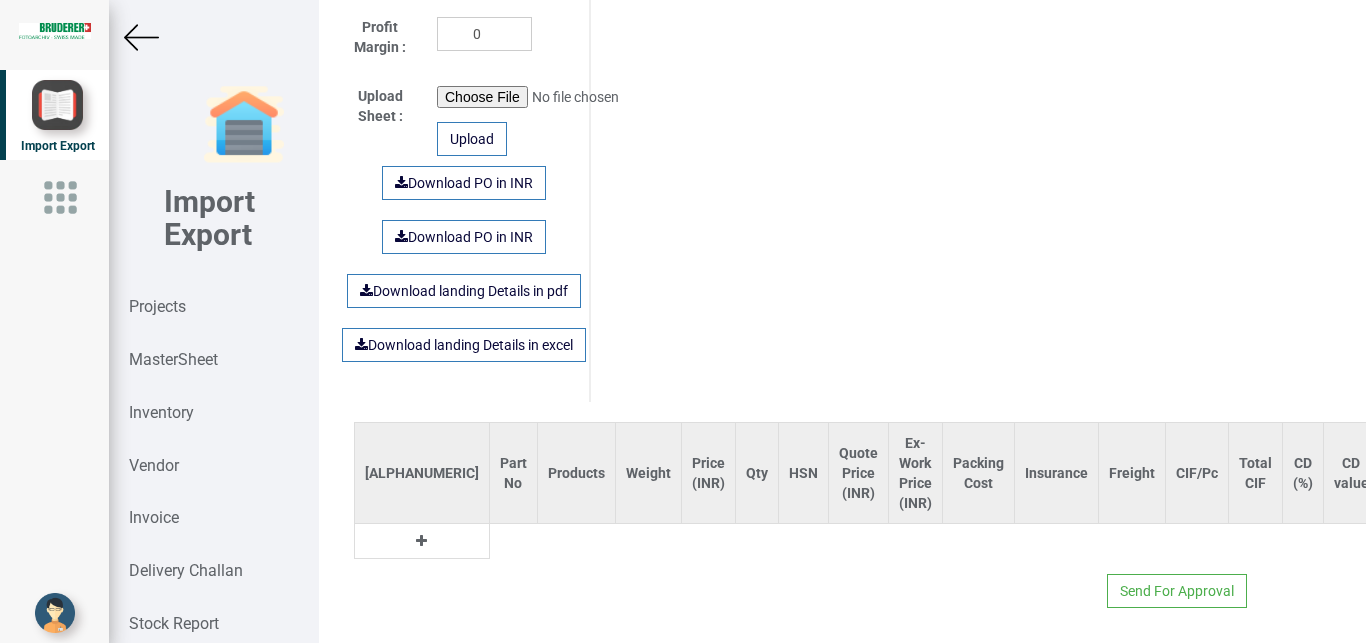 click at bounding box center [421, 541] 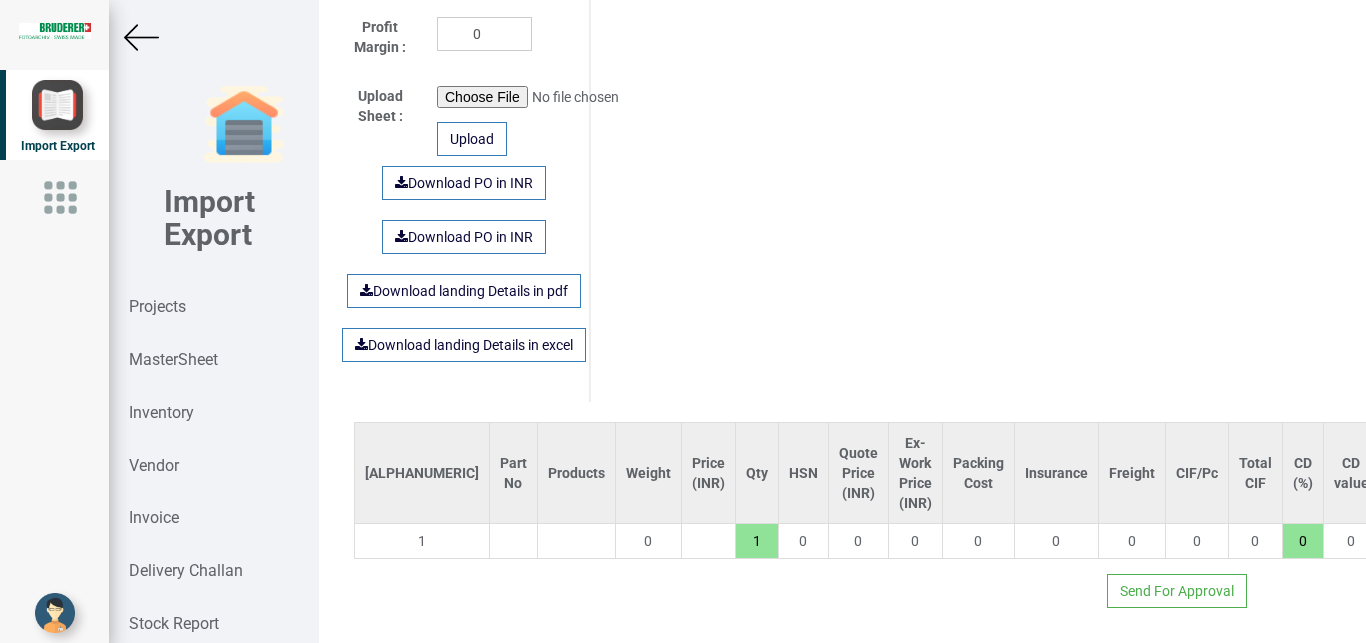 click at bounding box center (513, 541) 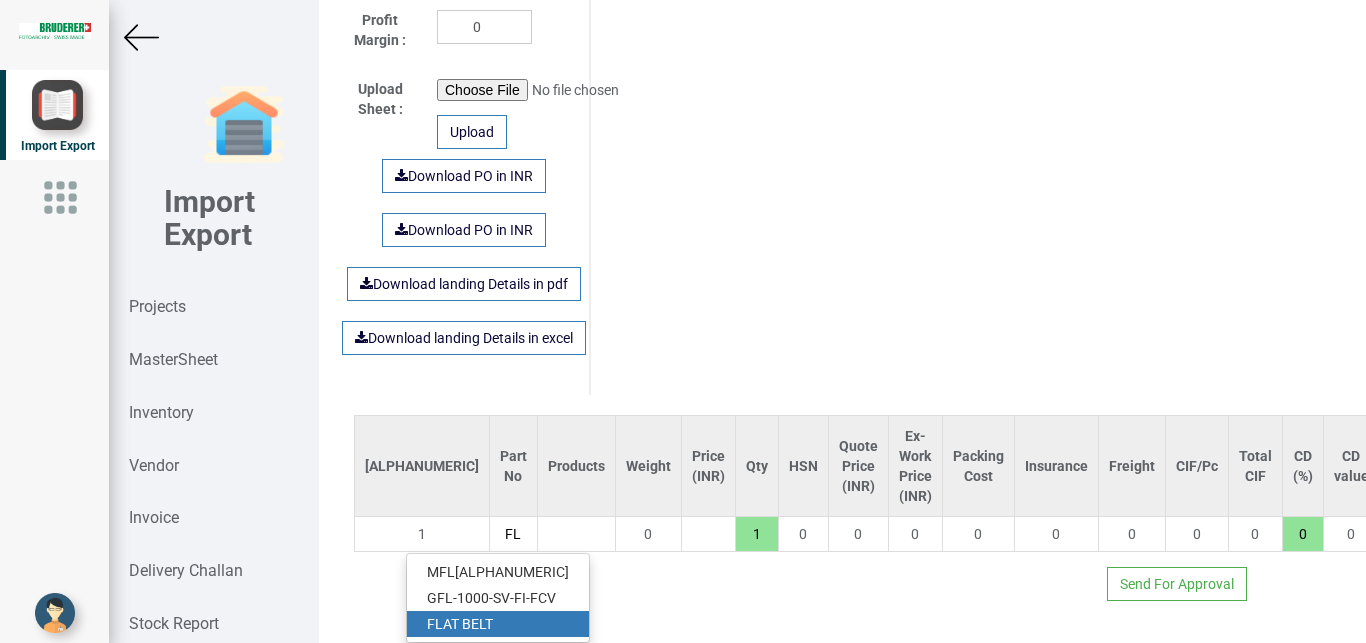 type on "FL" 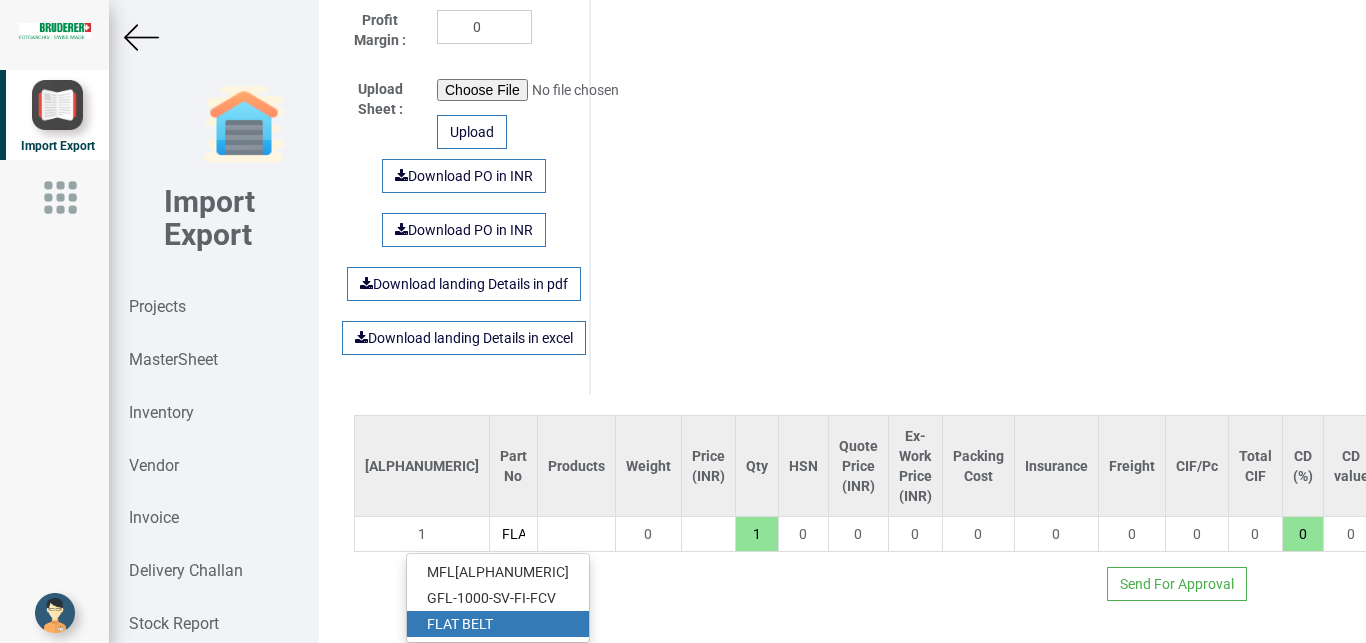 scroll, scrollTop: 0, scrollLeft: 43, axis: horizontal 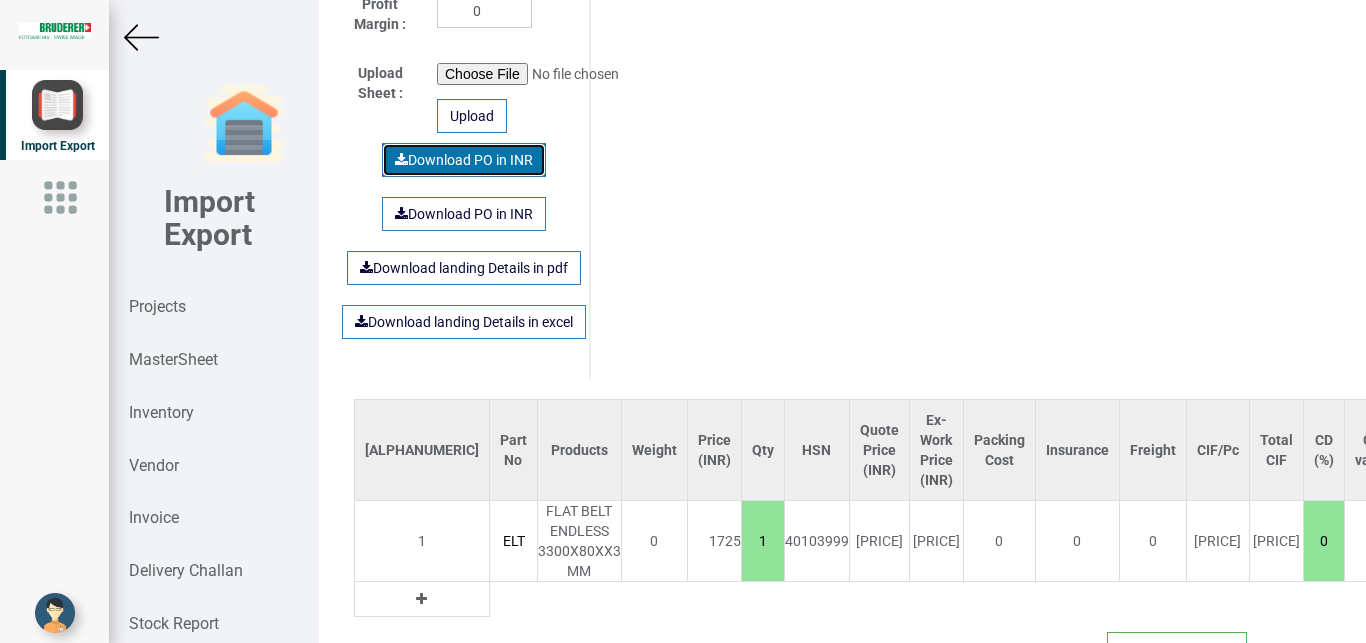 click on "Download PO in INR" at bounding box center (464, 160) 